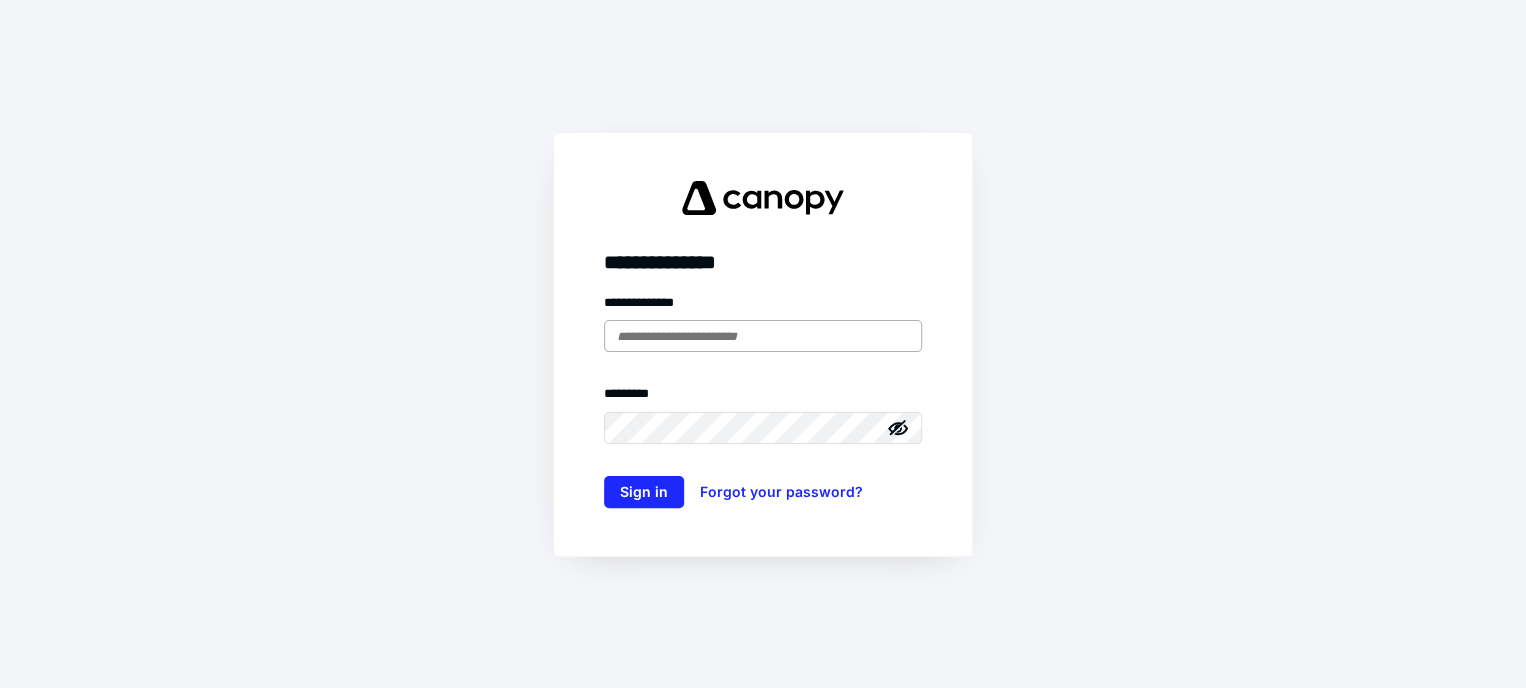 scroll, scrollTop: 0, scrollLeft: 0, axis: both 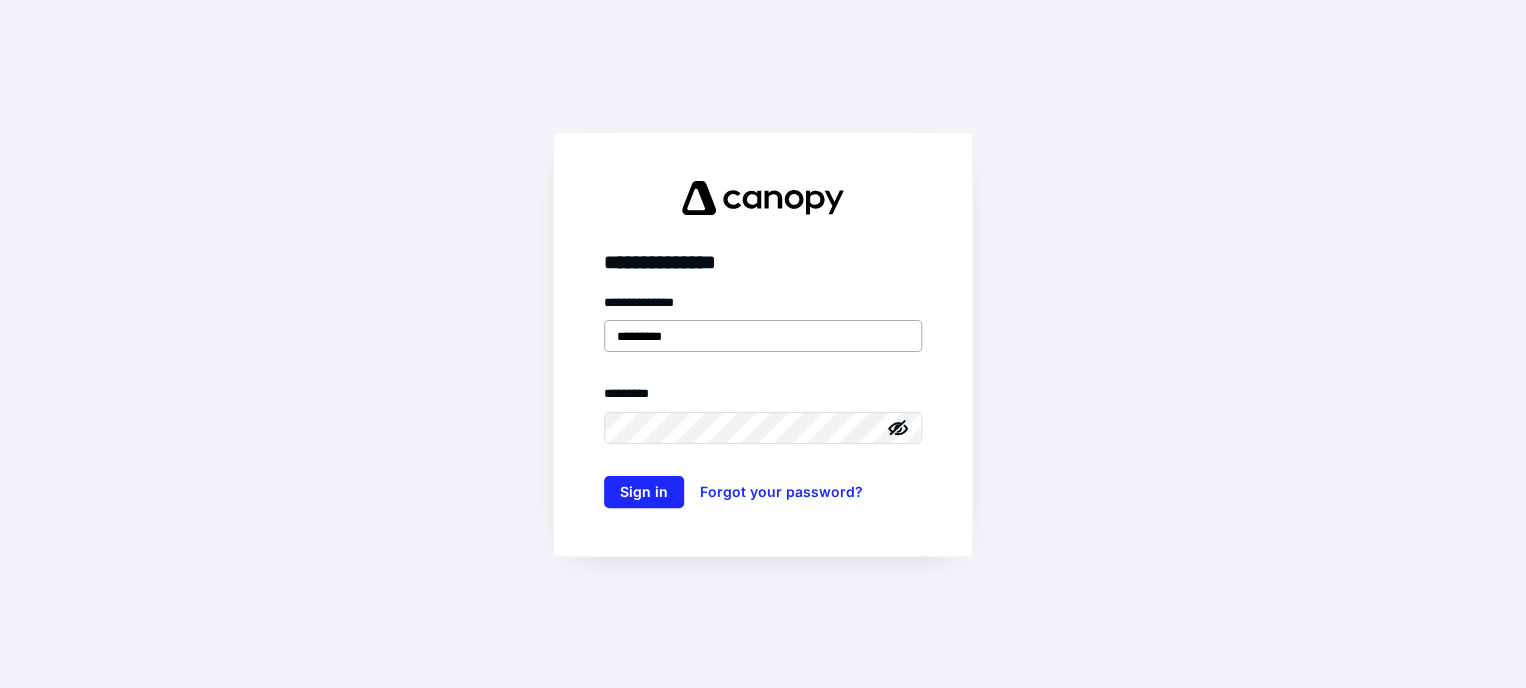 type on "**********" 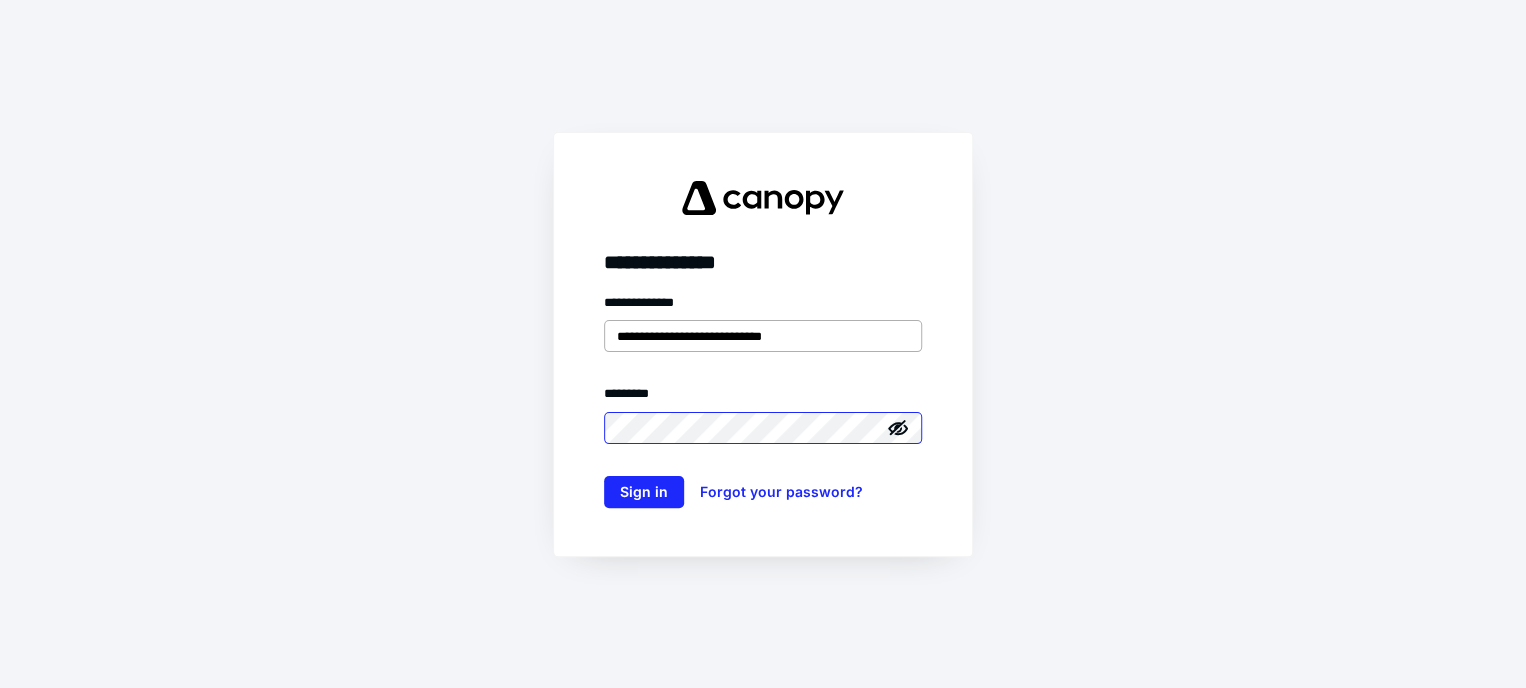 click on "Sign in" at bounding box center (644, 492) 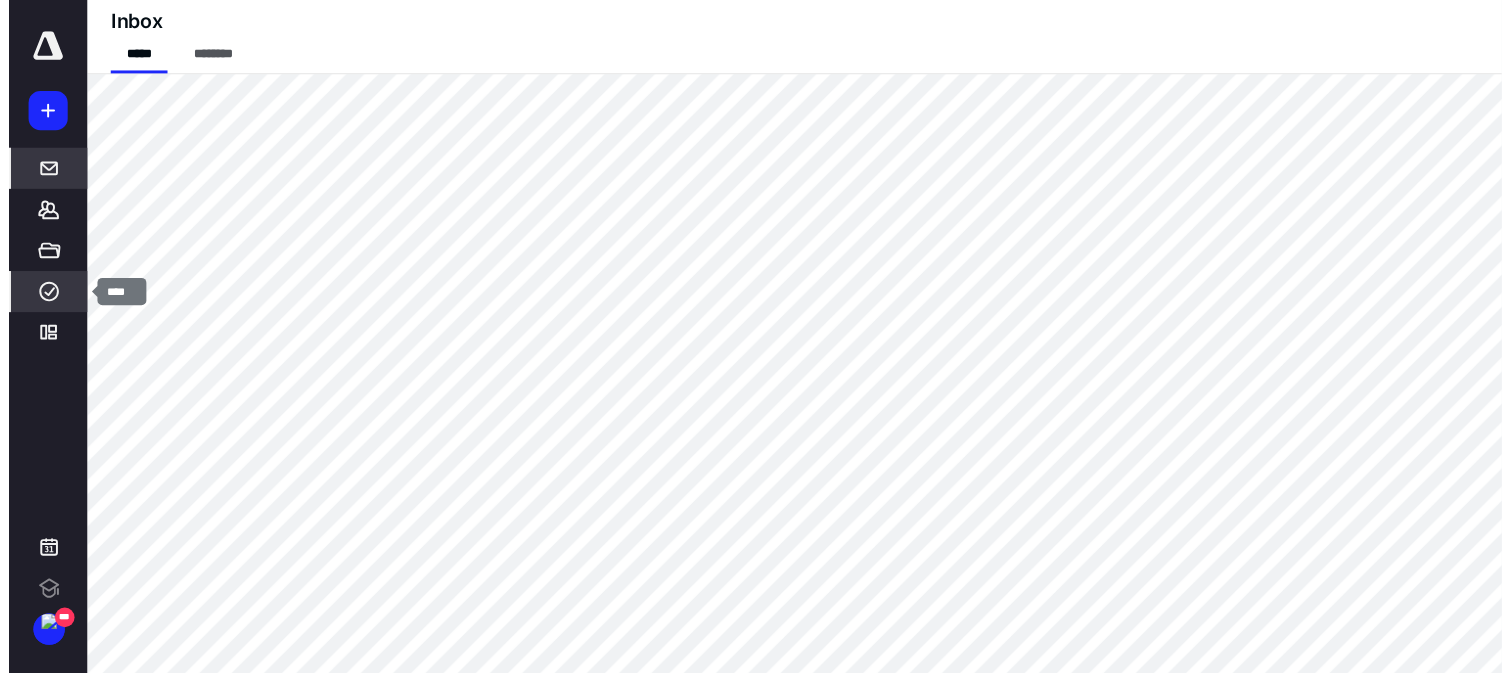 scroll, scrollTop: 0, scrollLeft: 0, axis: both 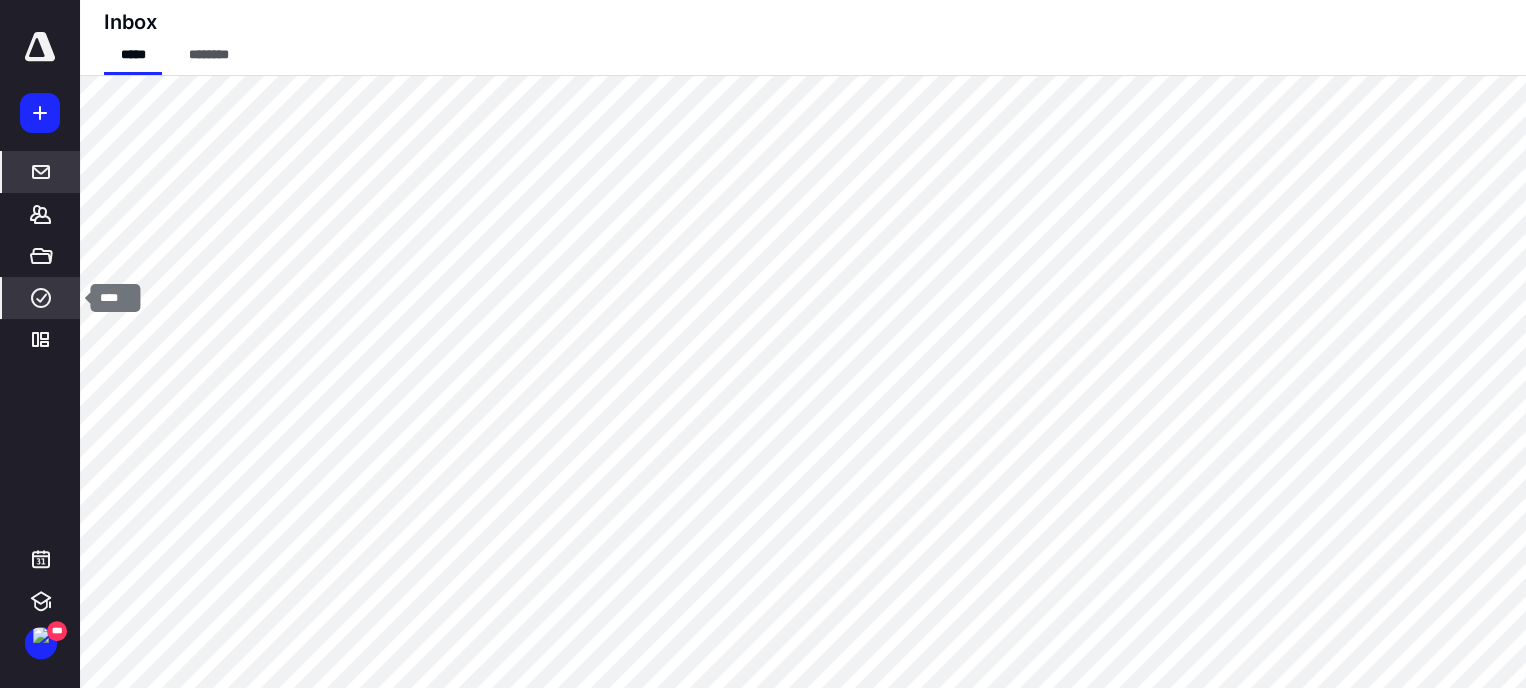click on "****" at bounding box center (41, 298) 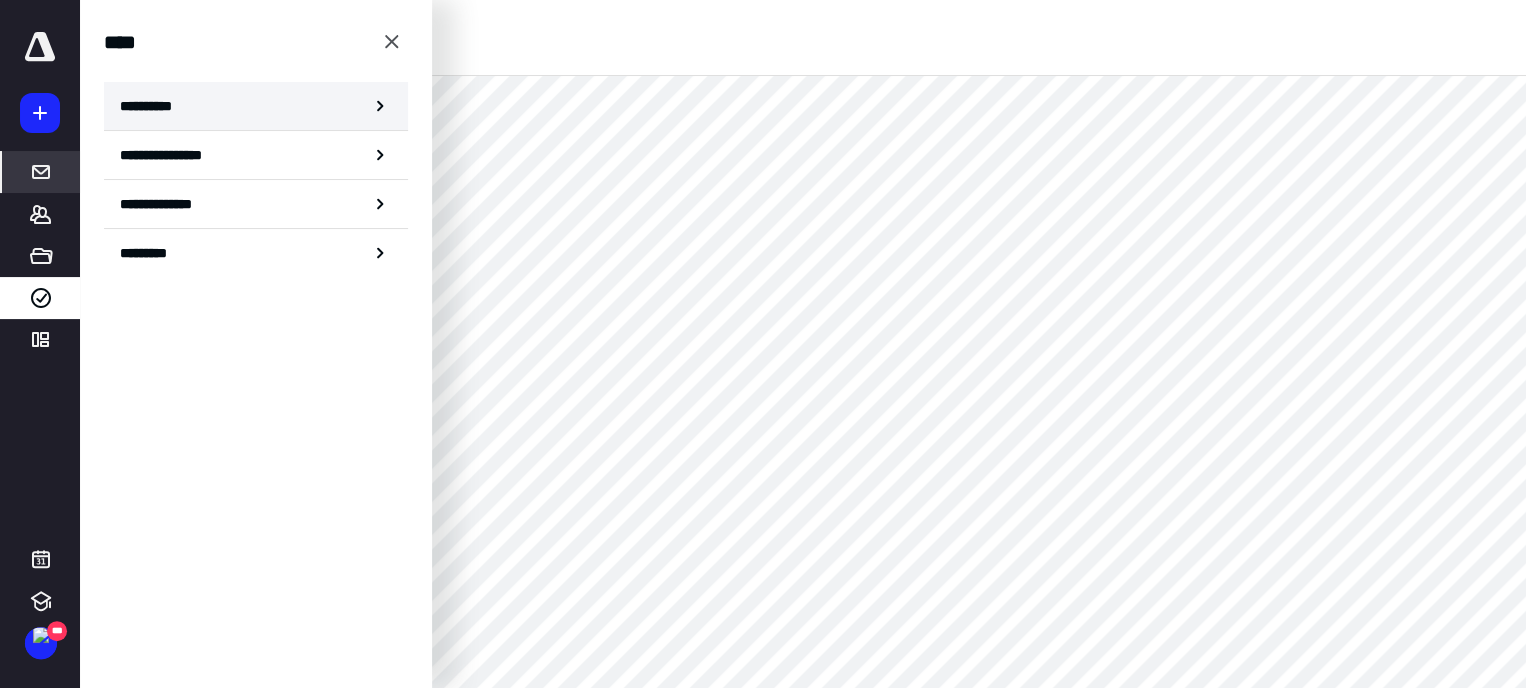 click on "**********" at bounding box center (256, 106) 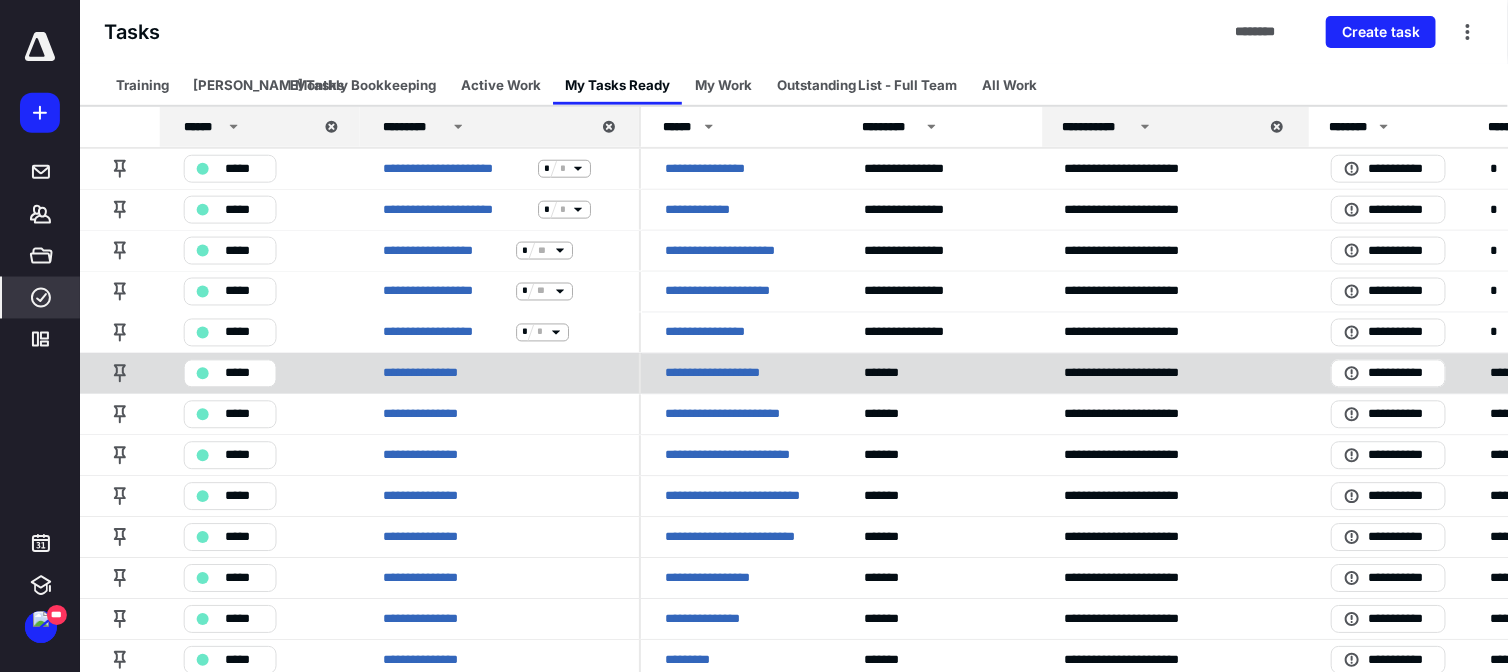 scroll, scrollTop: 112, scrollLeft: 0, axis: vertical 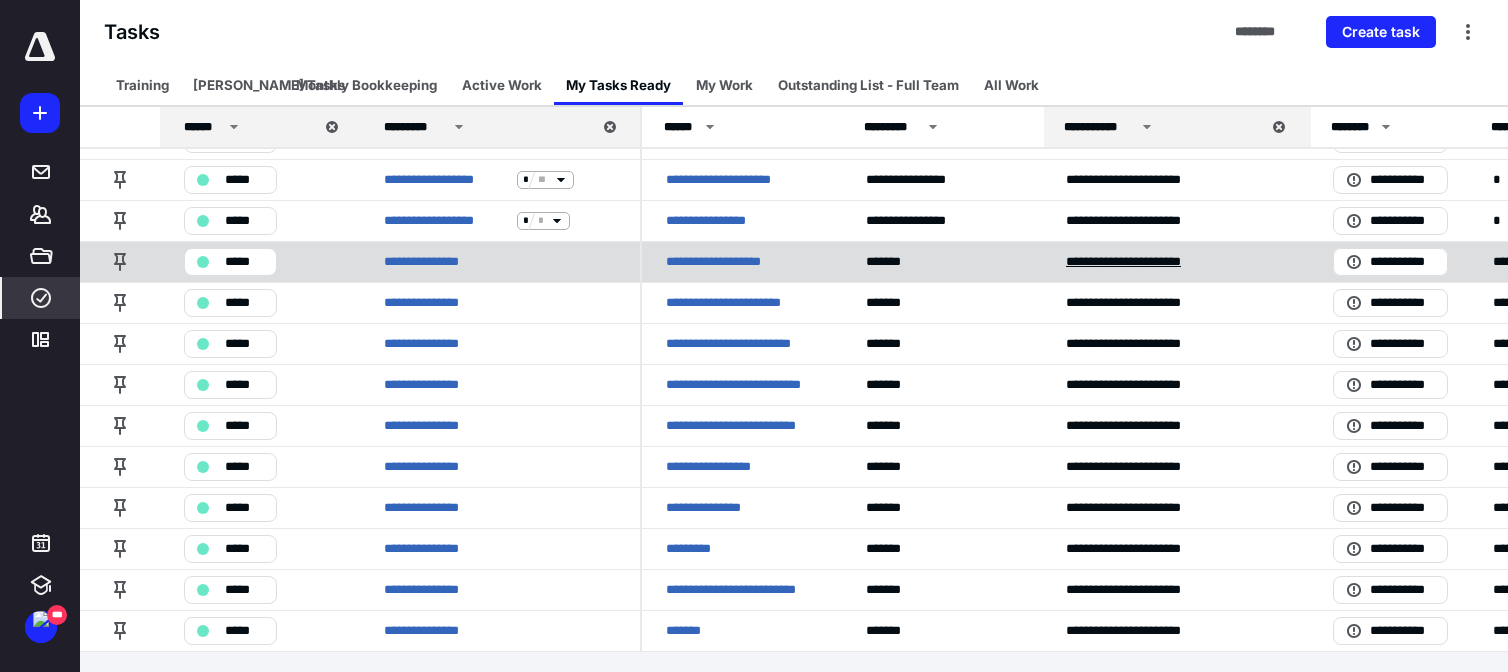 click on "**********" at bounding box center [1140, 262] 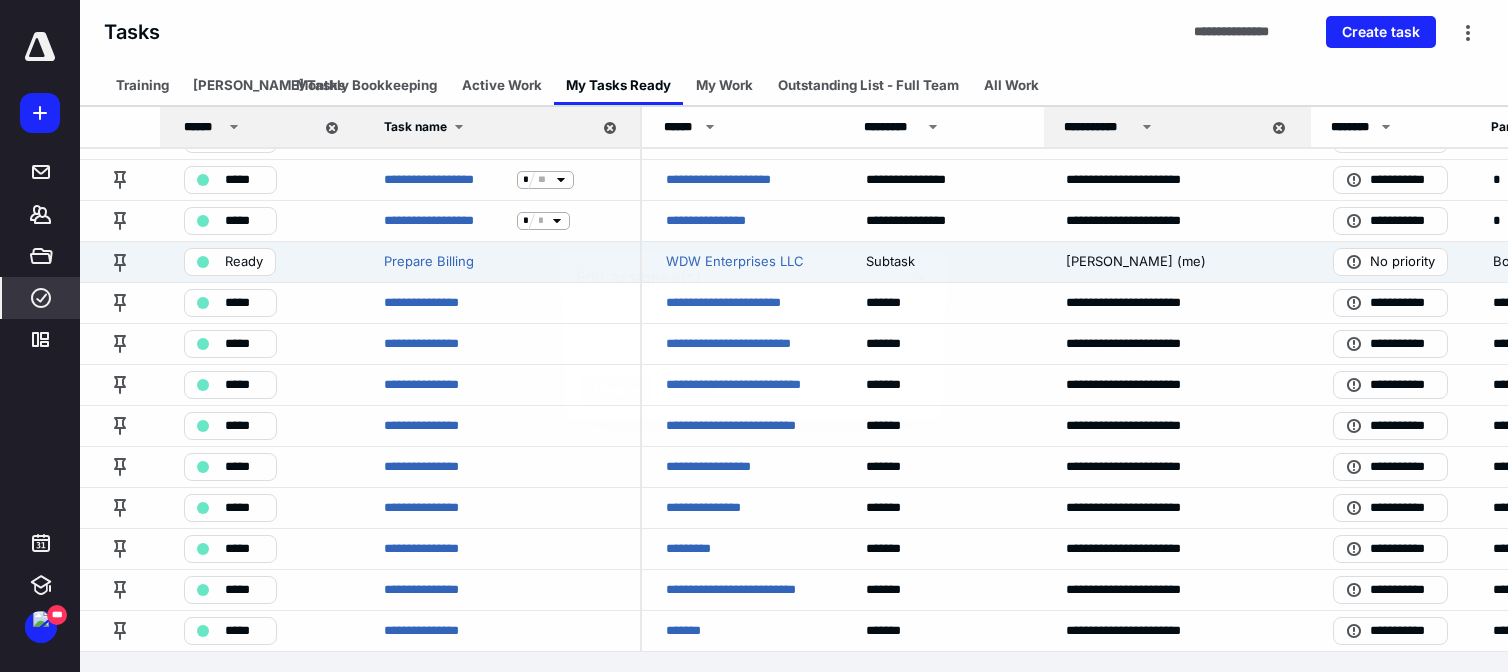 scroll, scrollTop: 101, scrollLeft: 0, axis: vertical 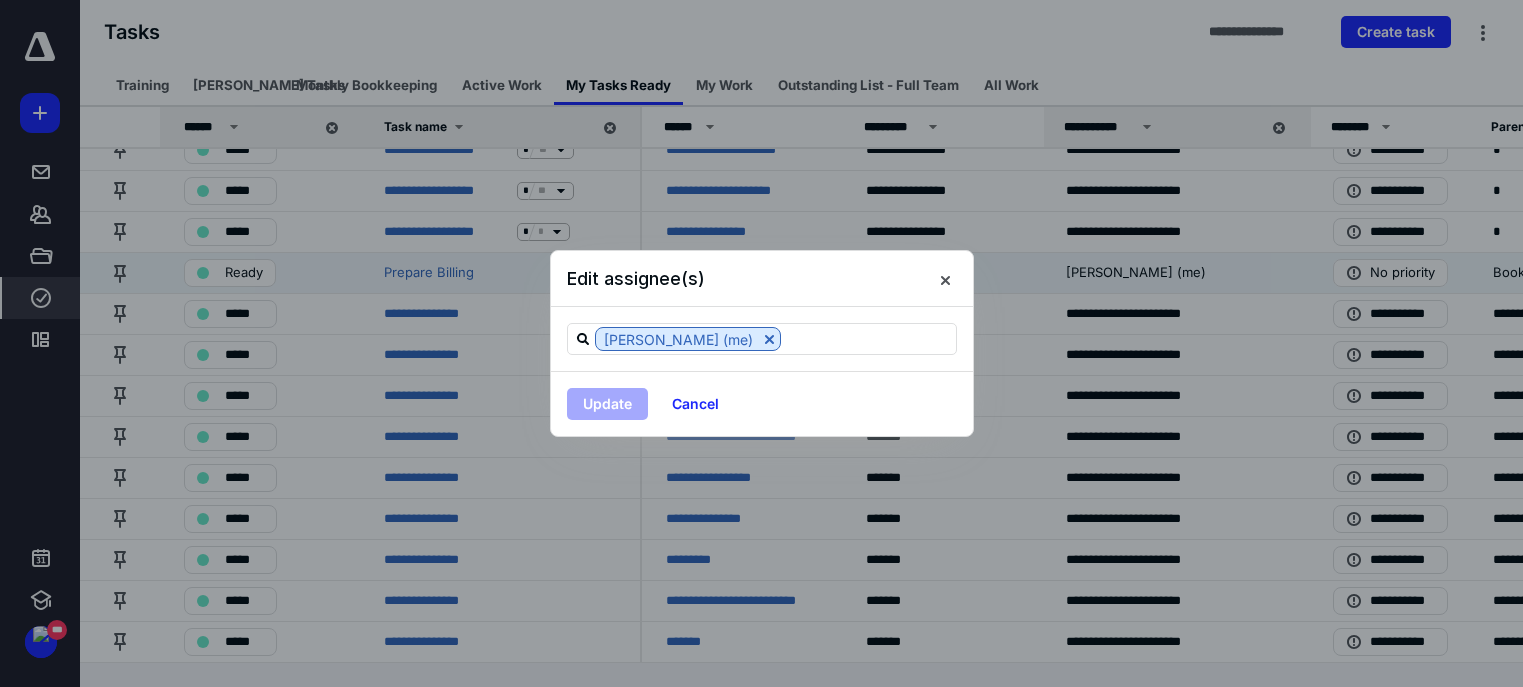 click on "[PERSON_NAME] (me)" at bounding box center (762, 339) 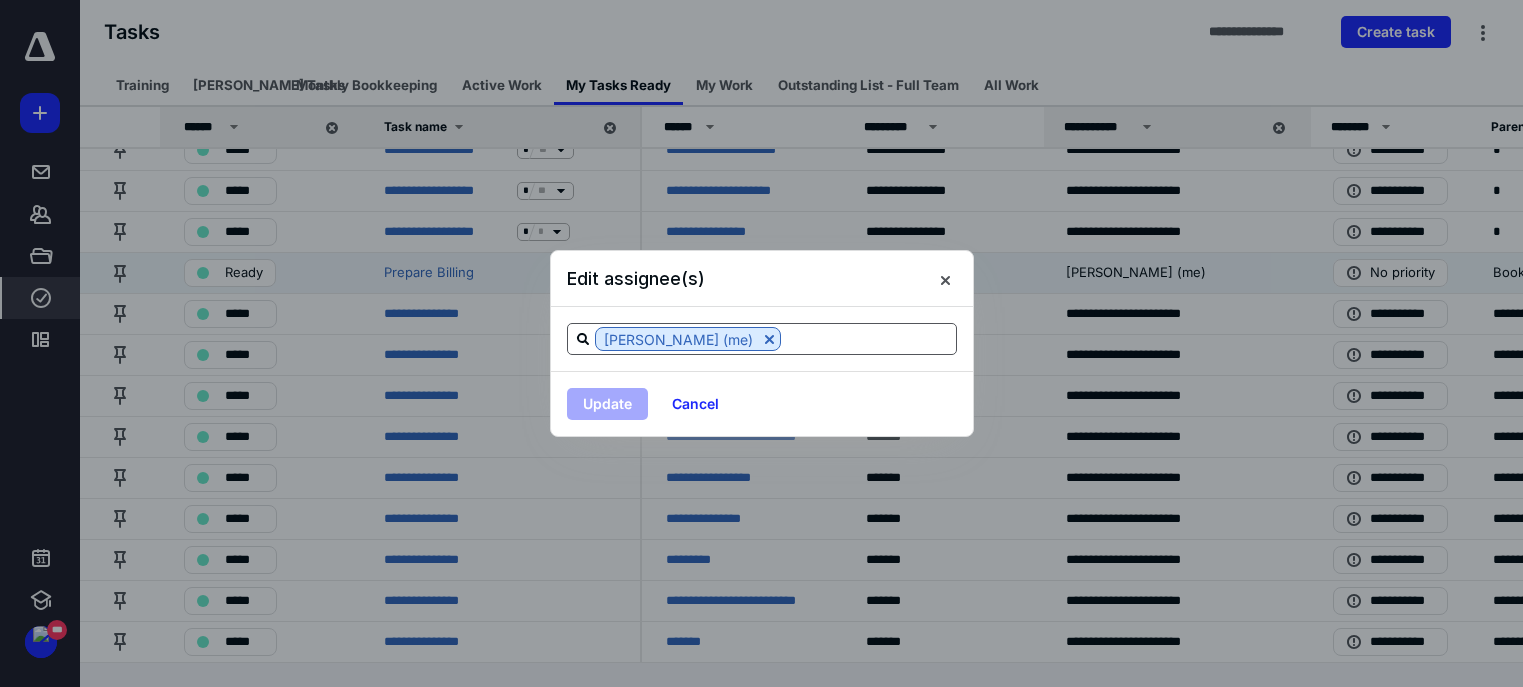 click at bounding box center [868, 338] 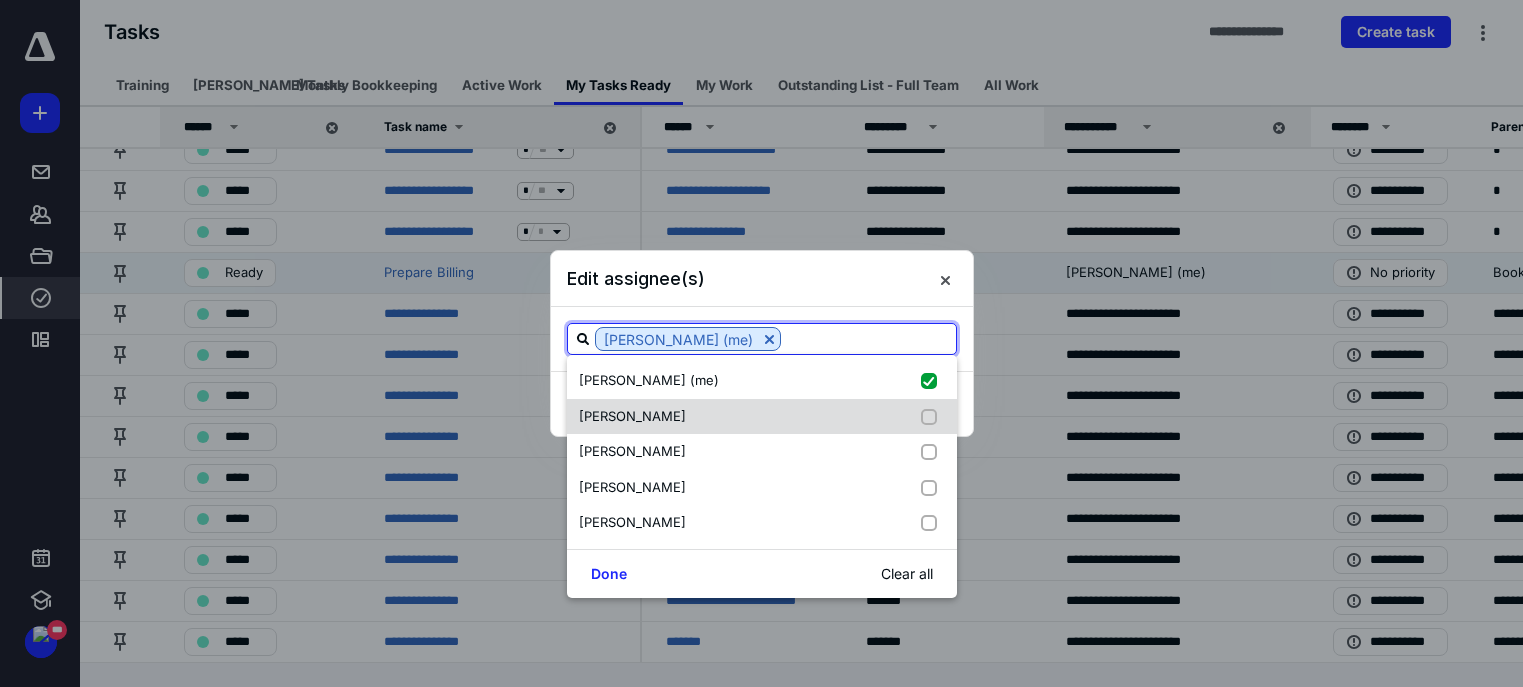 click on "[PERSON_NAME]" at bounding box center (762, 417) 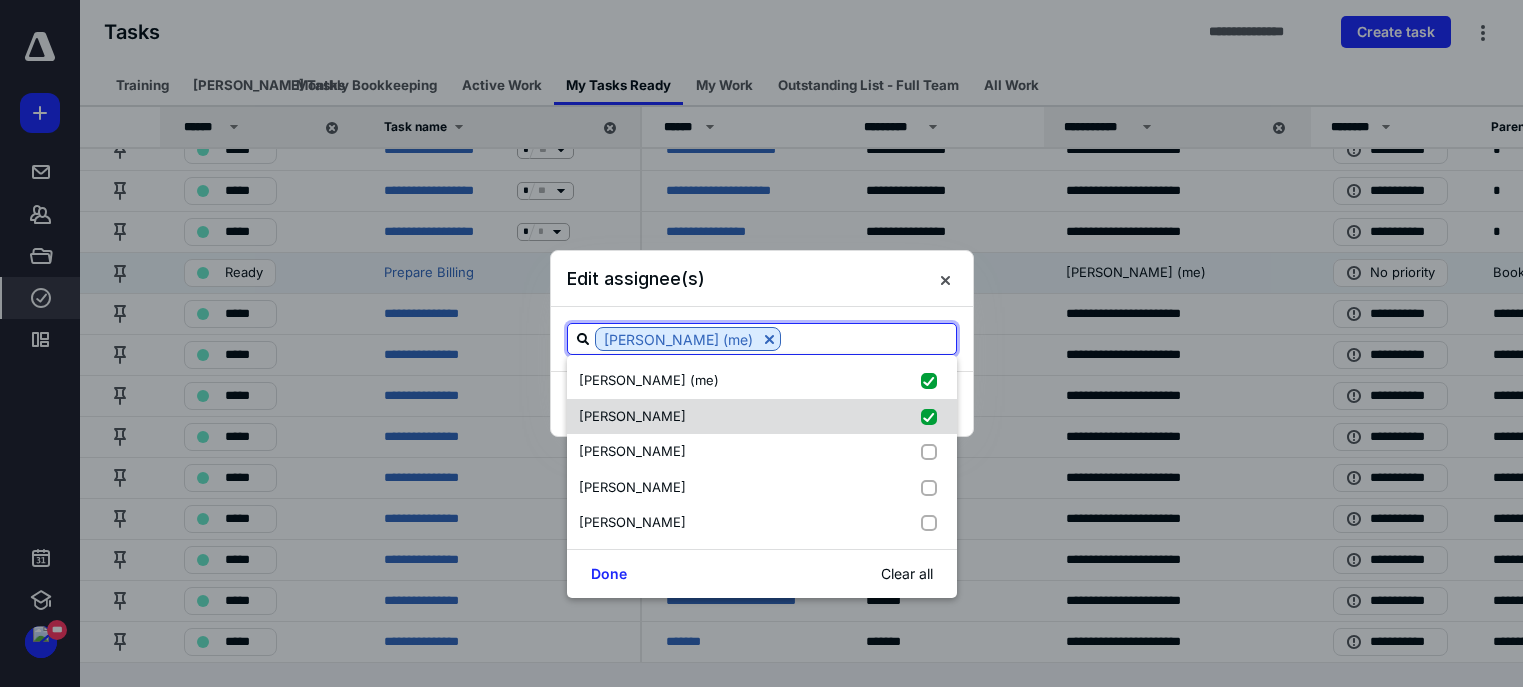 checkbox on "true" 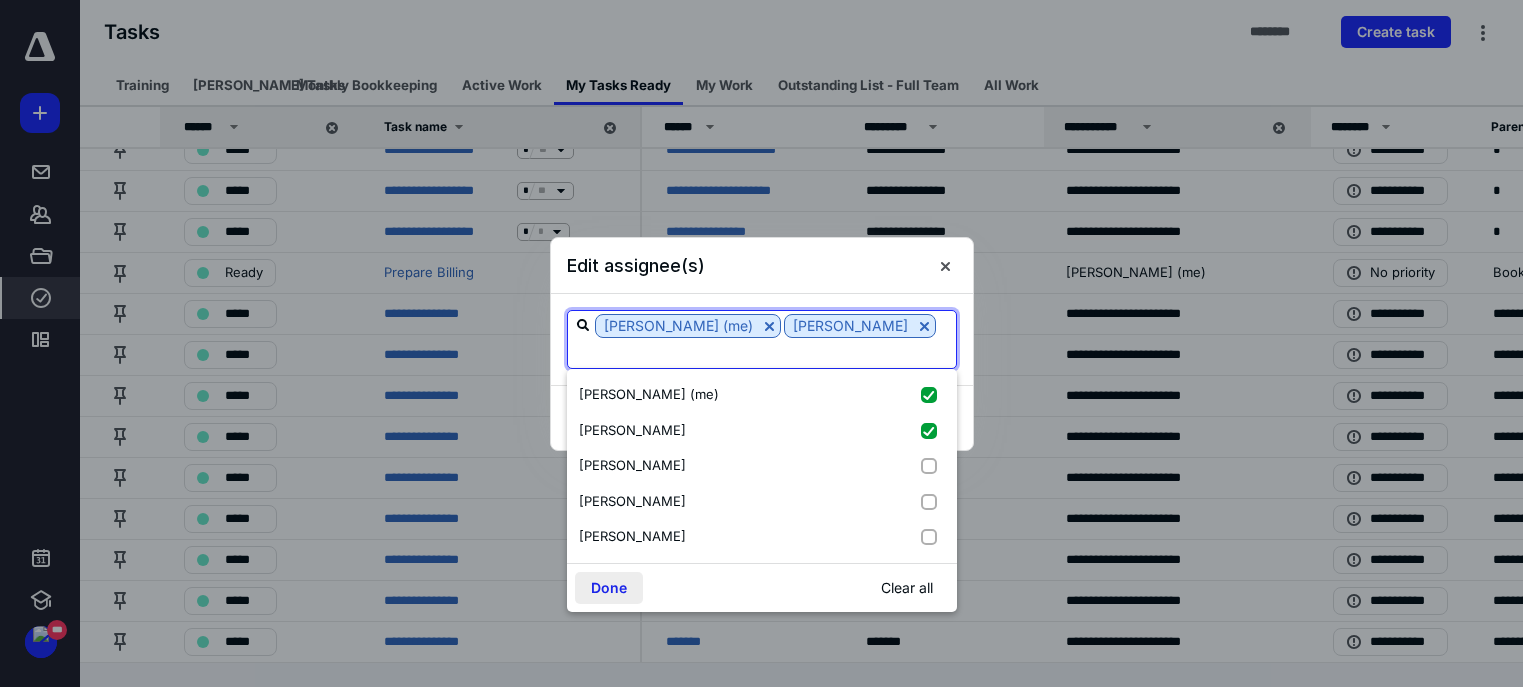 click on "Done" at bounding box center [609, 588] 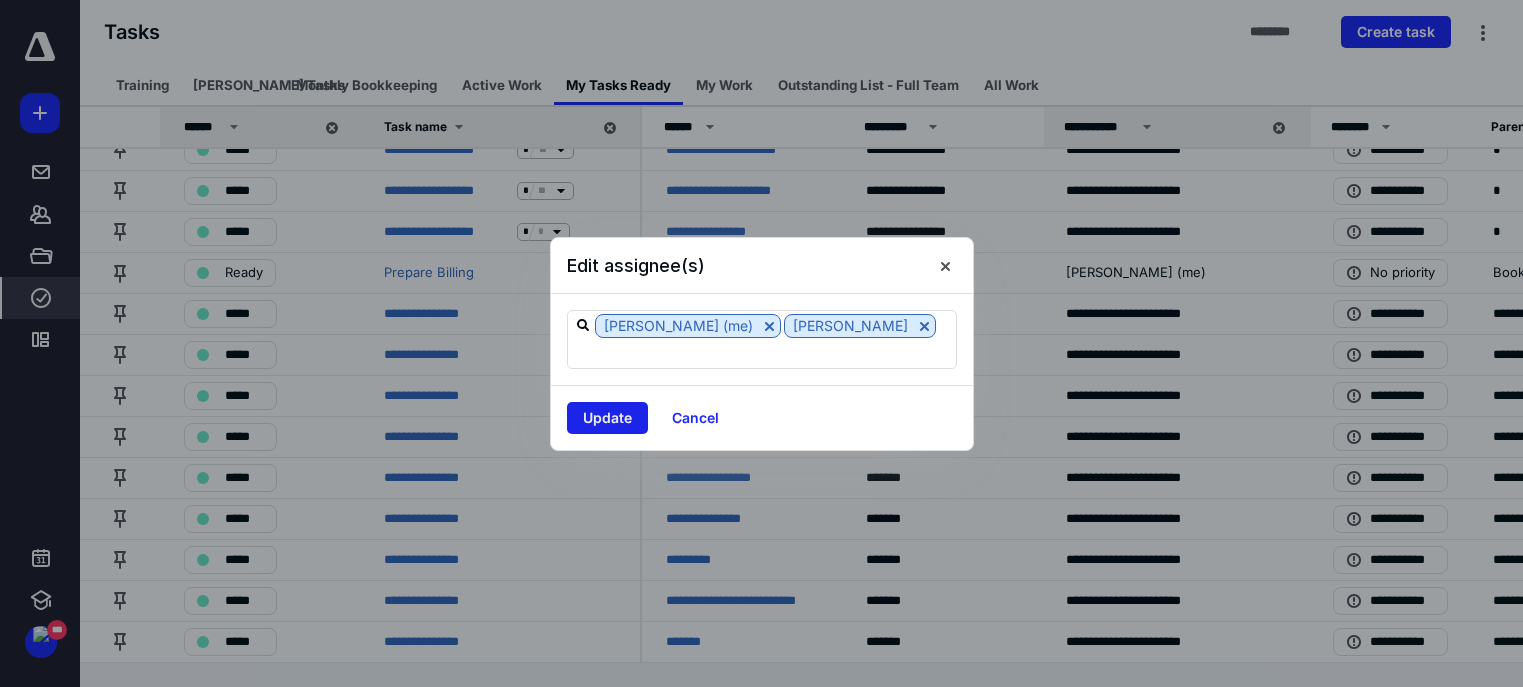 click on "Update" at bounding box center (607, 418) 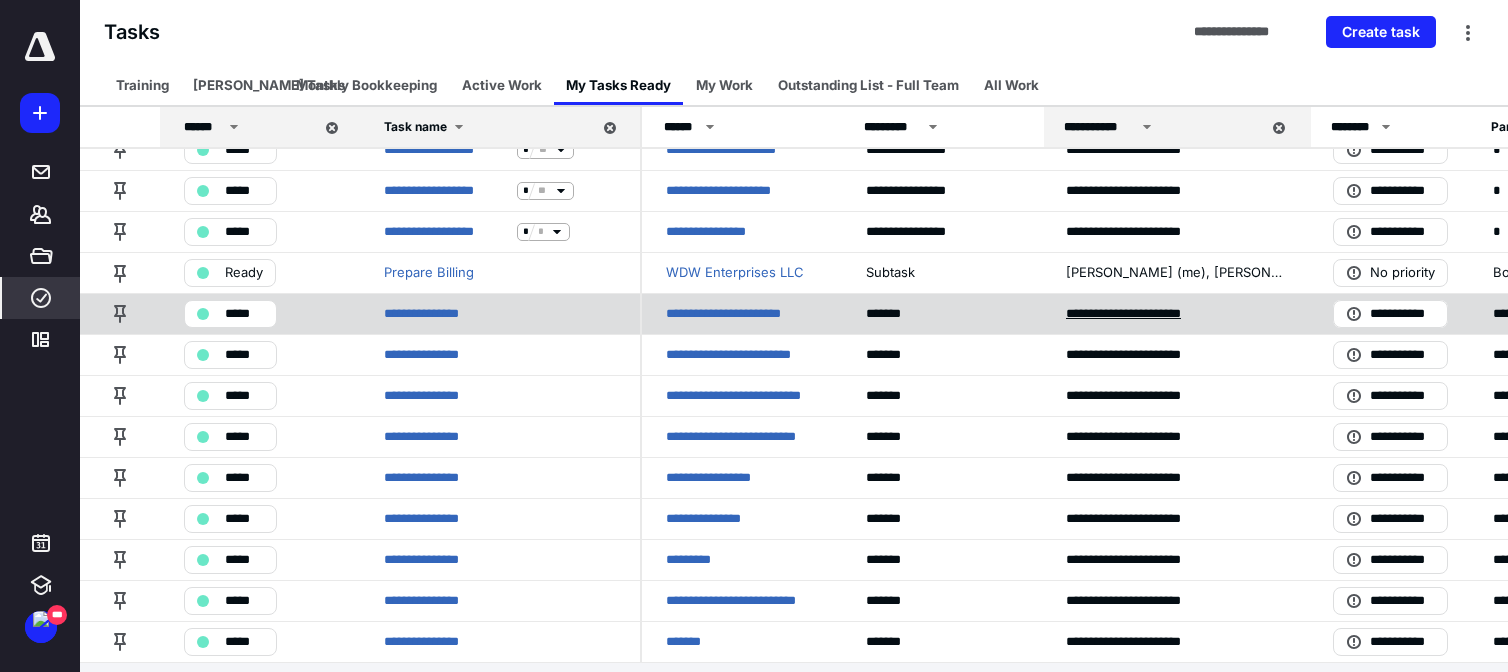 click on "**********" at bounding box center [1140, 314] 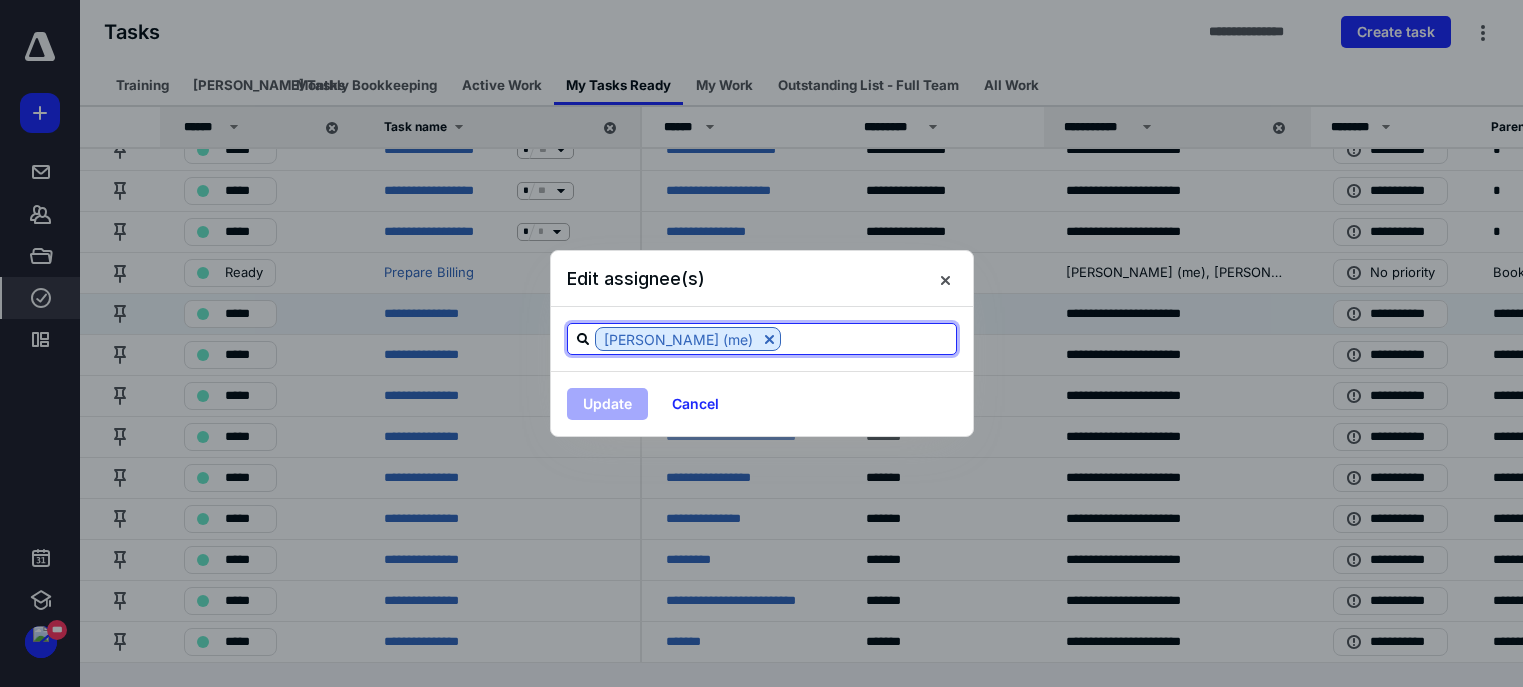 click at bounding box center [868, 338] 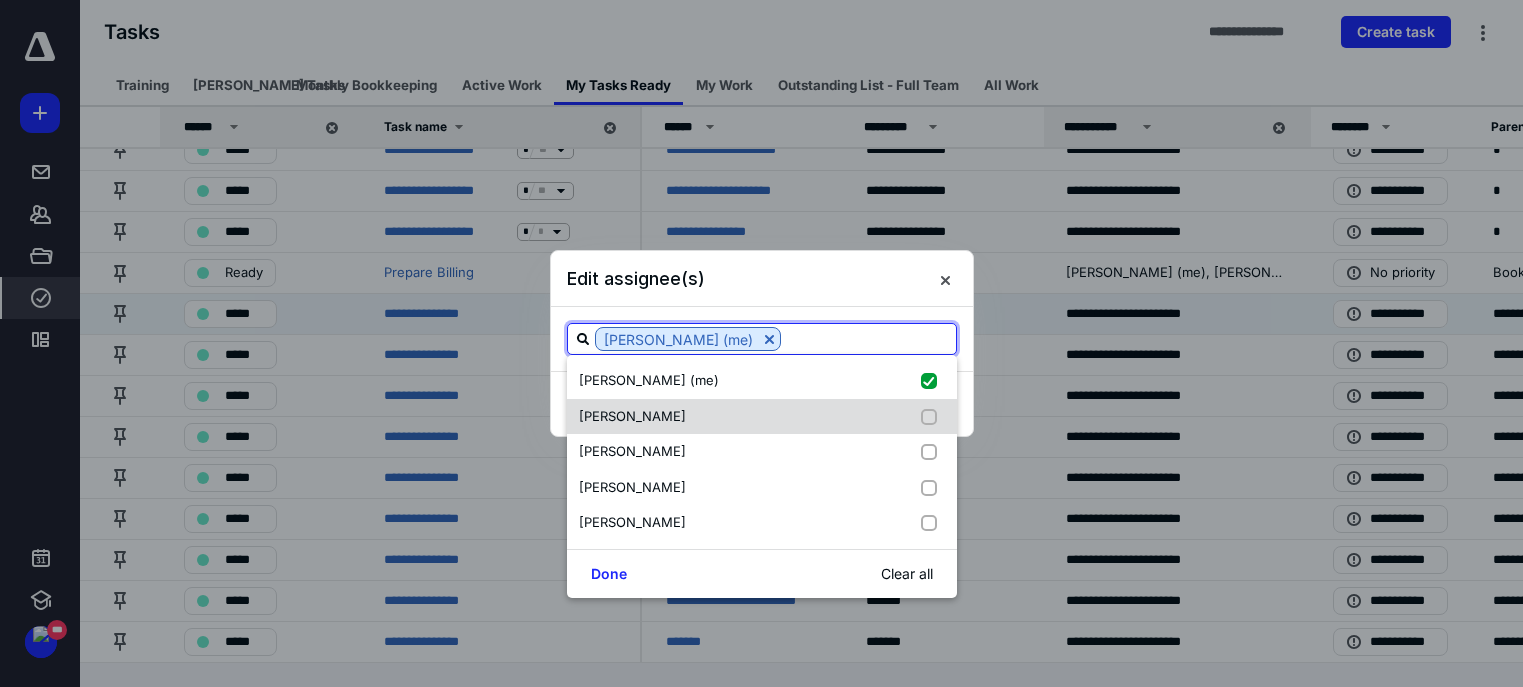 click on "[PERSON_NAME]" at bounding box center (762, 417) 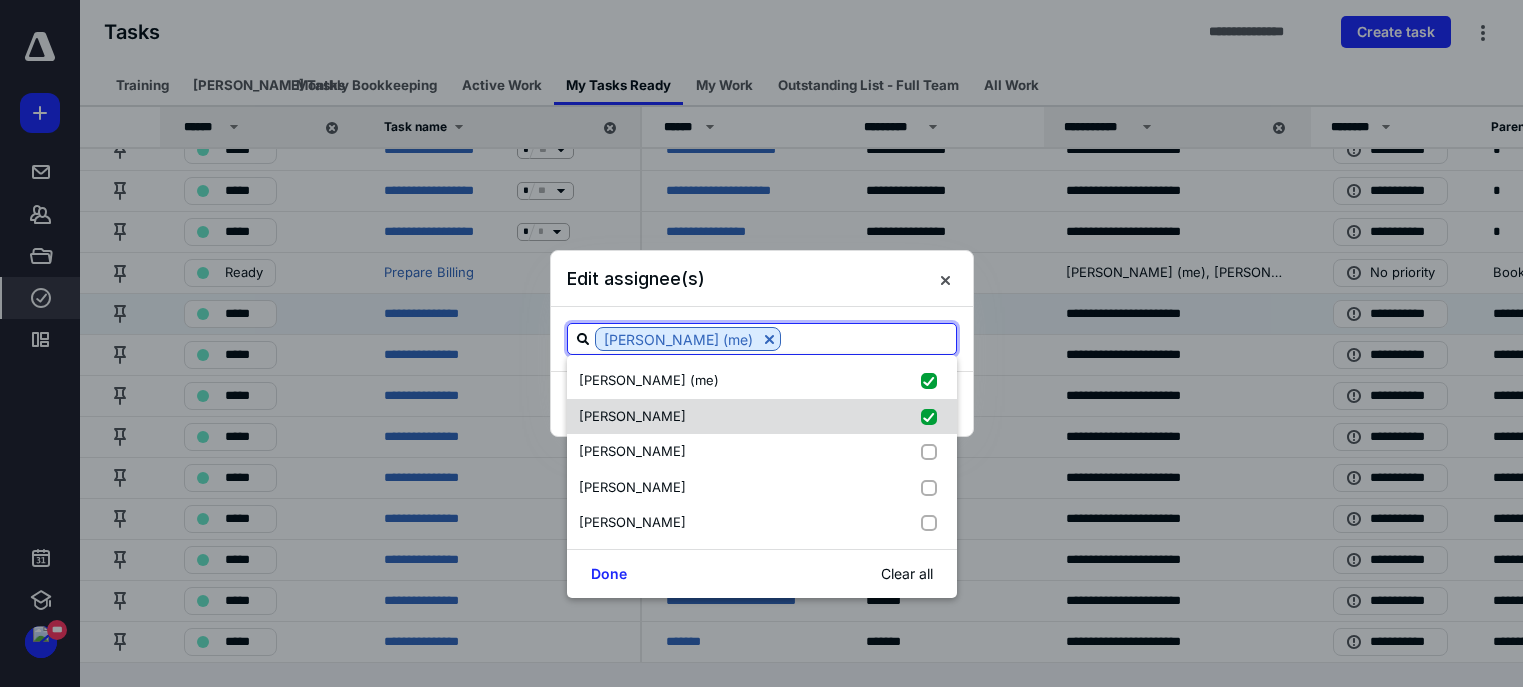 checkbox on "true" 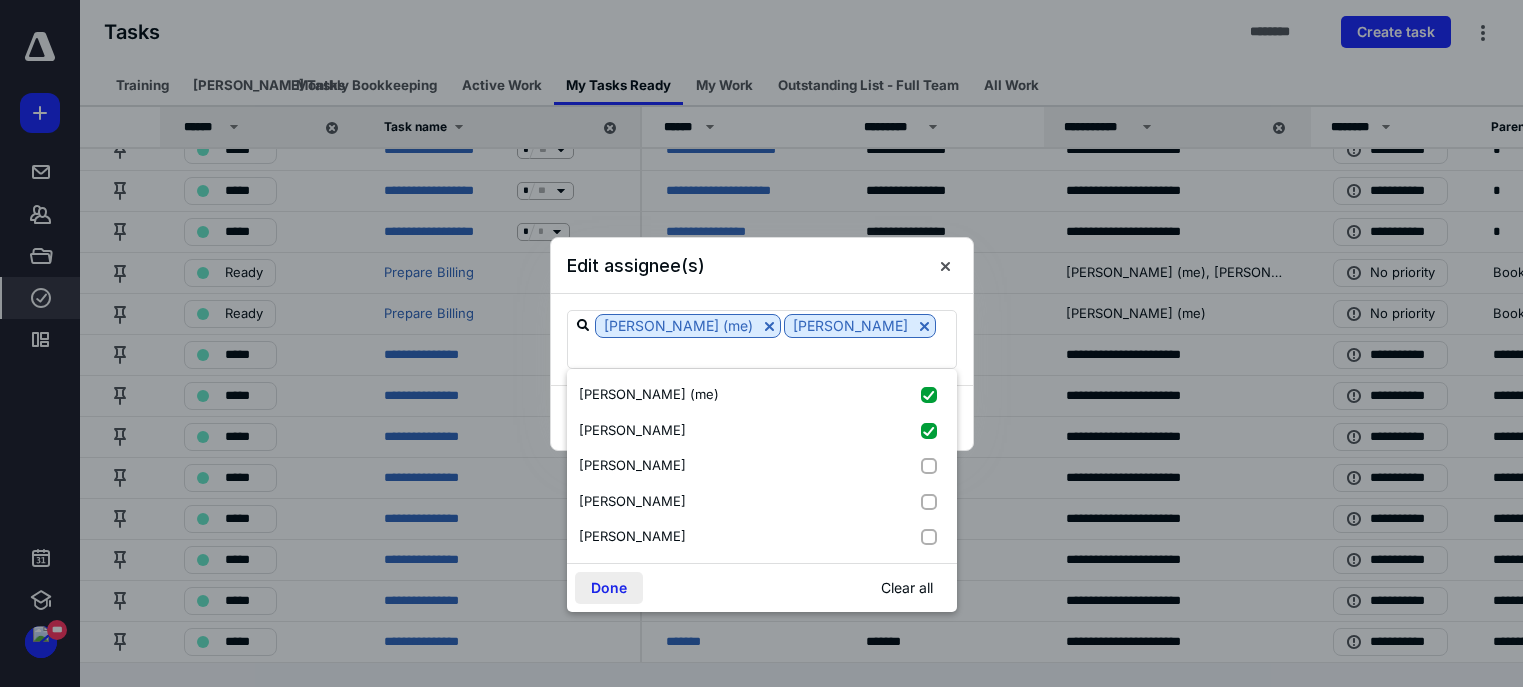click on "Done" at bounding box center (609, 588) 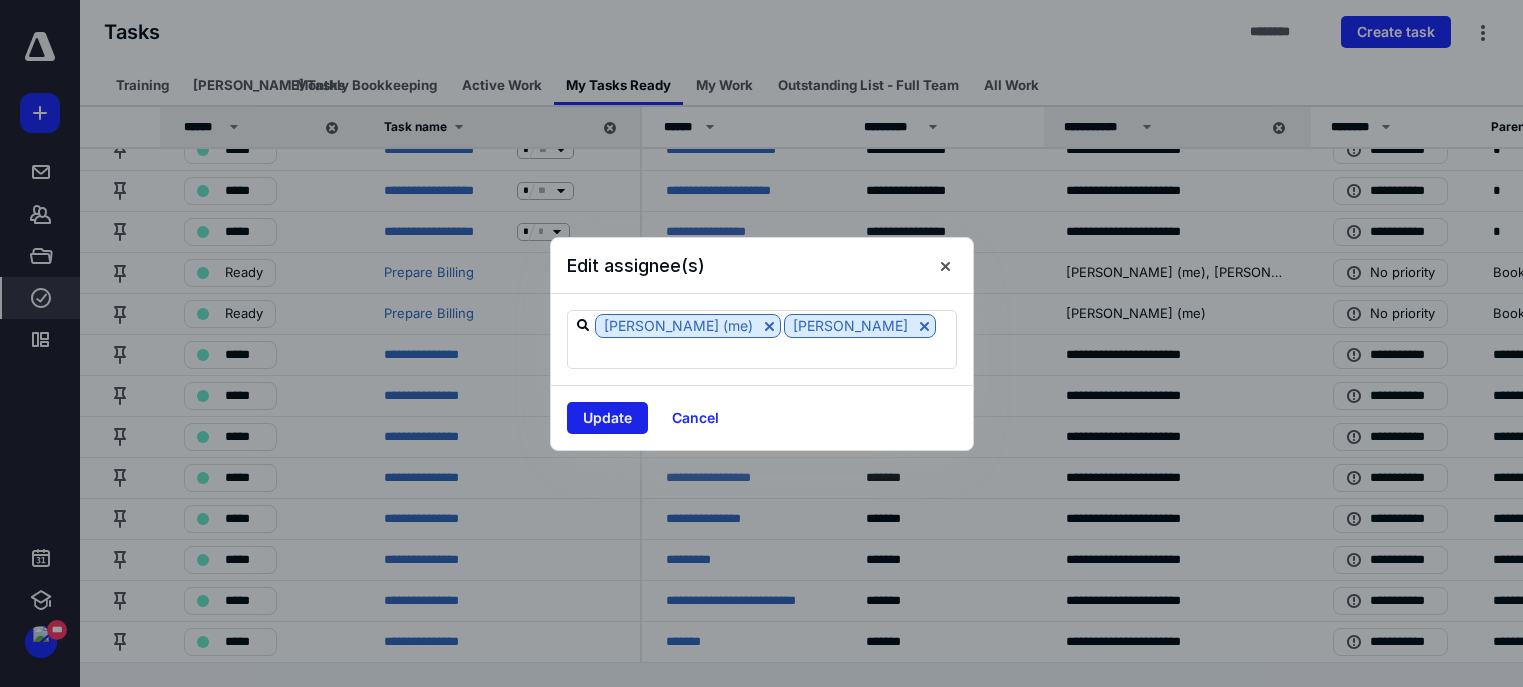 click on "Update" at bounding box center [607, 418] 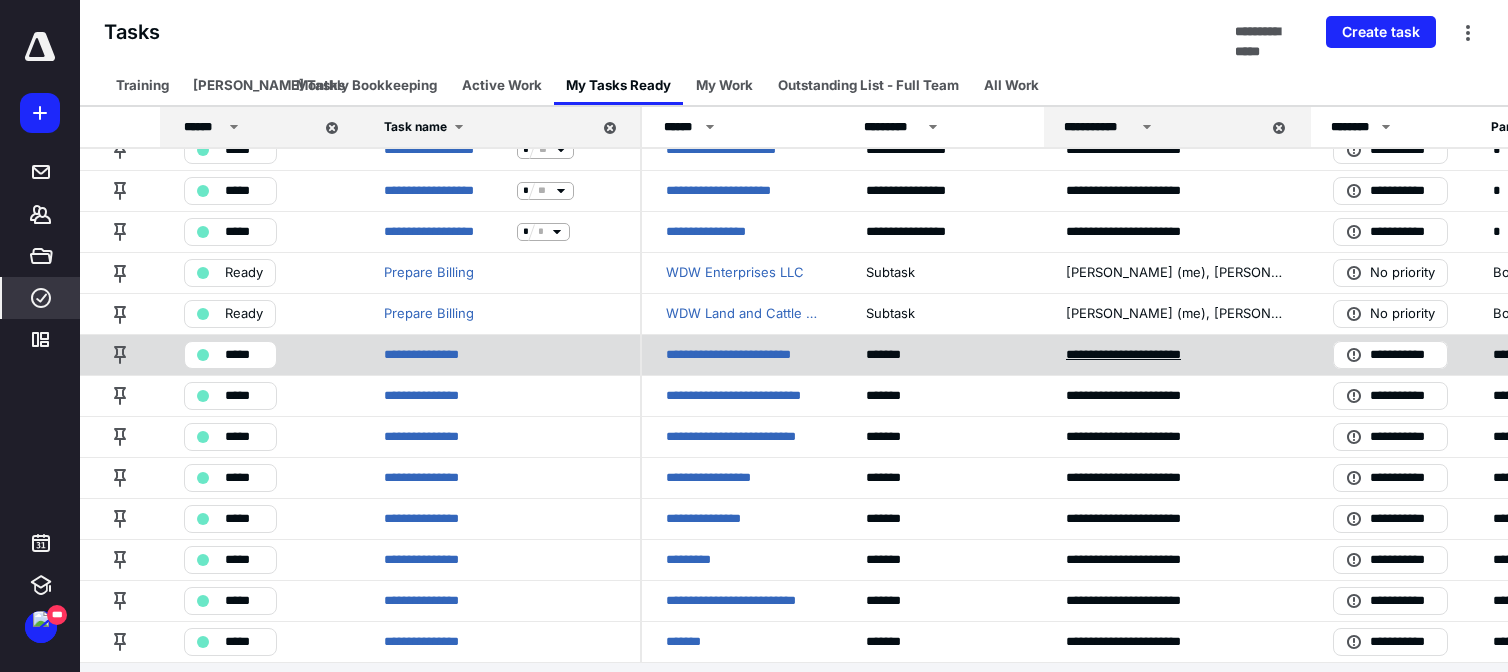 click on "**********" at bounding box center (1140, 355) 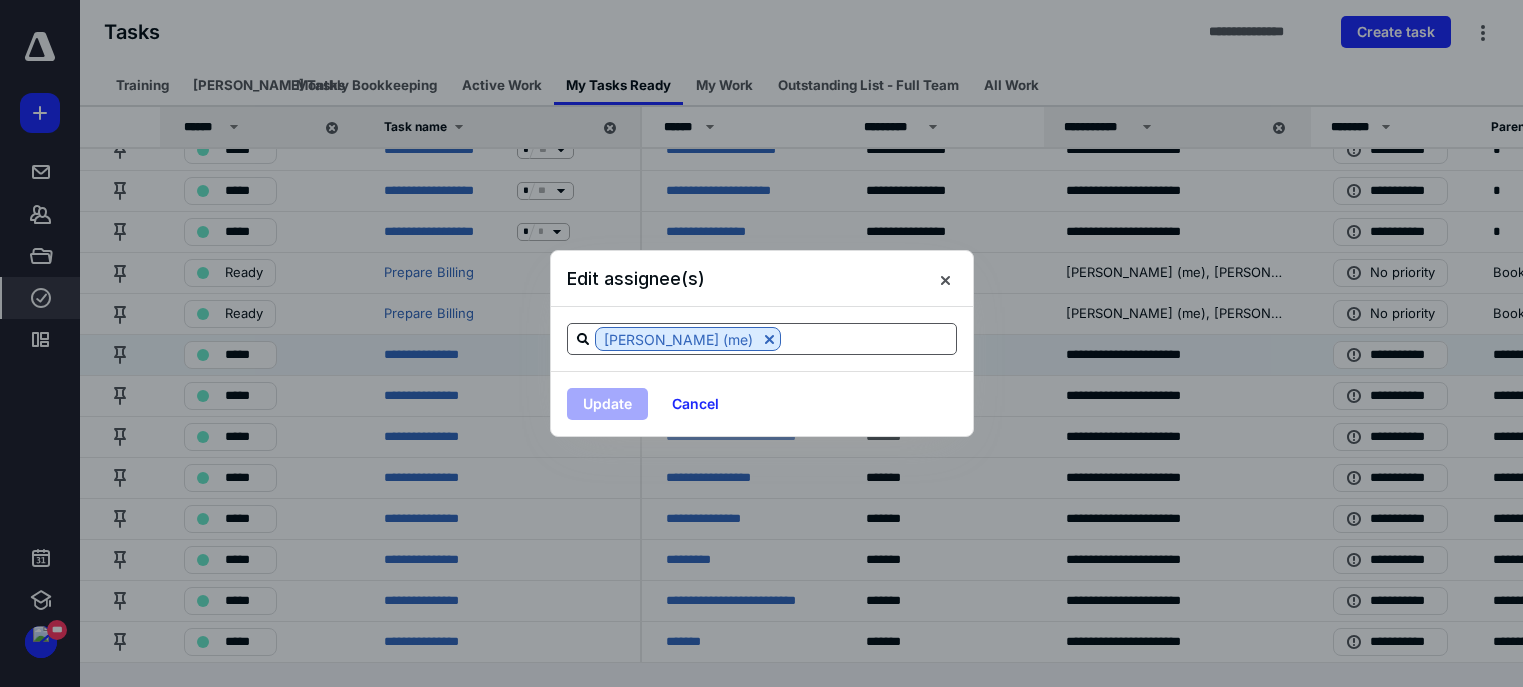 click at bounding box center [868, 338] 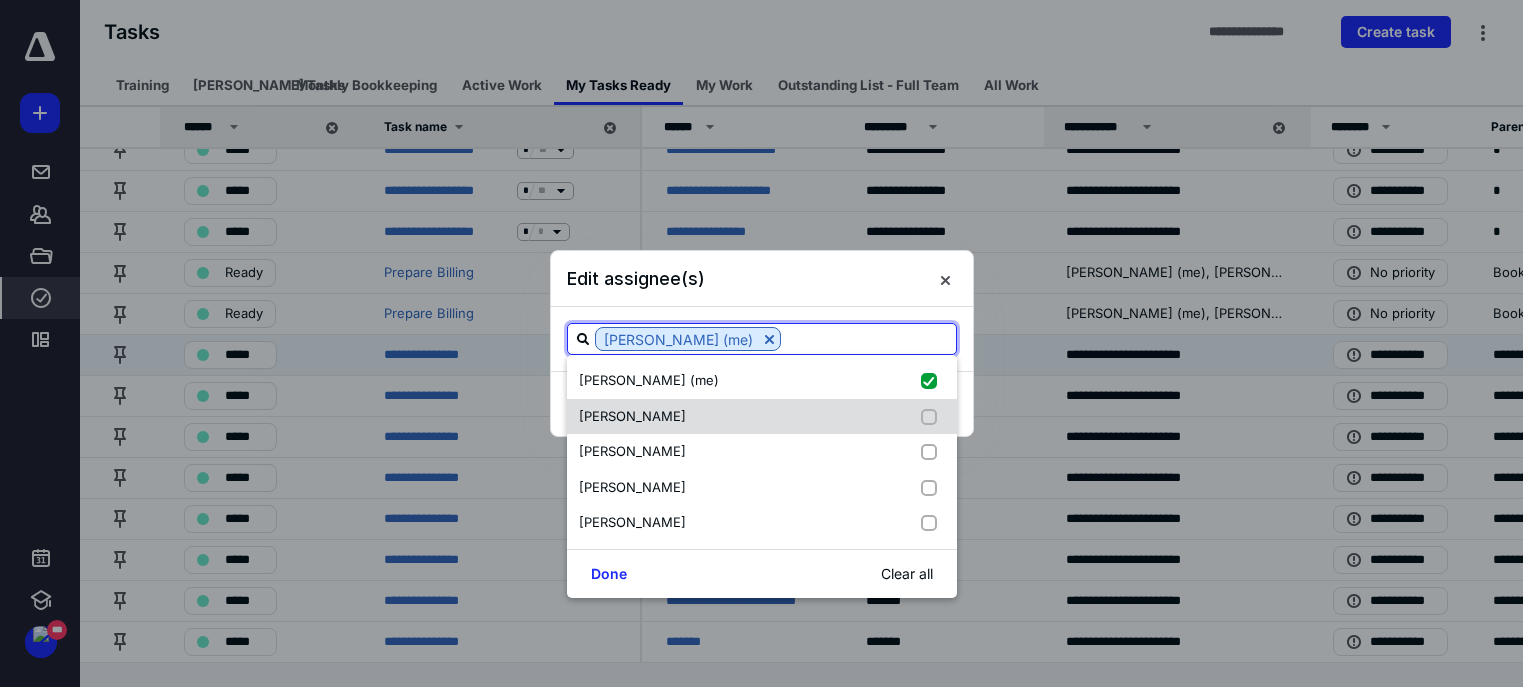 click on "[PERSON_NAME]" at bounding box center [762, 417] 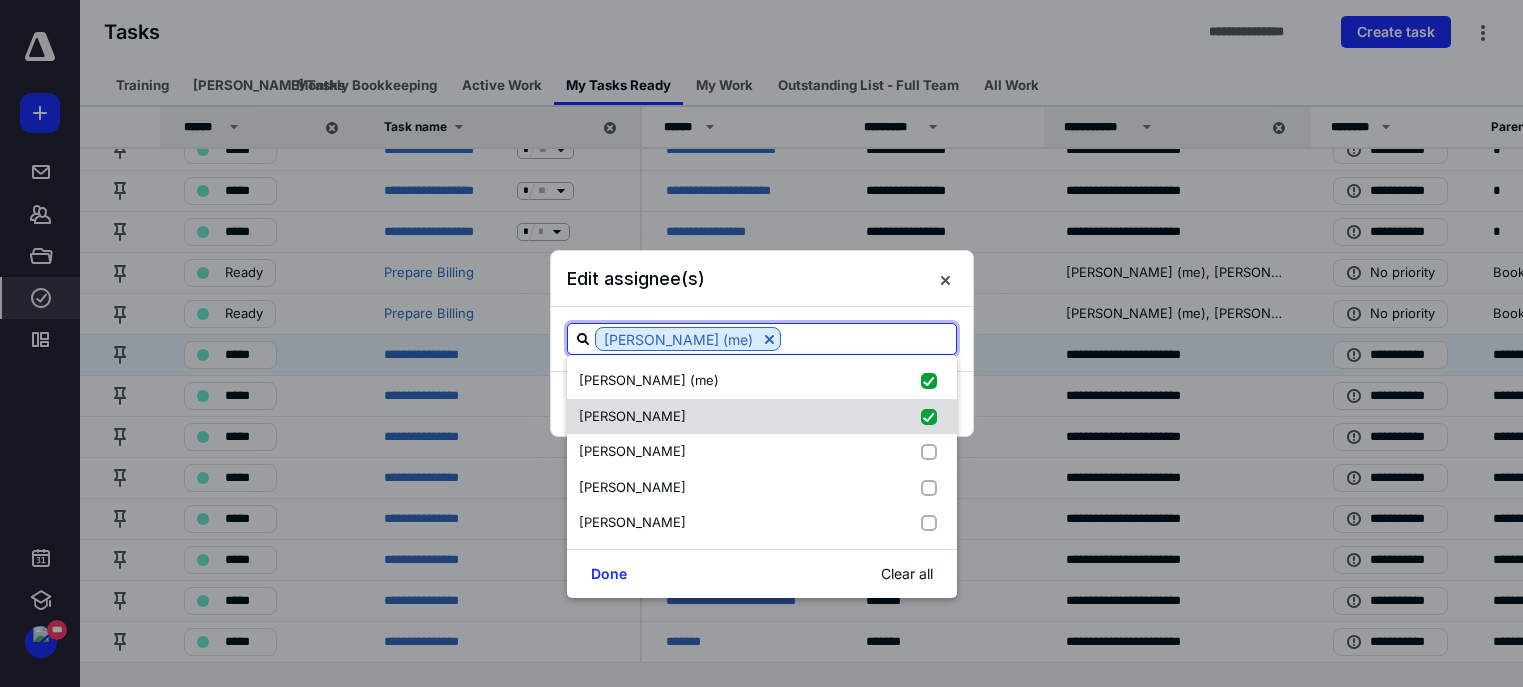 checkbox on "true" 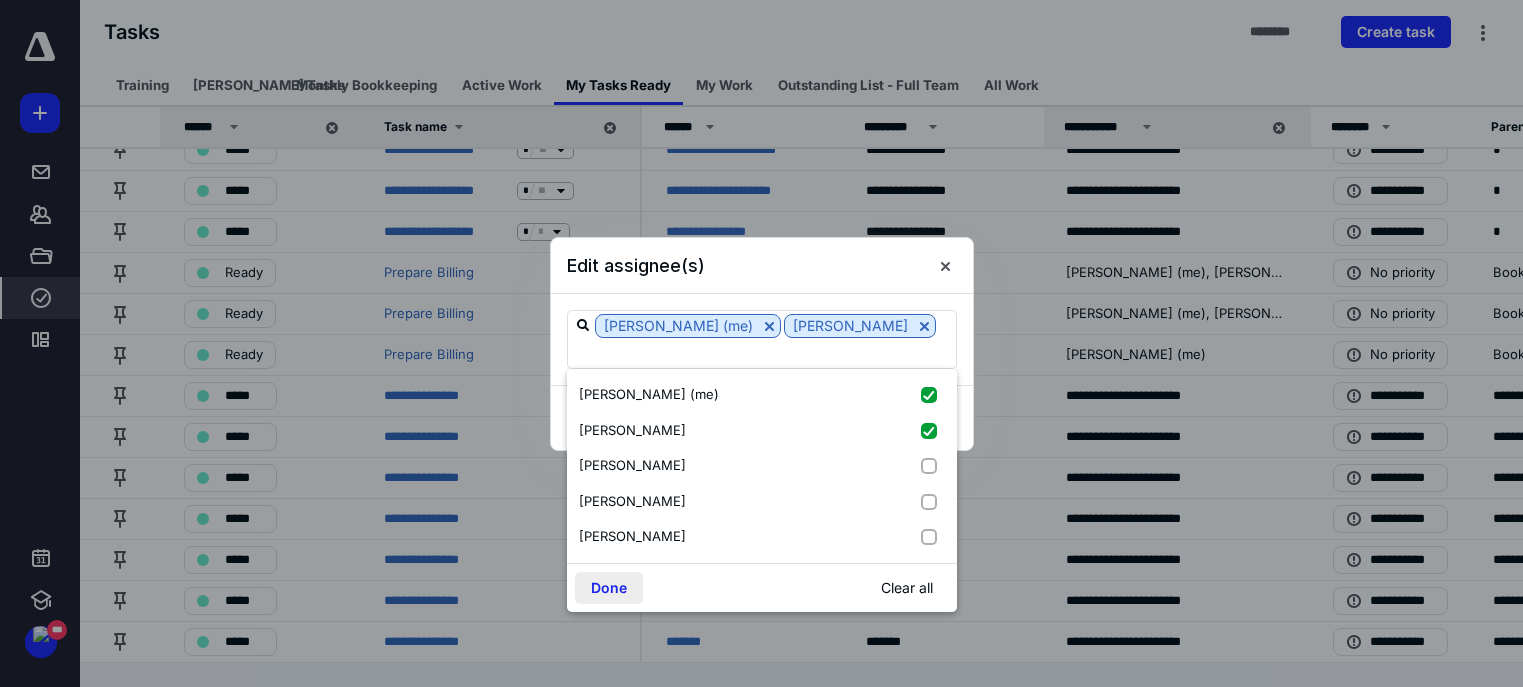 click on "Done" at bounding box center (609, 588) 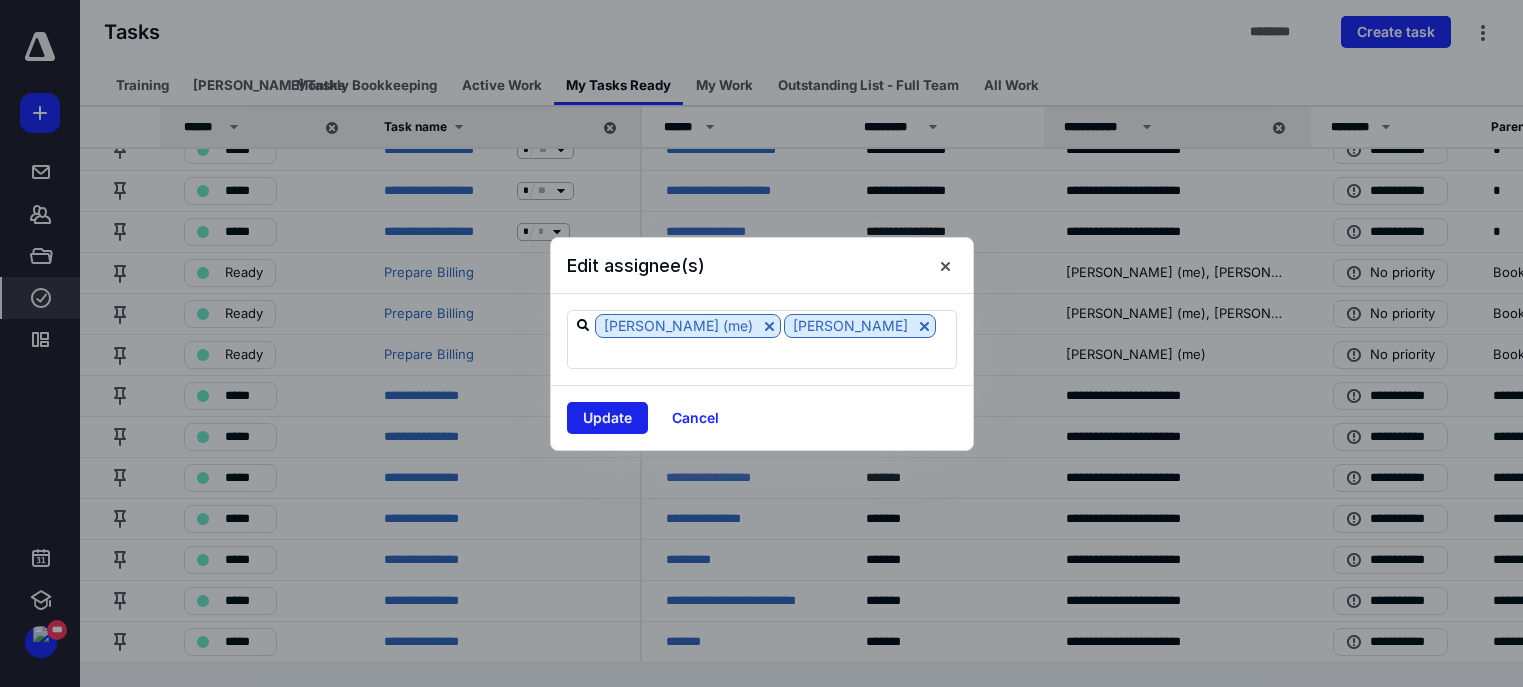click on "Update" at bounding box center [607, 418] 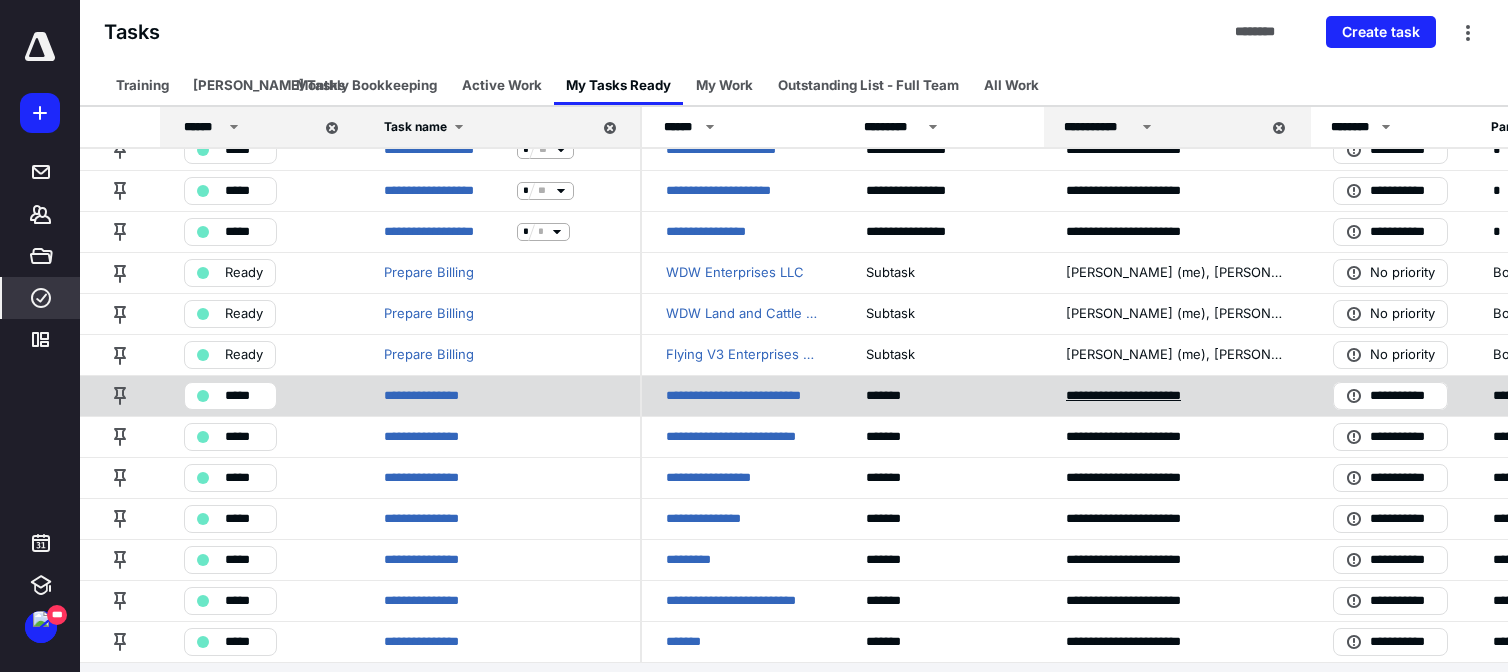 click on "**********" at bounding box center [1140, 396] 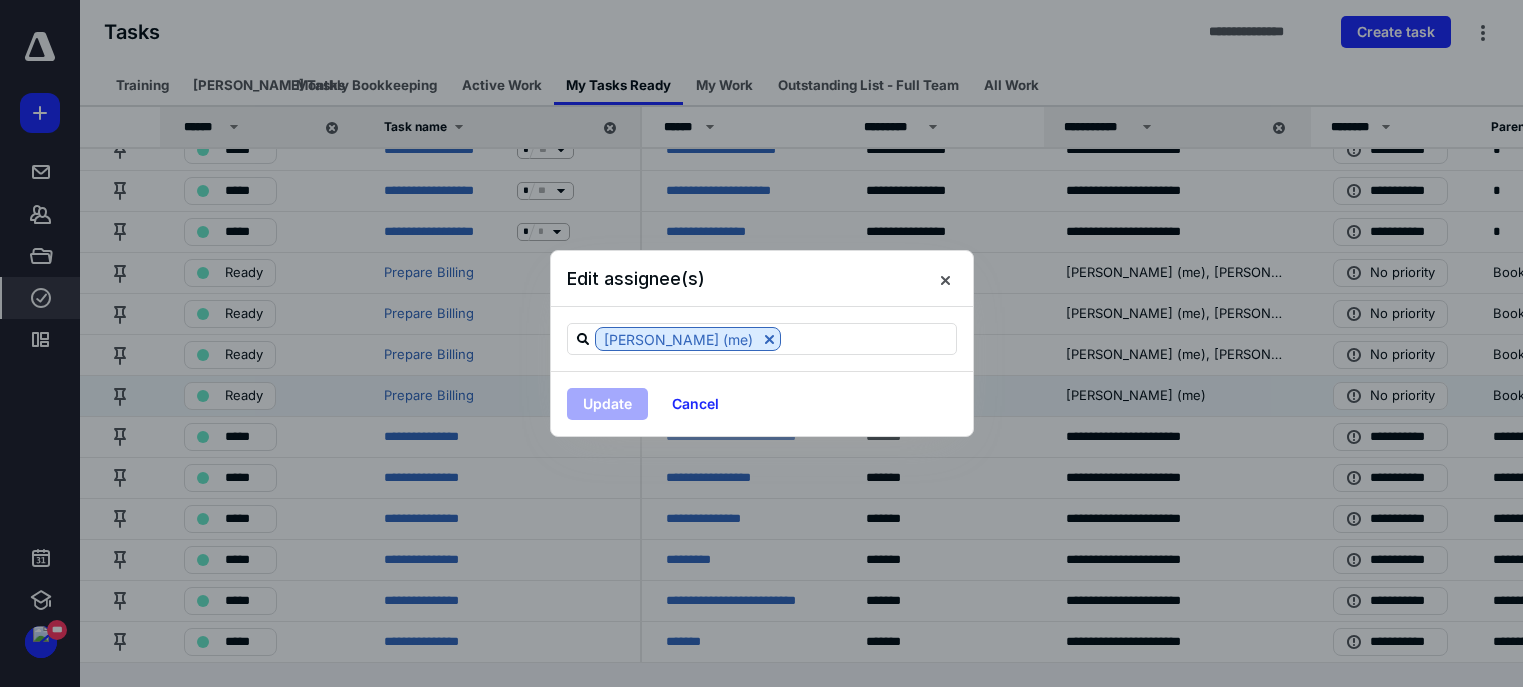 click on "[PERSON_NAME] (me)" at bounding box center (762, 339) 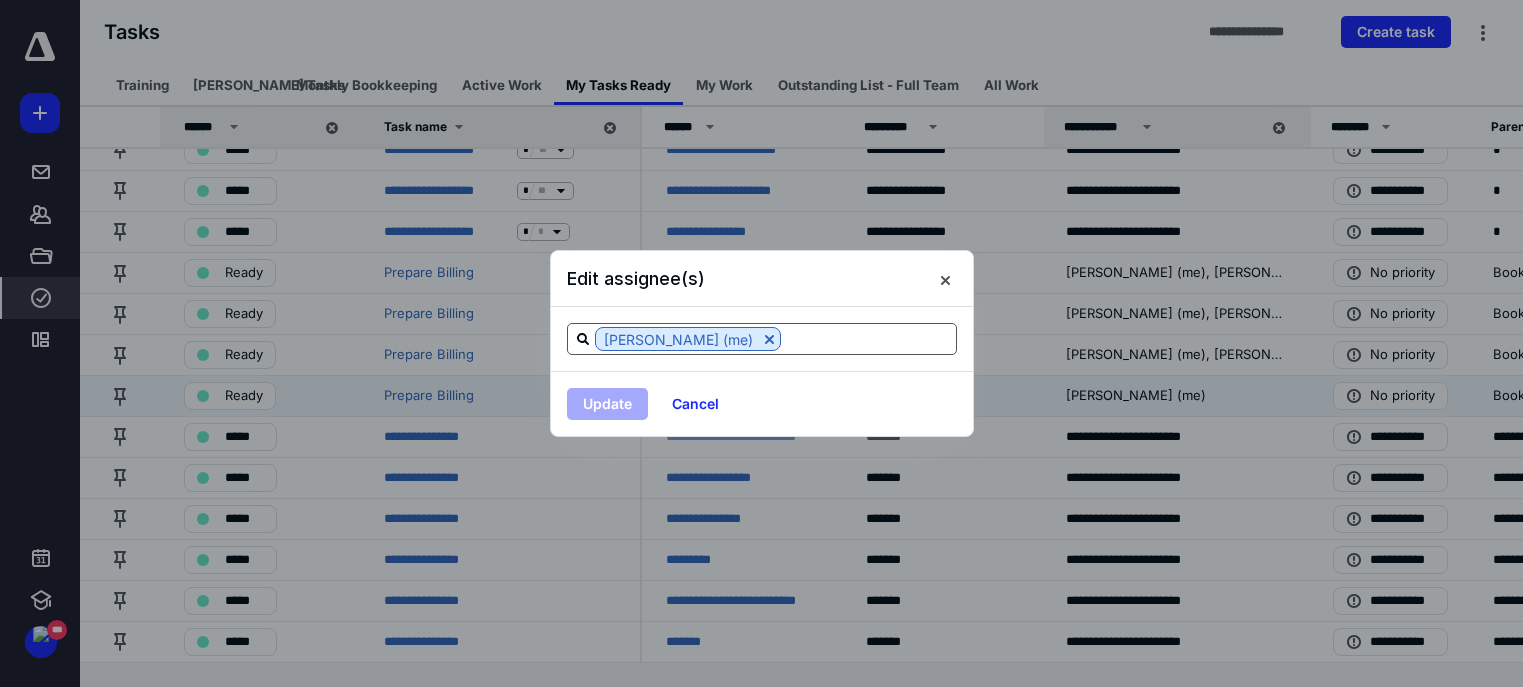click at bounding box center (868, 338) 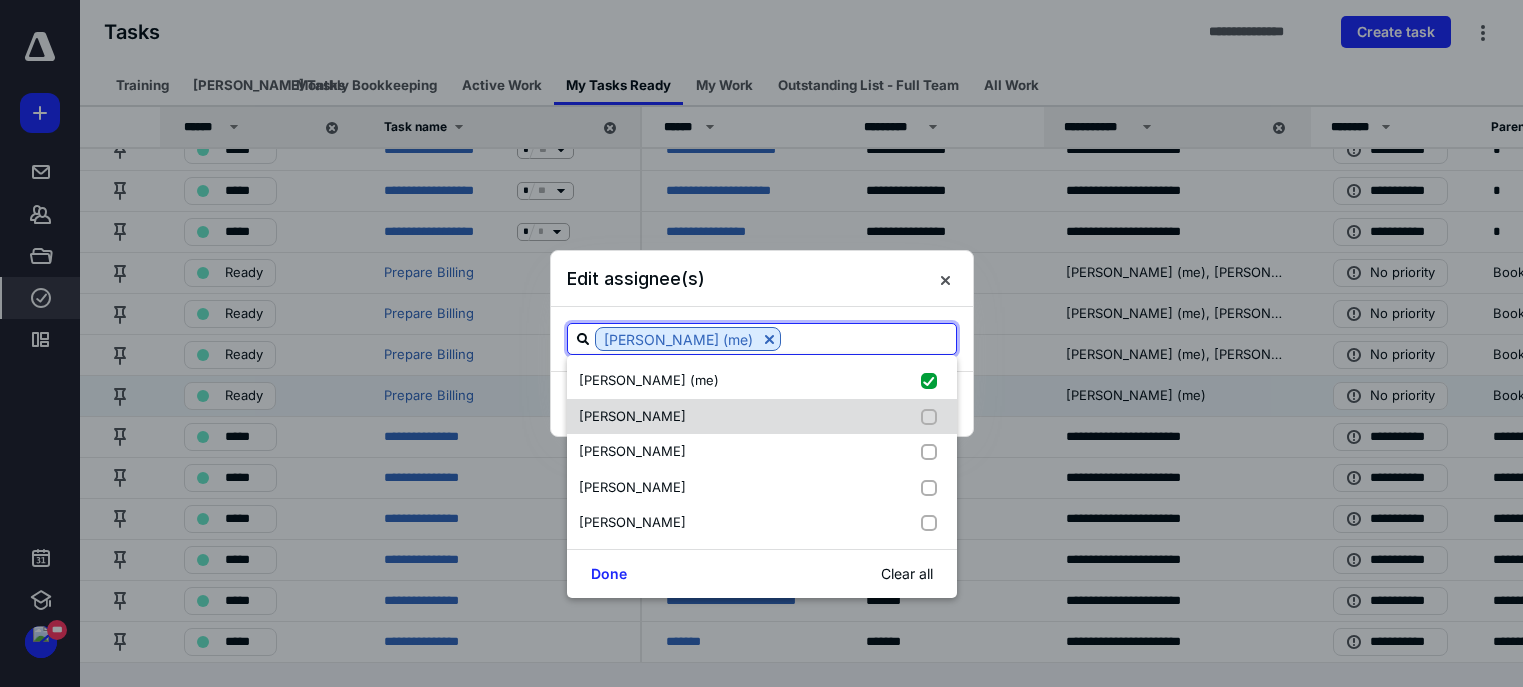 click on "[PERSON_NAME]" at bounding box center (762, 417) 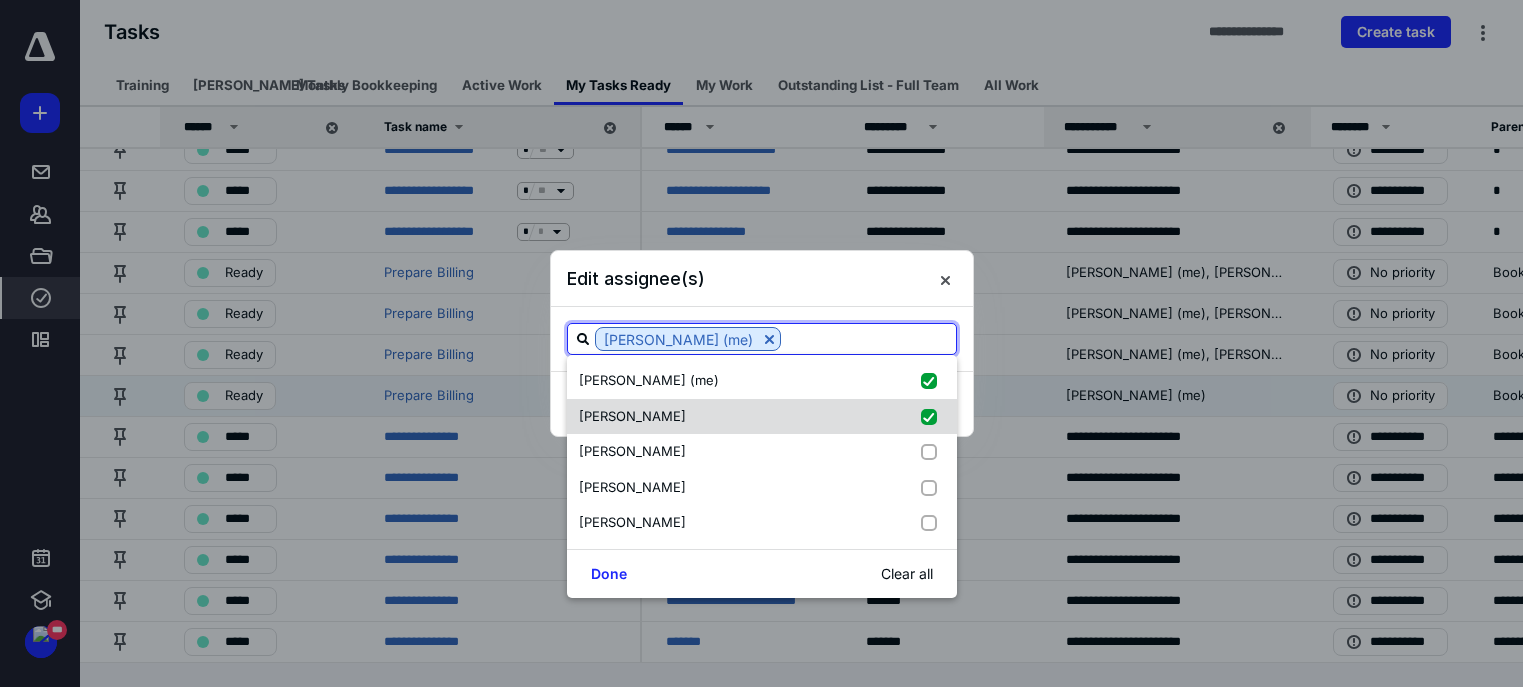 checkbox on "true" 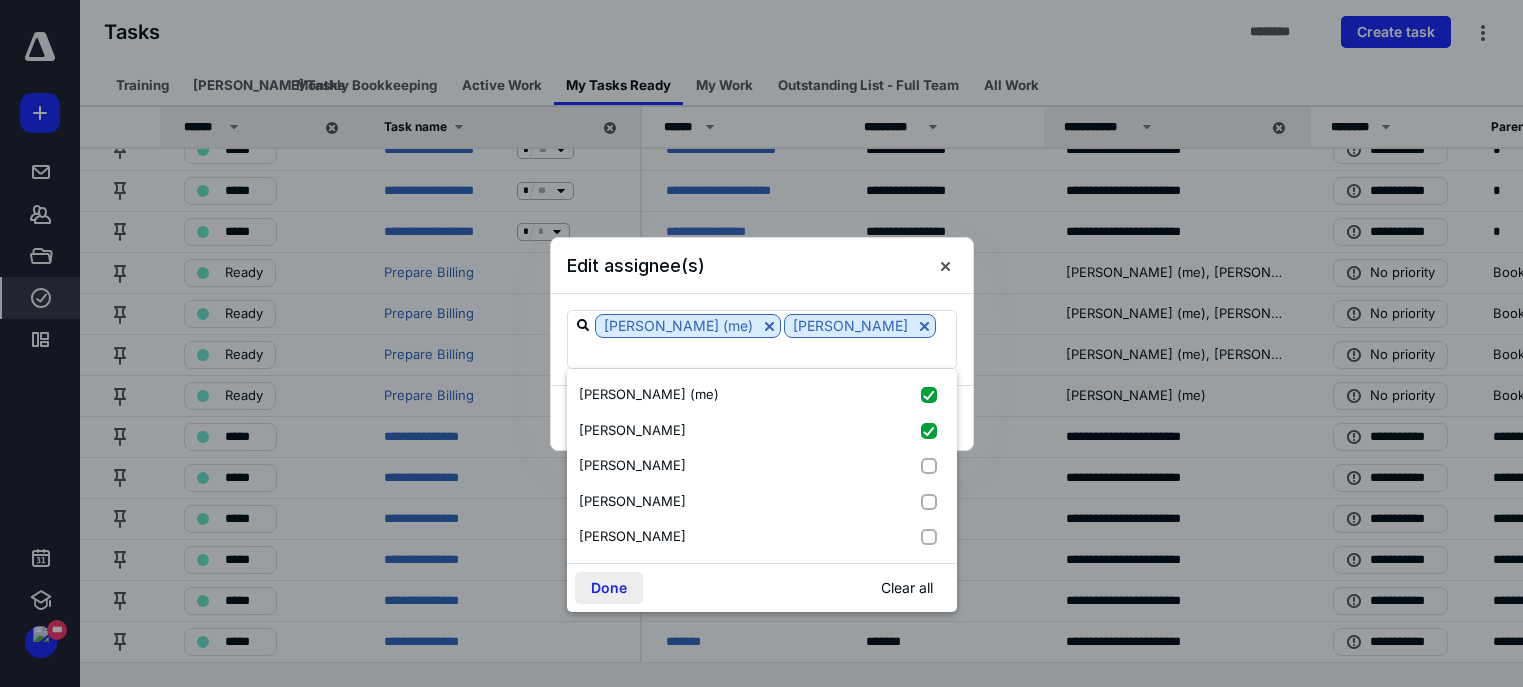 click on "Done" at bounding box center (609, 588) 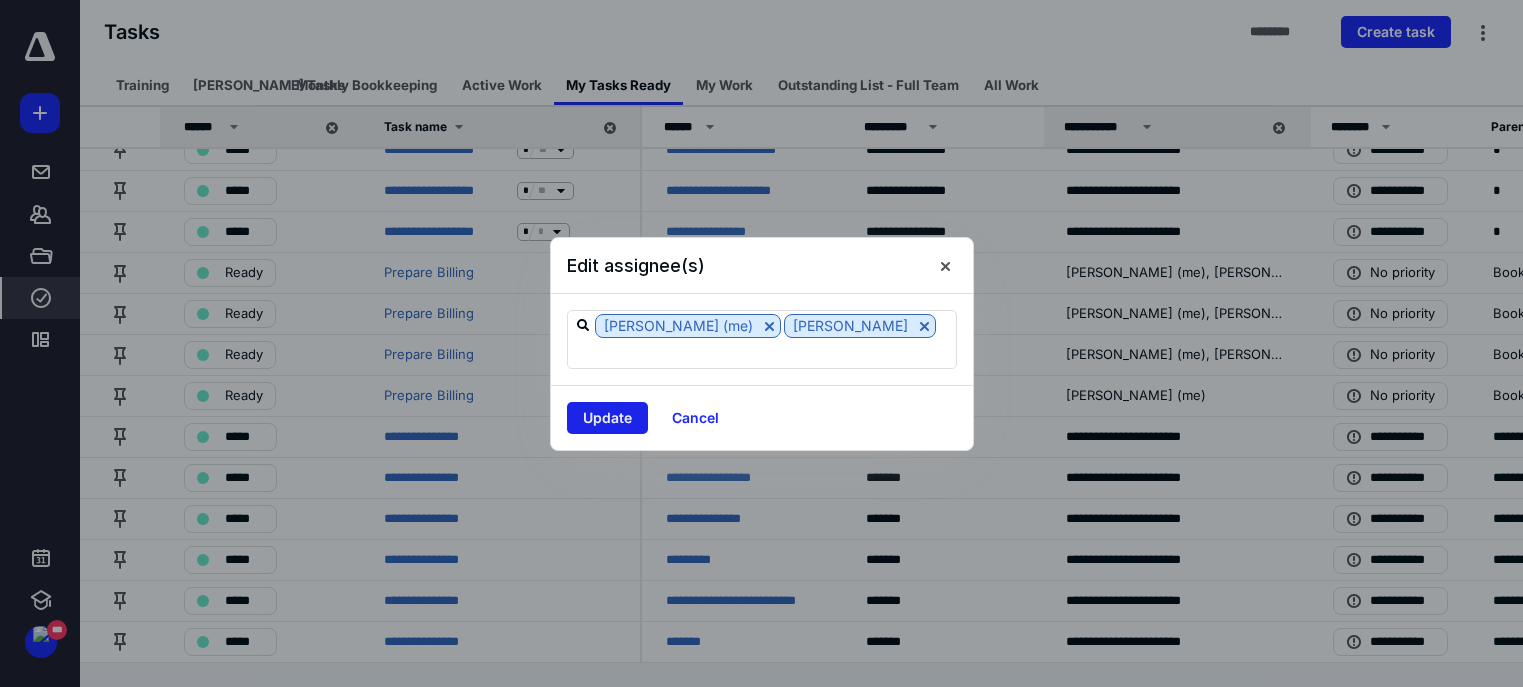 click on "Update" at bounding box center (607, 418) 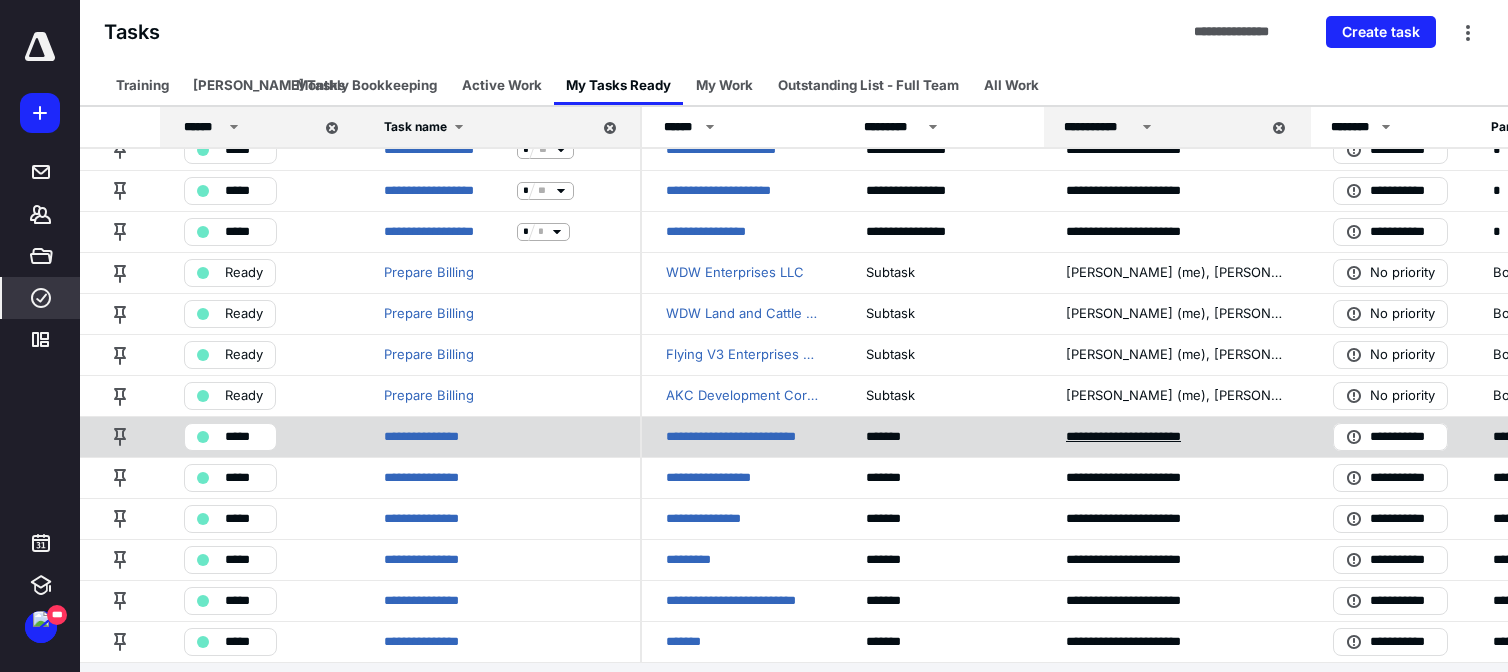 click on "**********" at bounding box center (1140, 437) 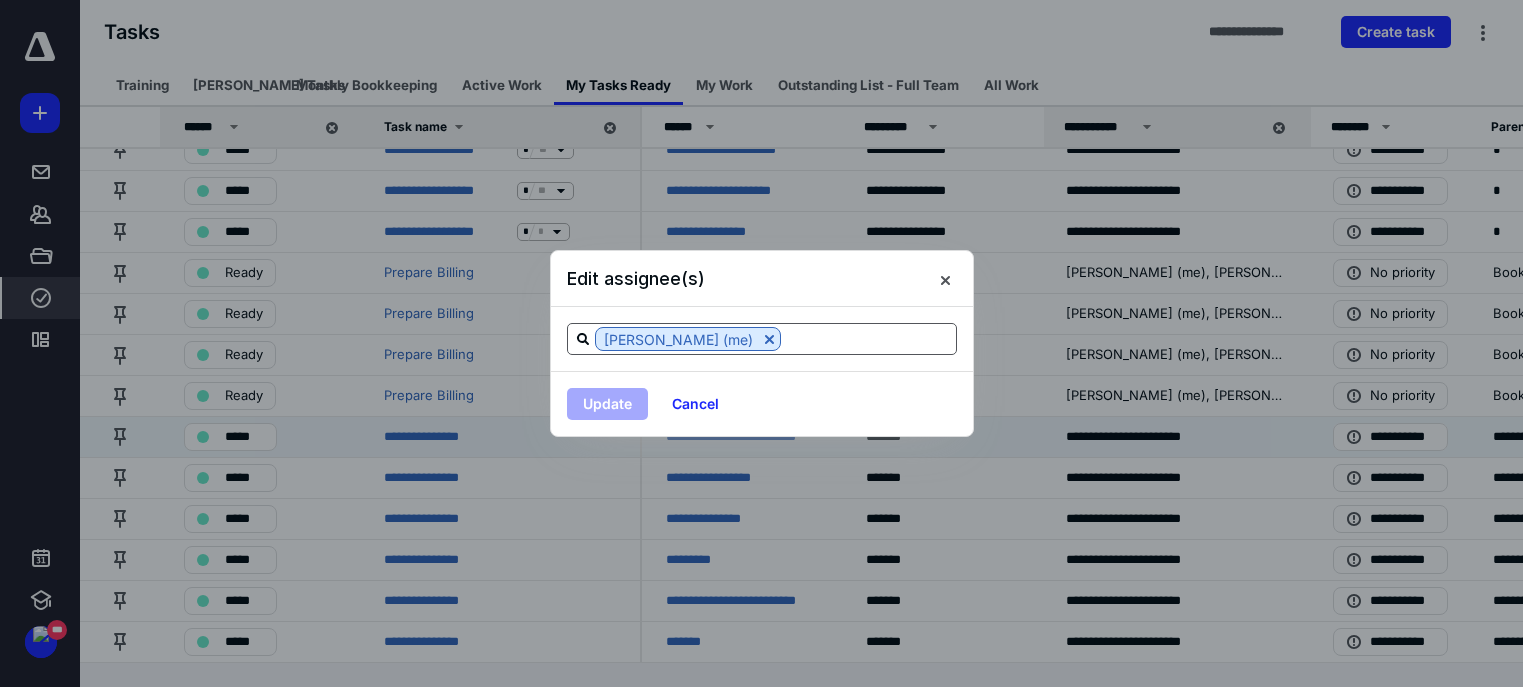 click at bounding box center [868, 338] 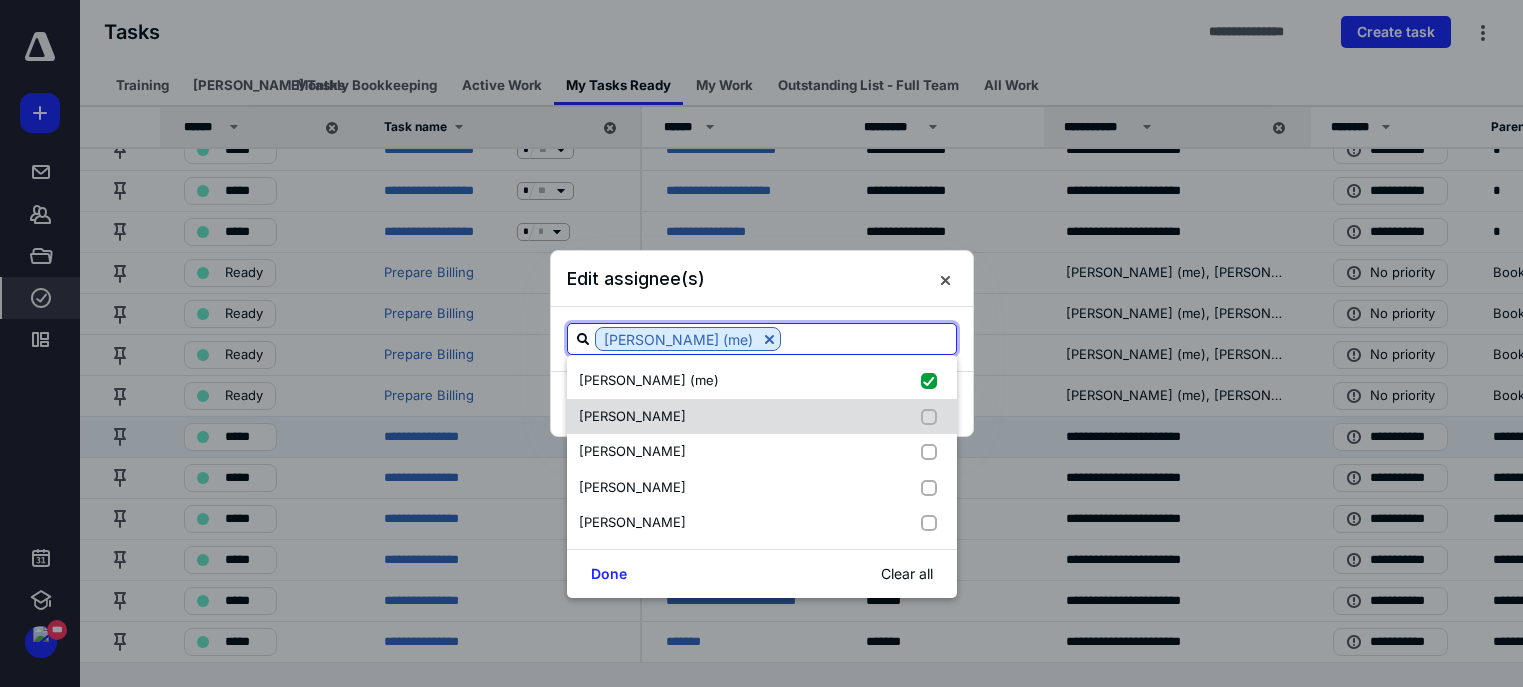 click on "[PERSON_NAME]" at bounding box center [762, 417] 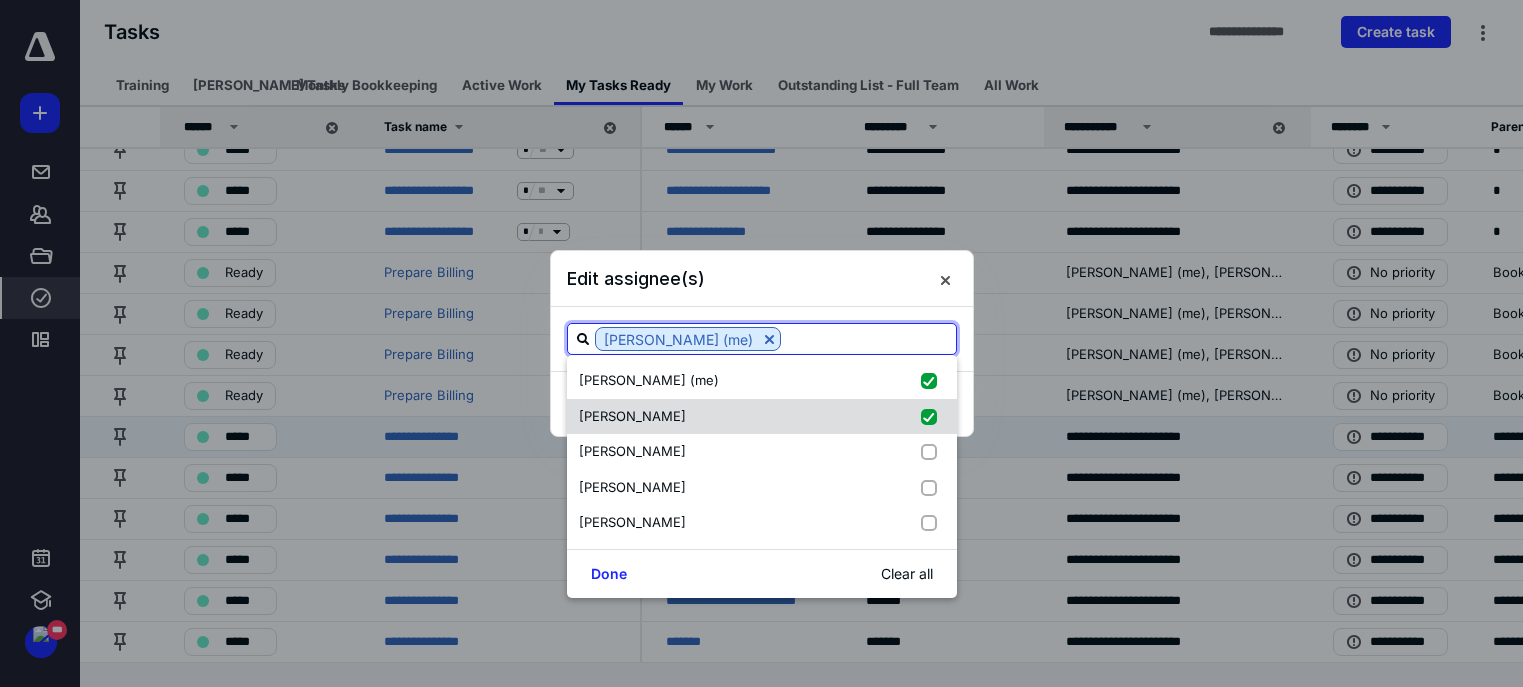 checkbox on "true" 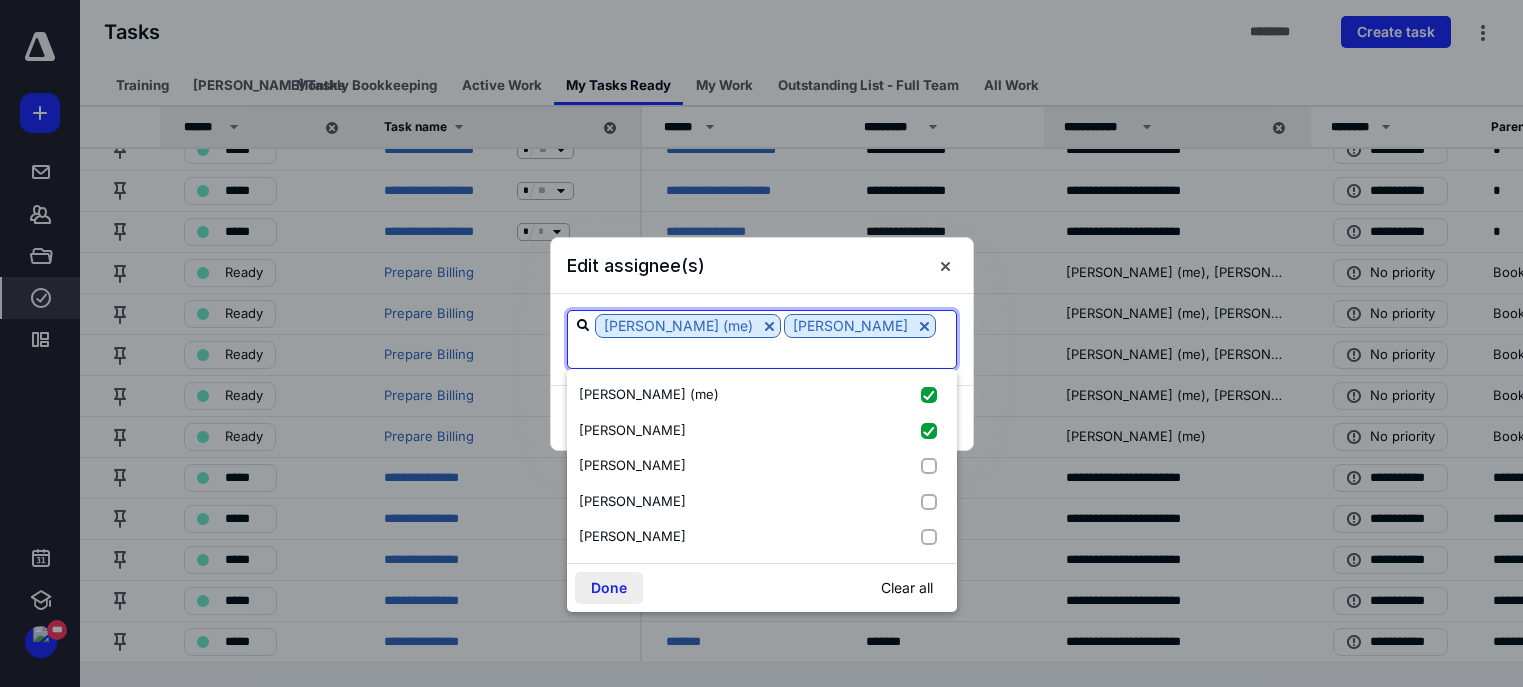 click on "Done" at bounding box center (609, 588) 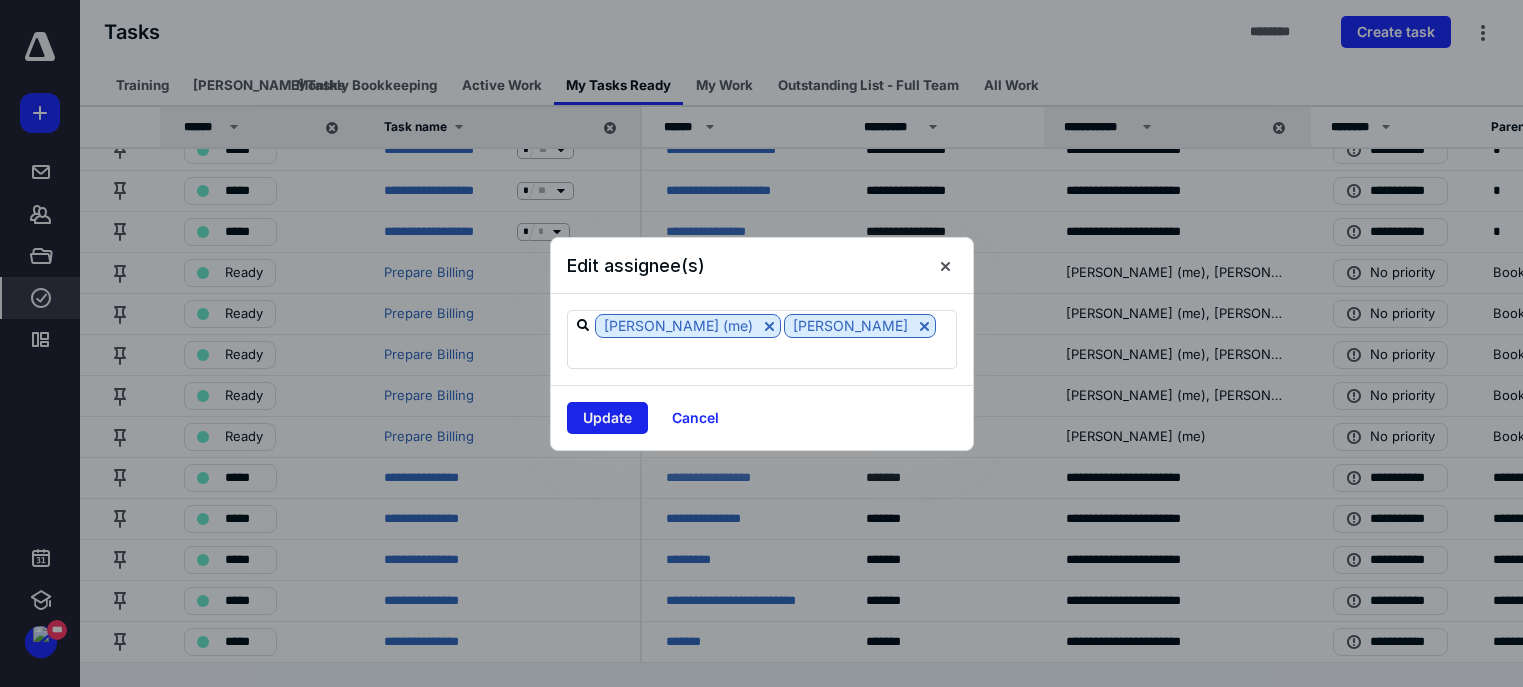 click on "Update" at bounding box center (607, 418) 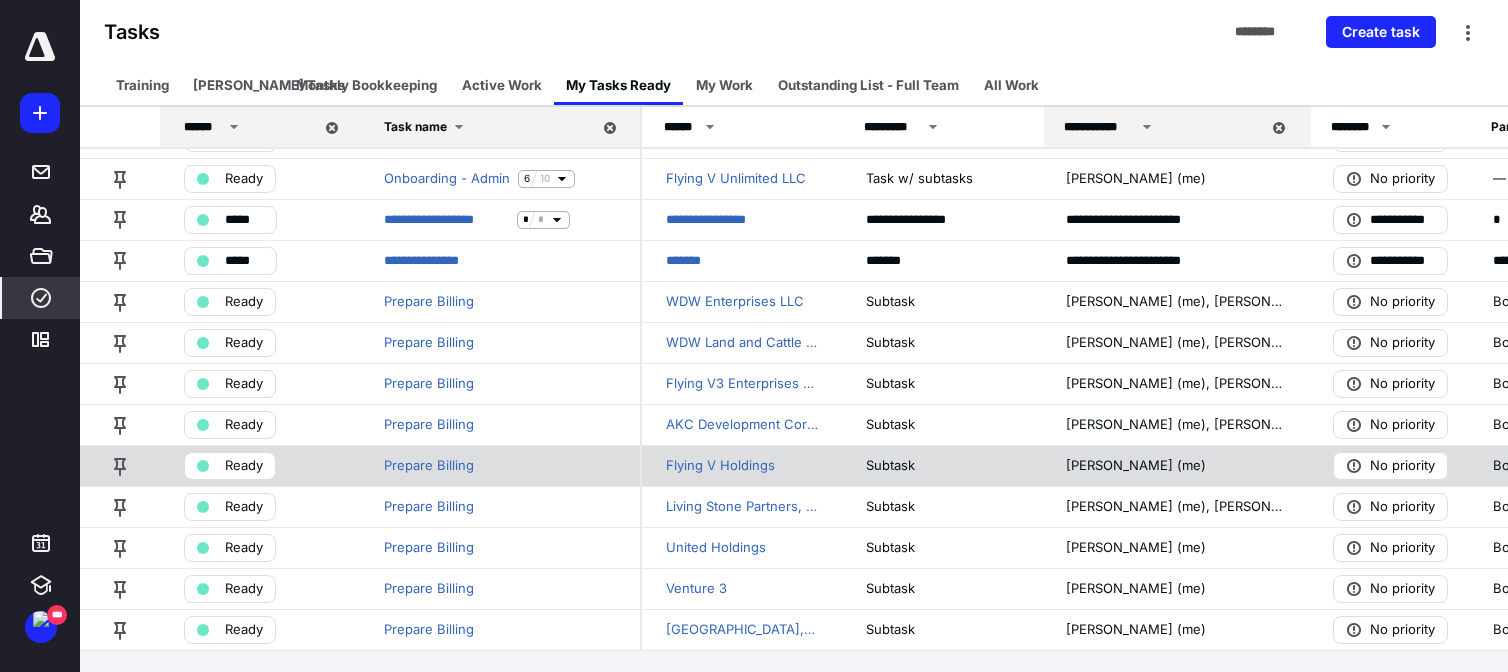 scroll, scrollTop: 116, scrollLeft: 0, axis: vertical 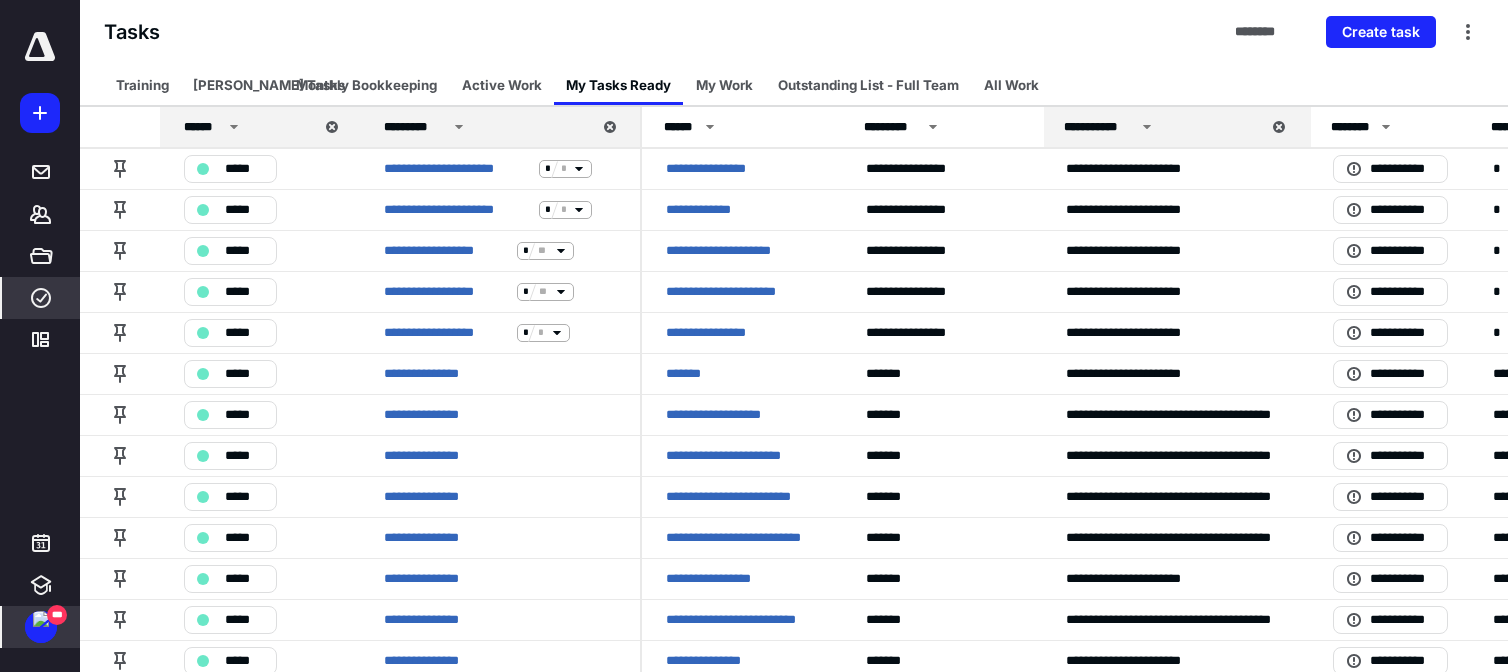 click at bounding box center (41, 619) 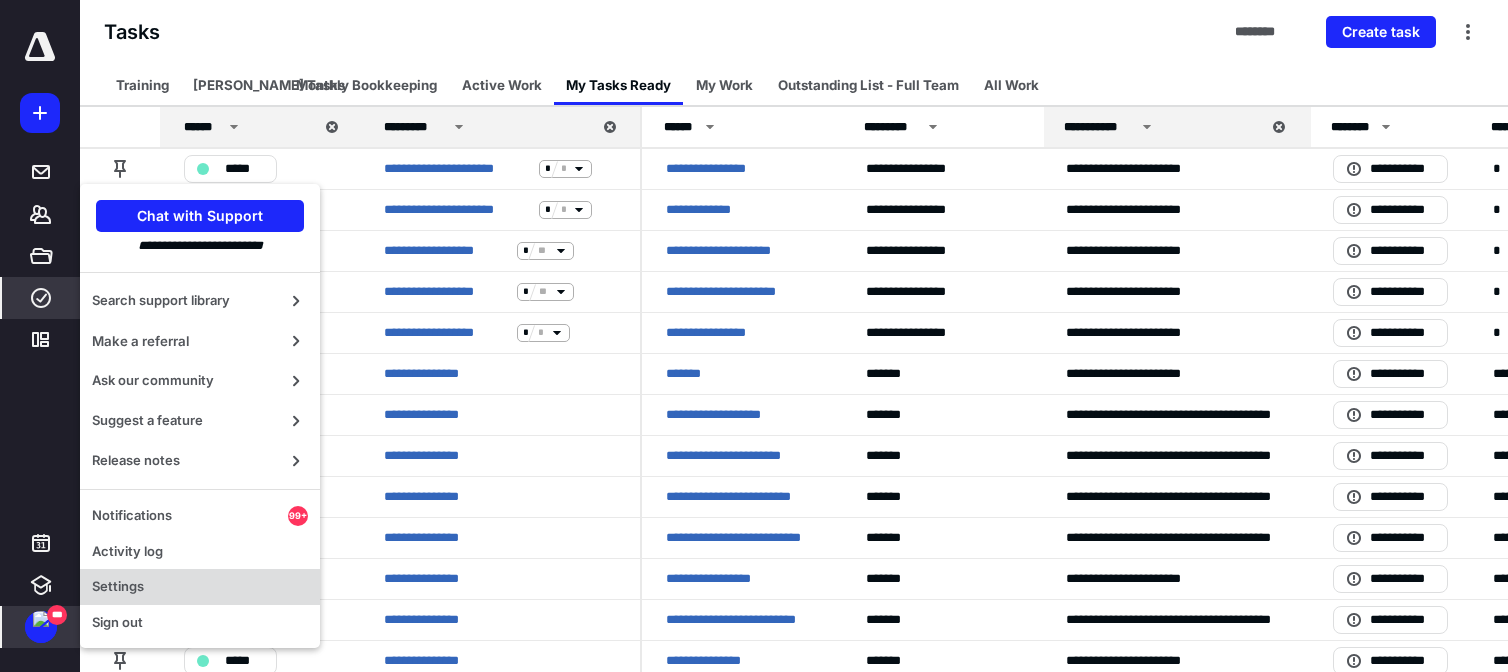 click on "Settings" at bounding box center [200, 587] 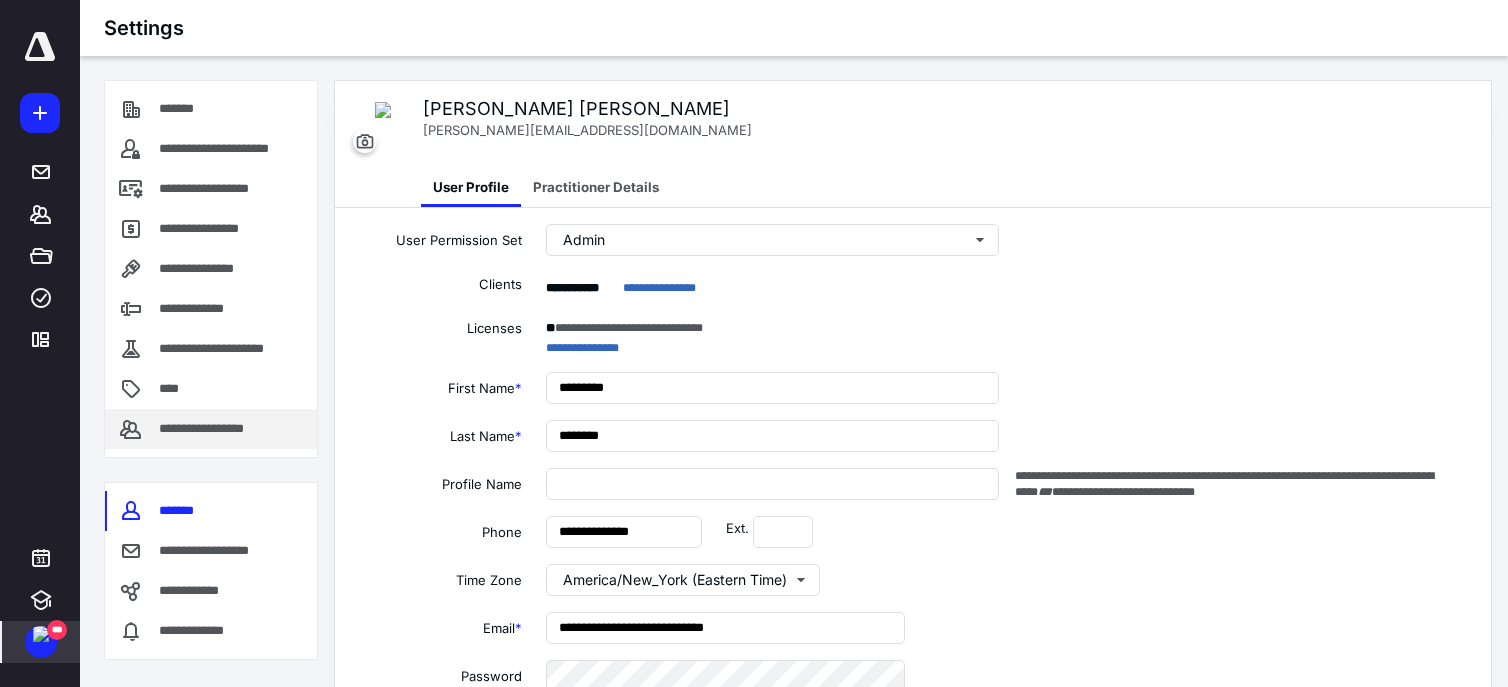 click on "**********" at bounding box center [217, 429] 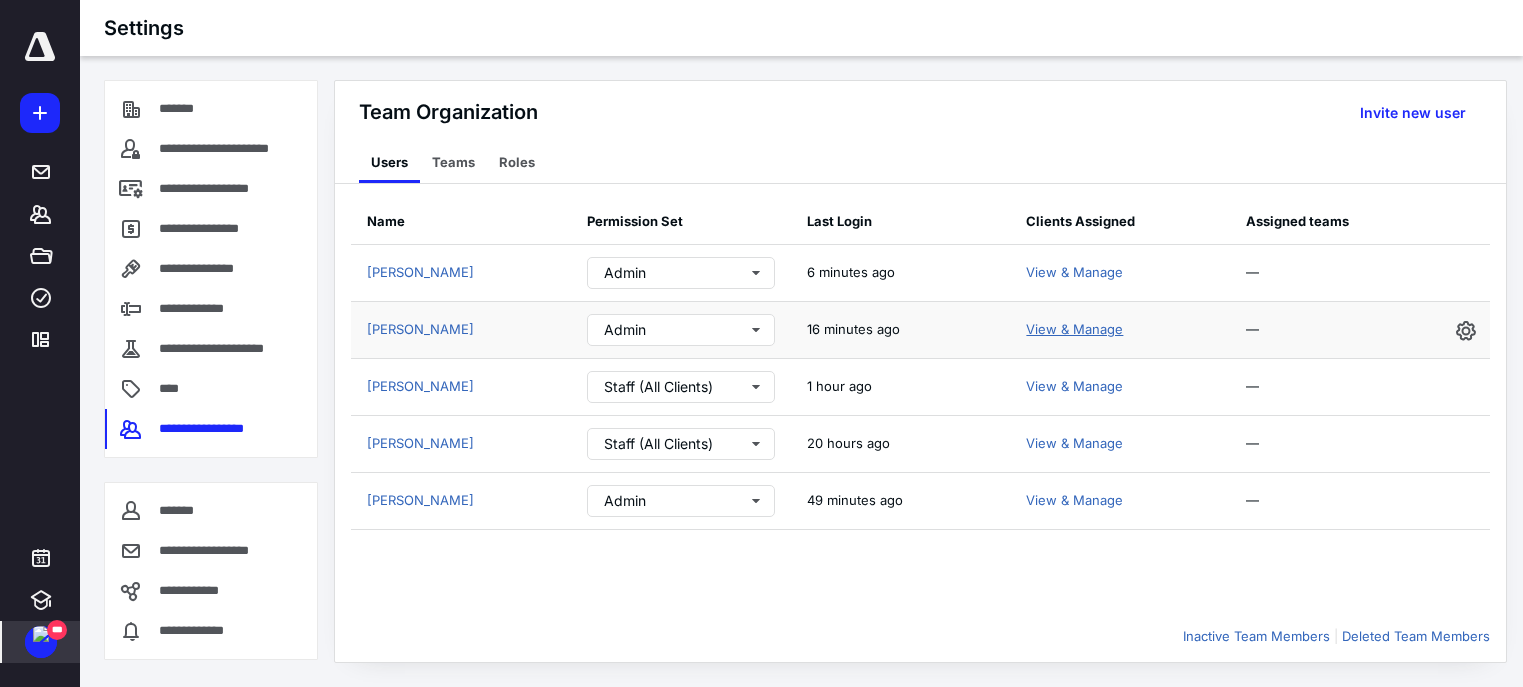 click on "View & Manage" at bounding box center (1074, 329) 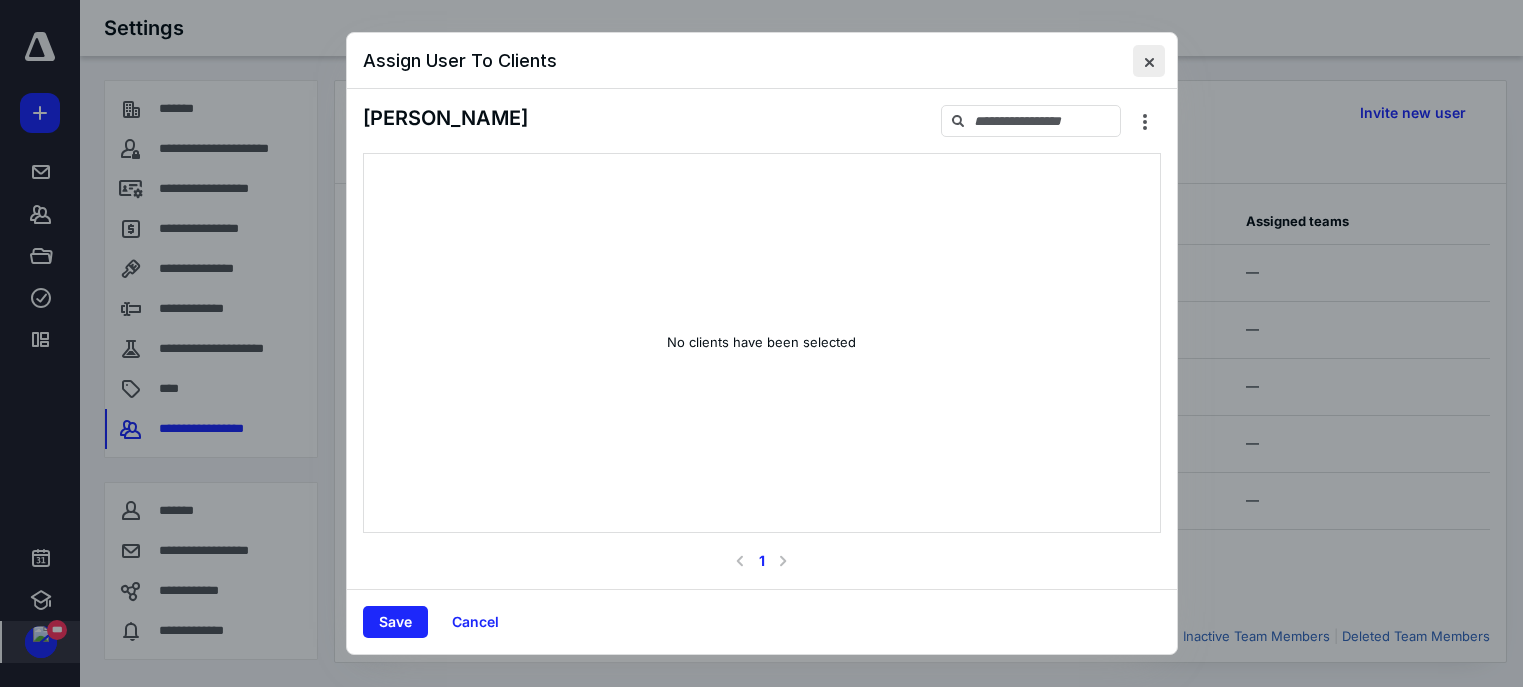 click at bounding box center (1149, 61) 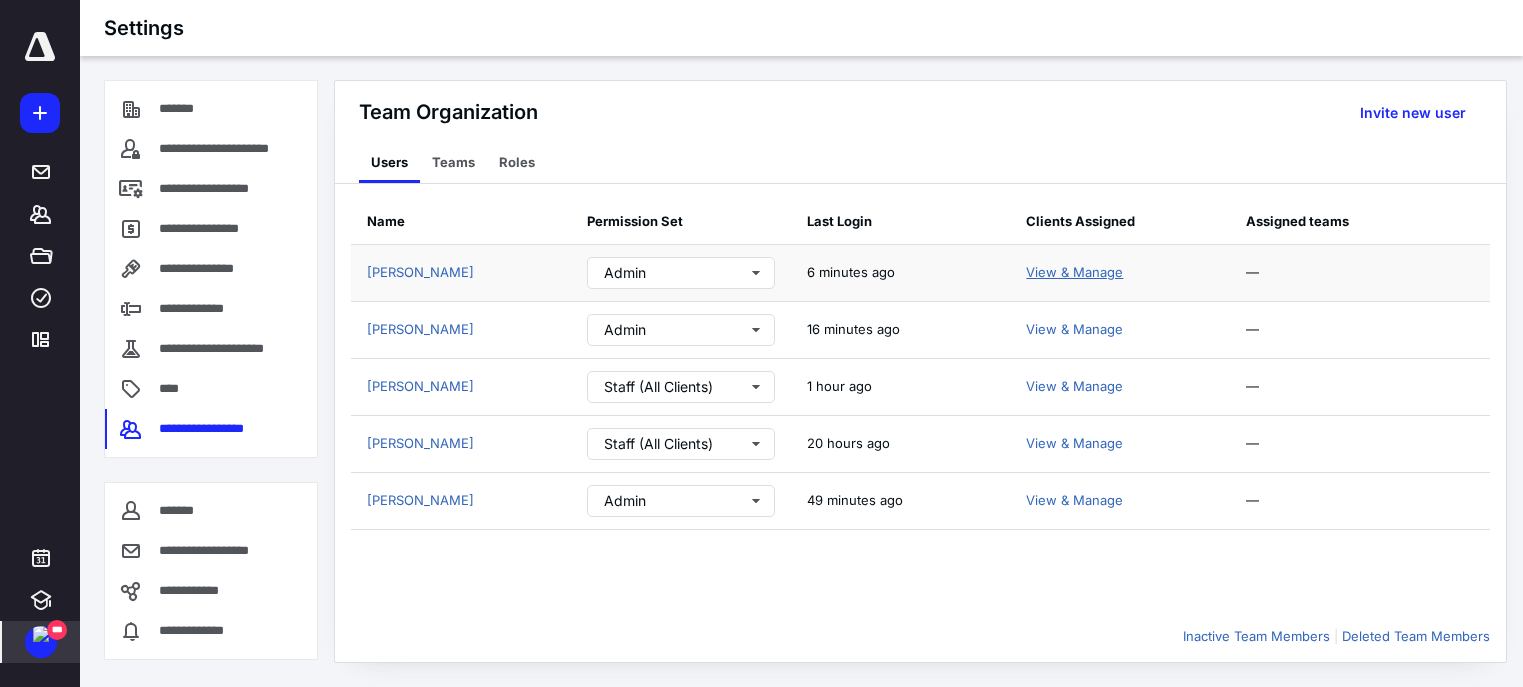 click on "View & Manage" at bounding box center (1074, 272) 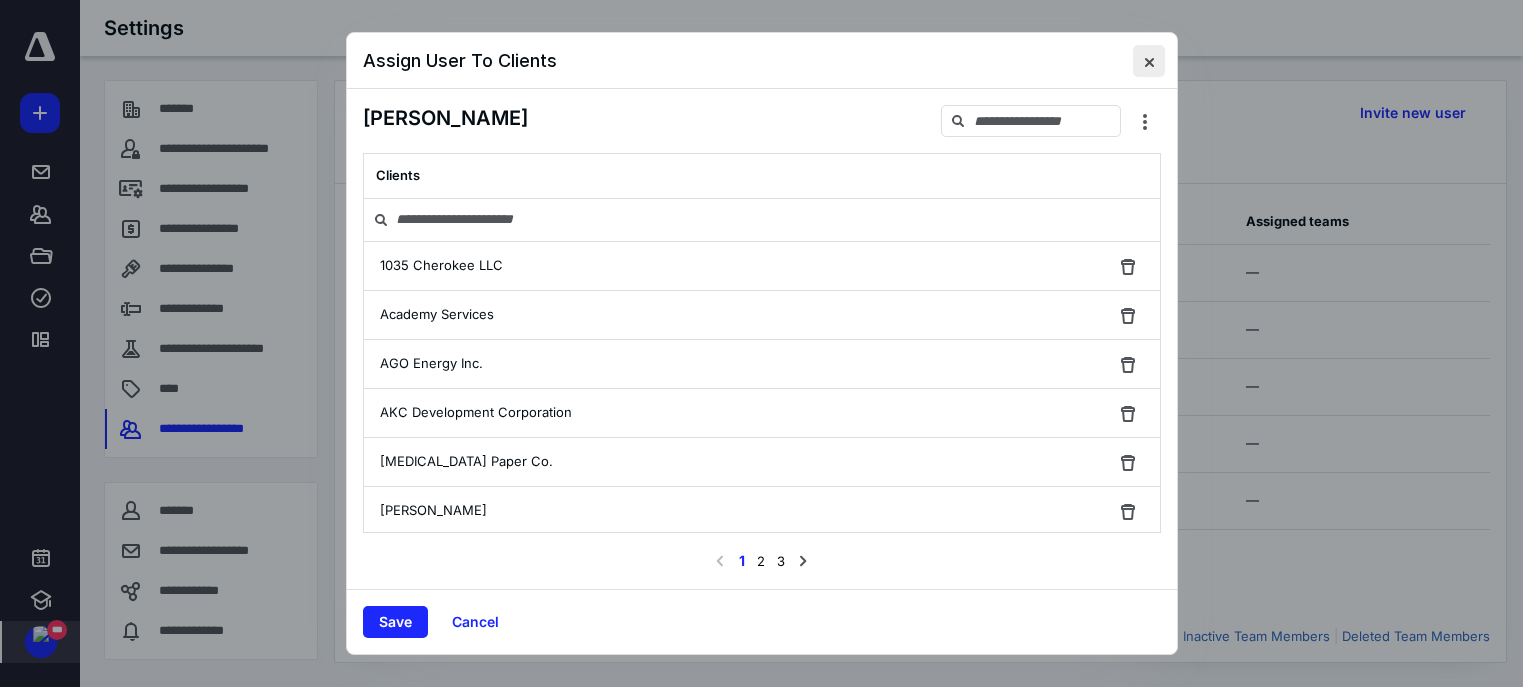 click at bounding box center [1149, 61] 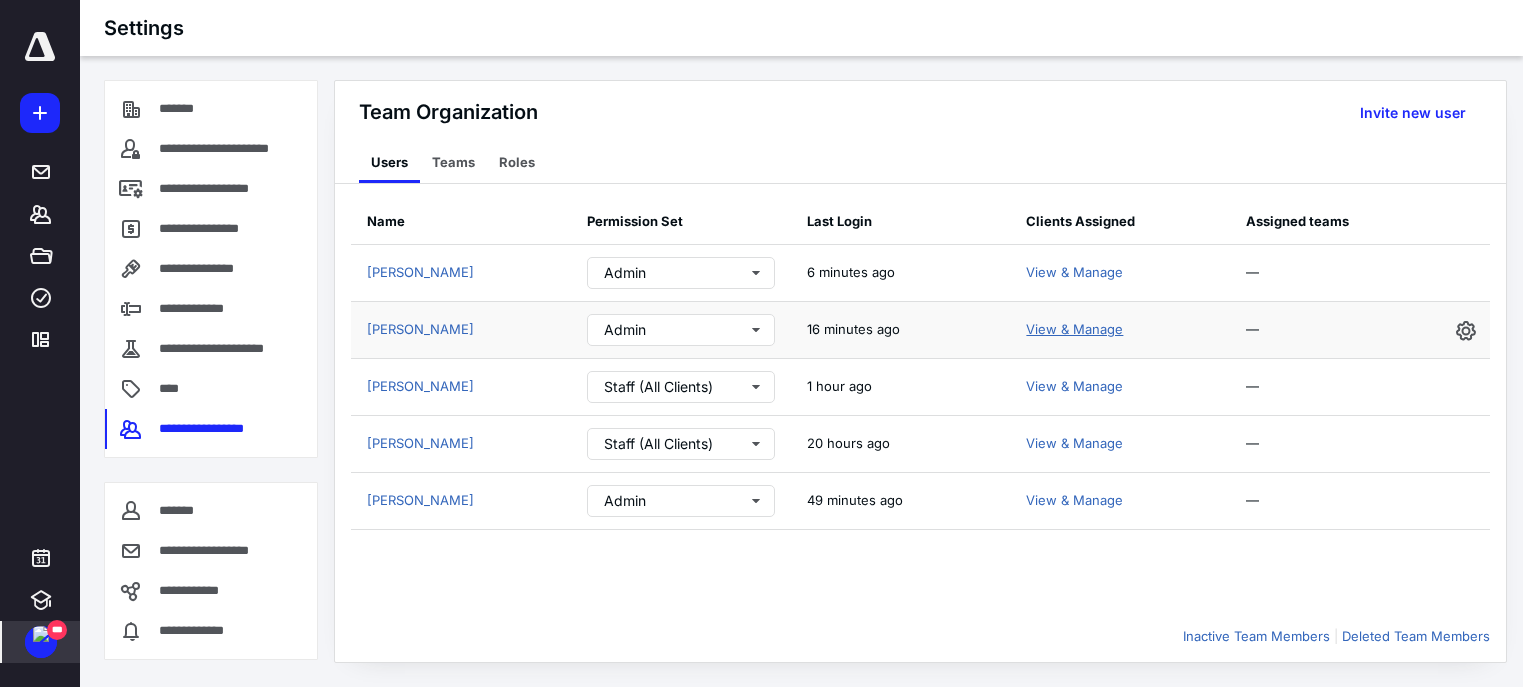 click on "View & Manage" at bounding box center [1074, 329] 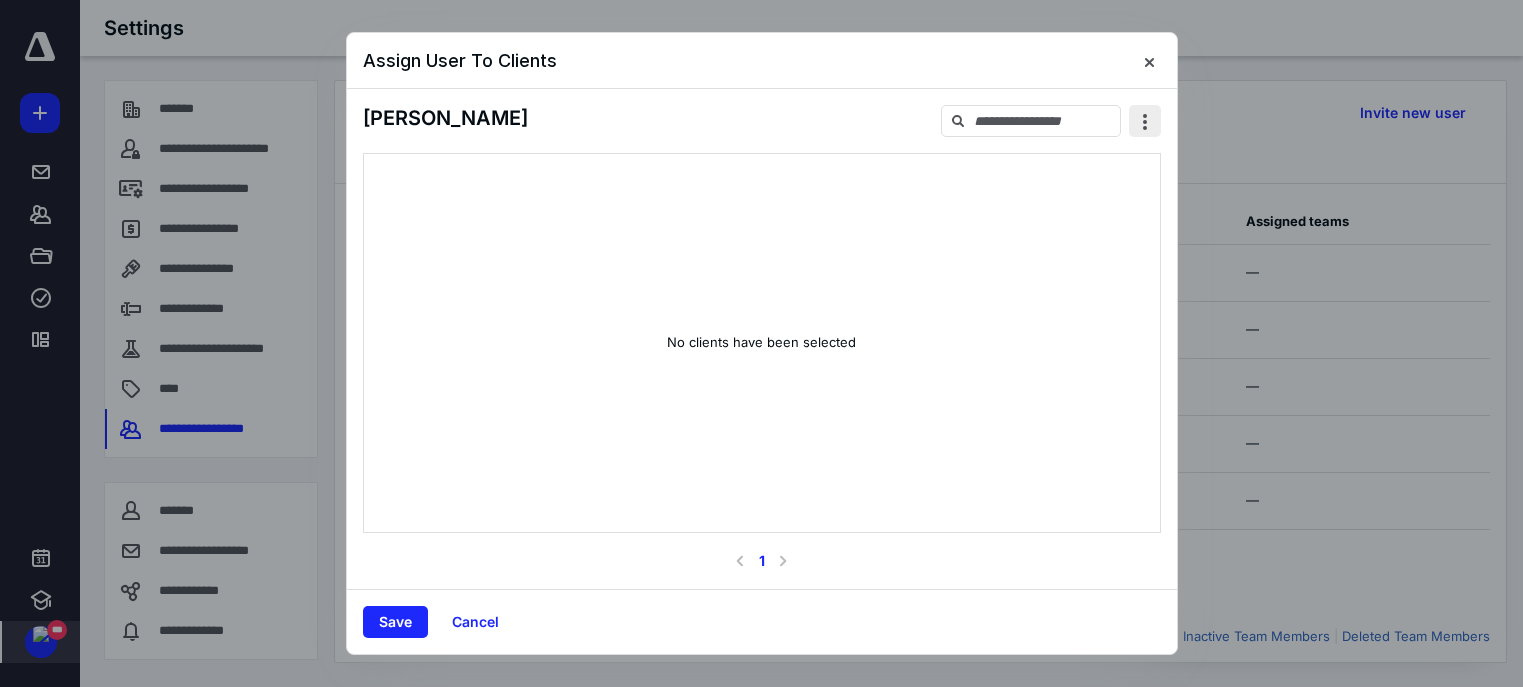 click at bounding box center [1145, 121] 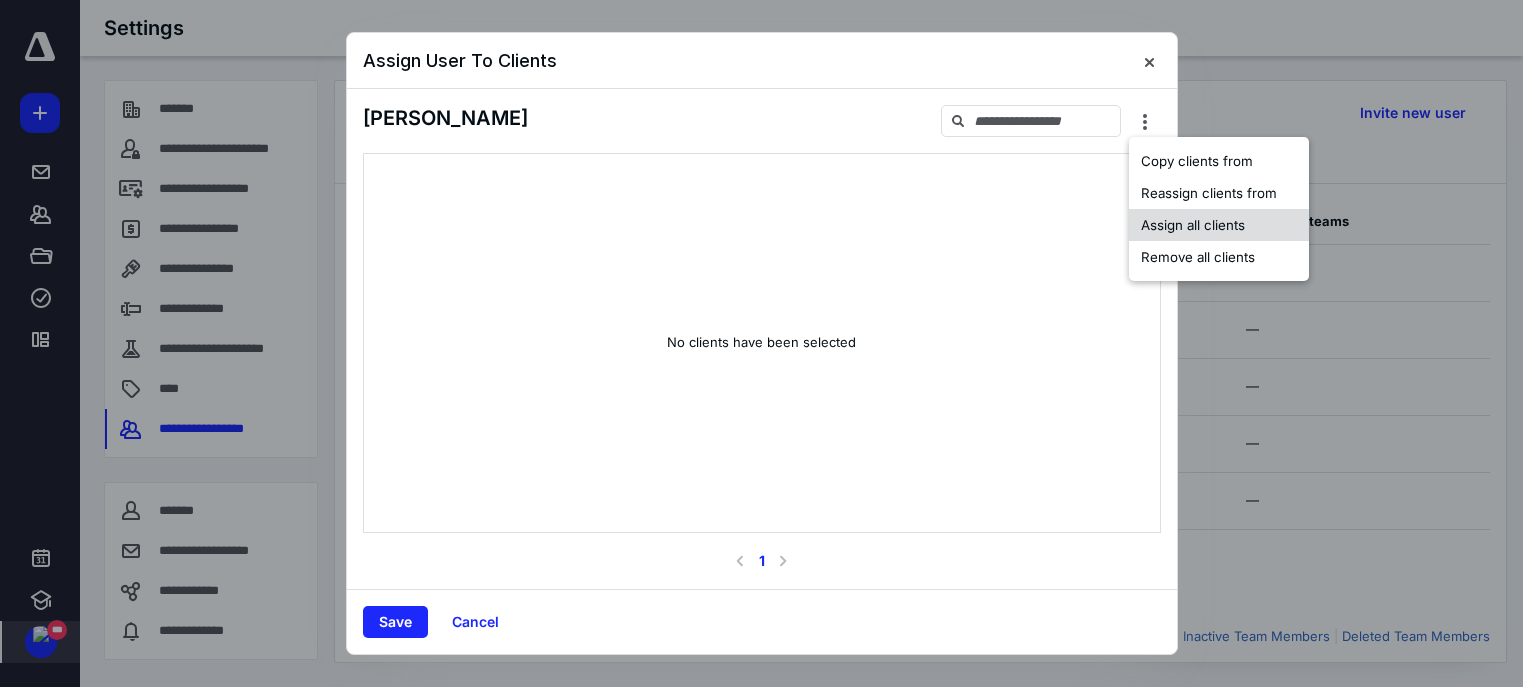 click on "Assign all clients" at bounding box center [1219, 225] 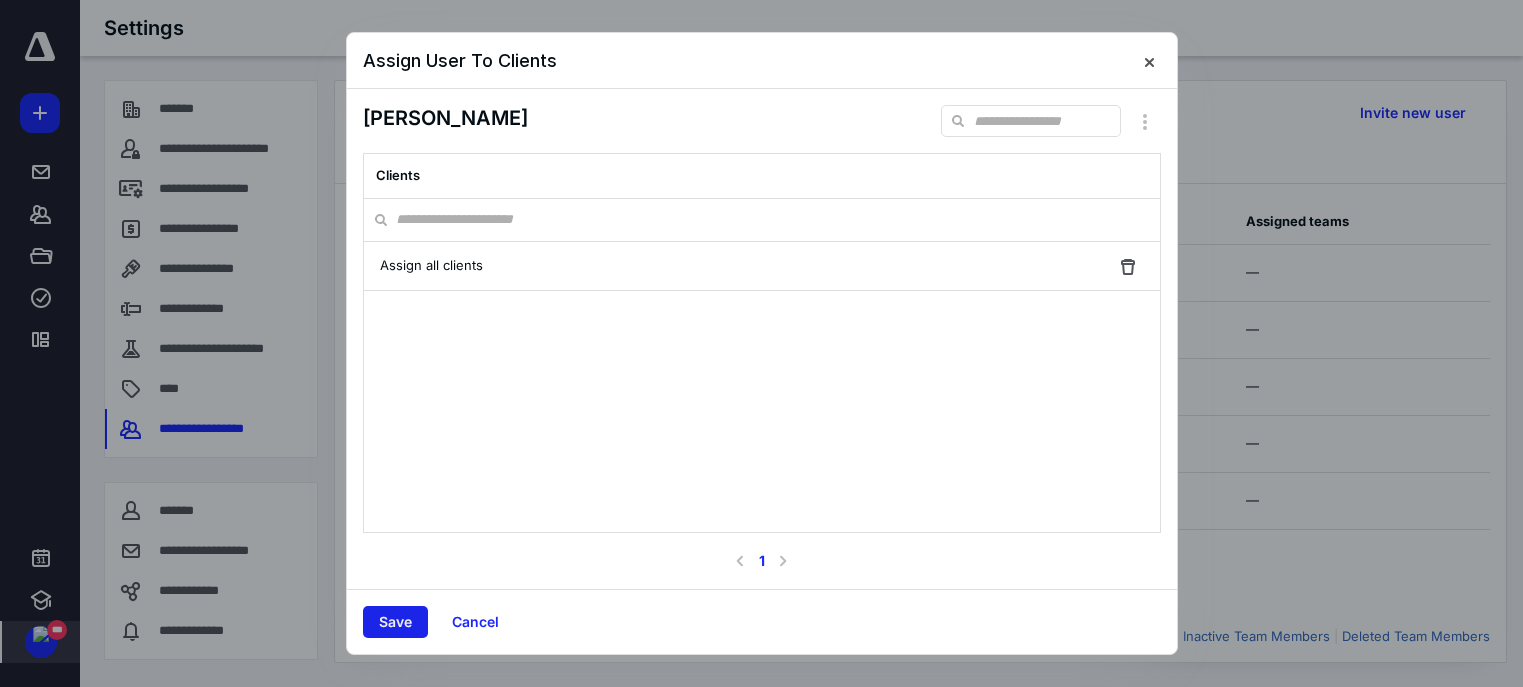 click on "Save" at bounding box center [395, 622] 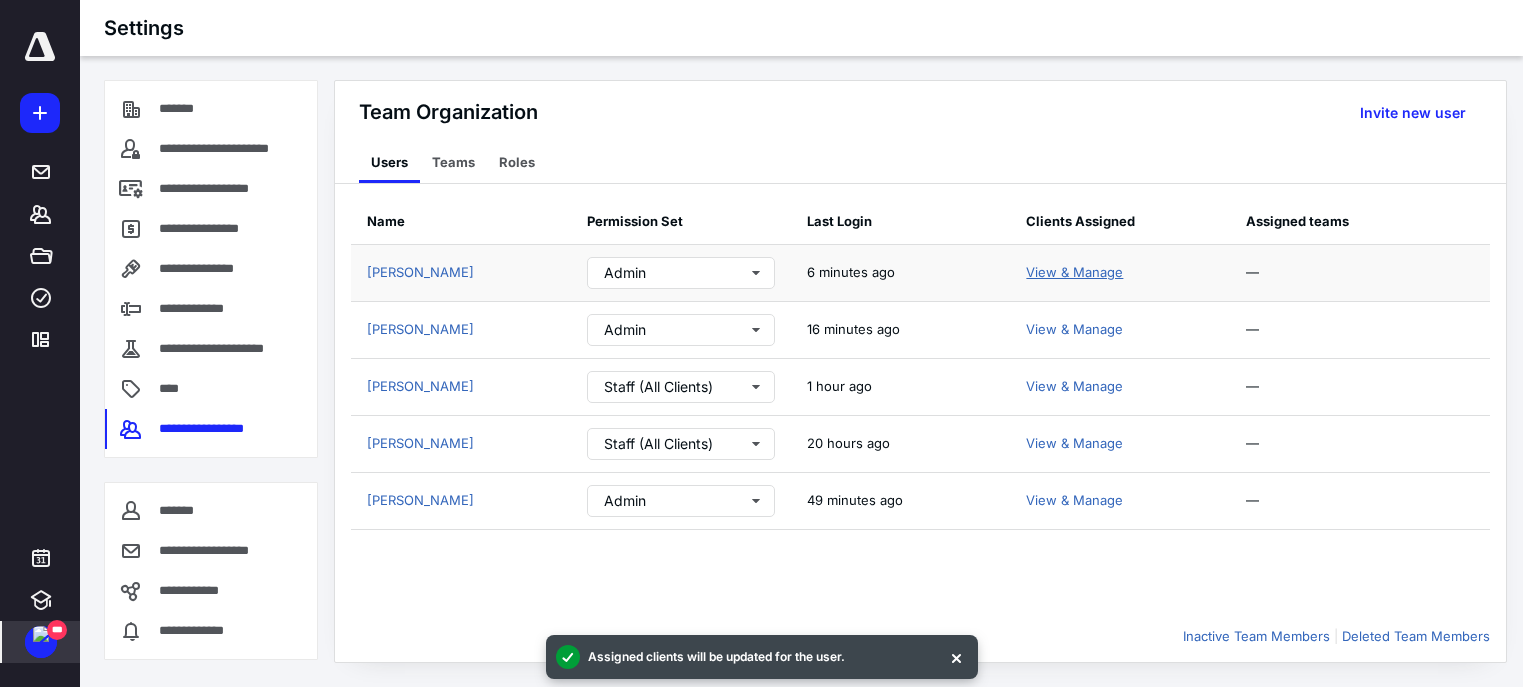 click on "View & Manage" at bounding box center [1074, 272] 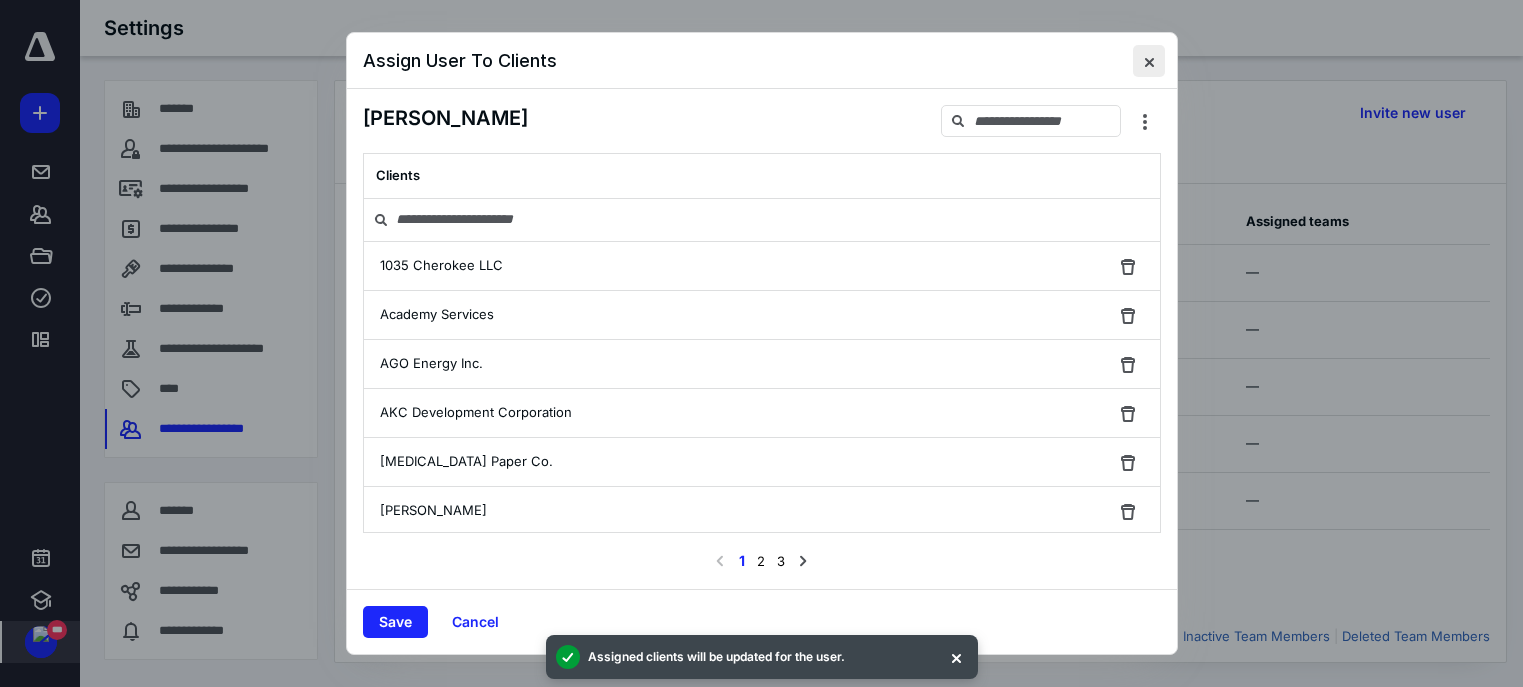 click at bounding box center [1149, 61] 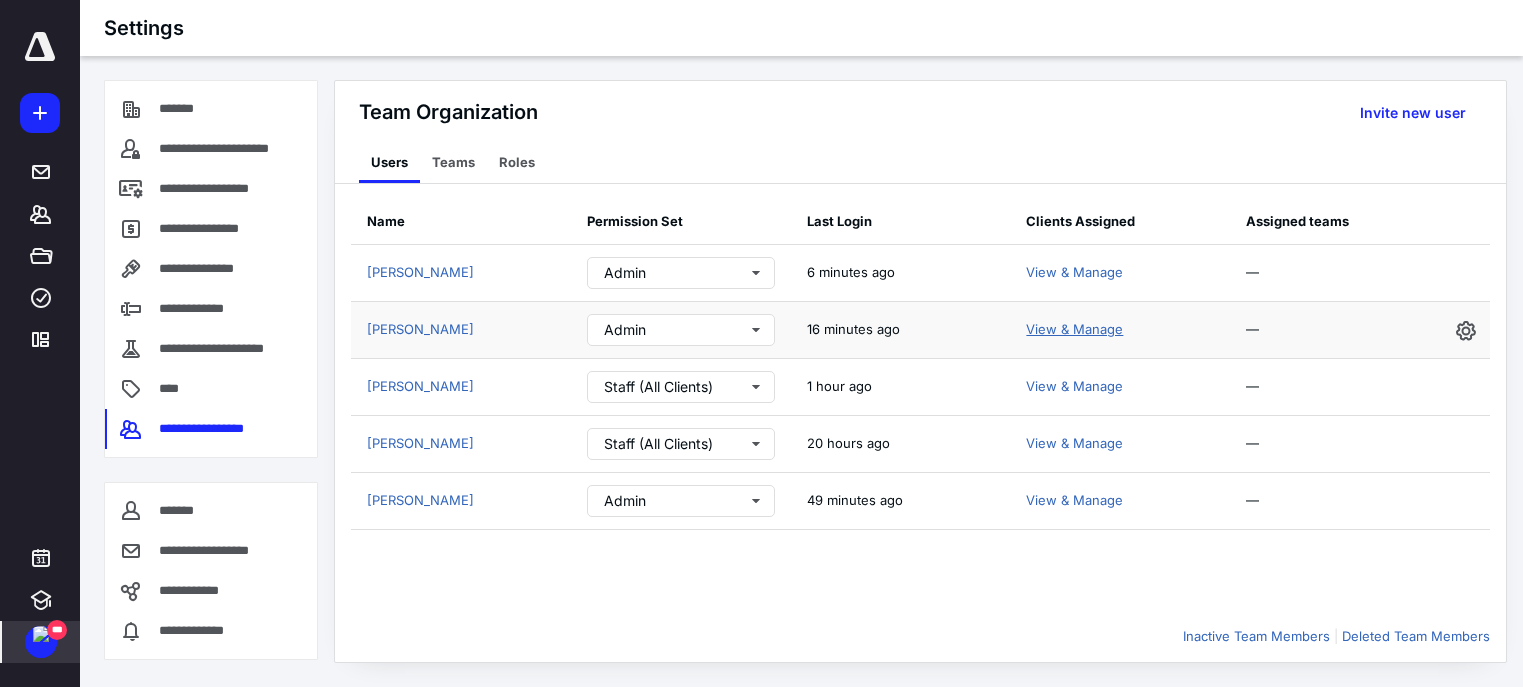 click on "View & Manage" at bounding box center [1074, 329] 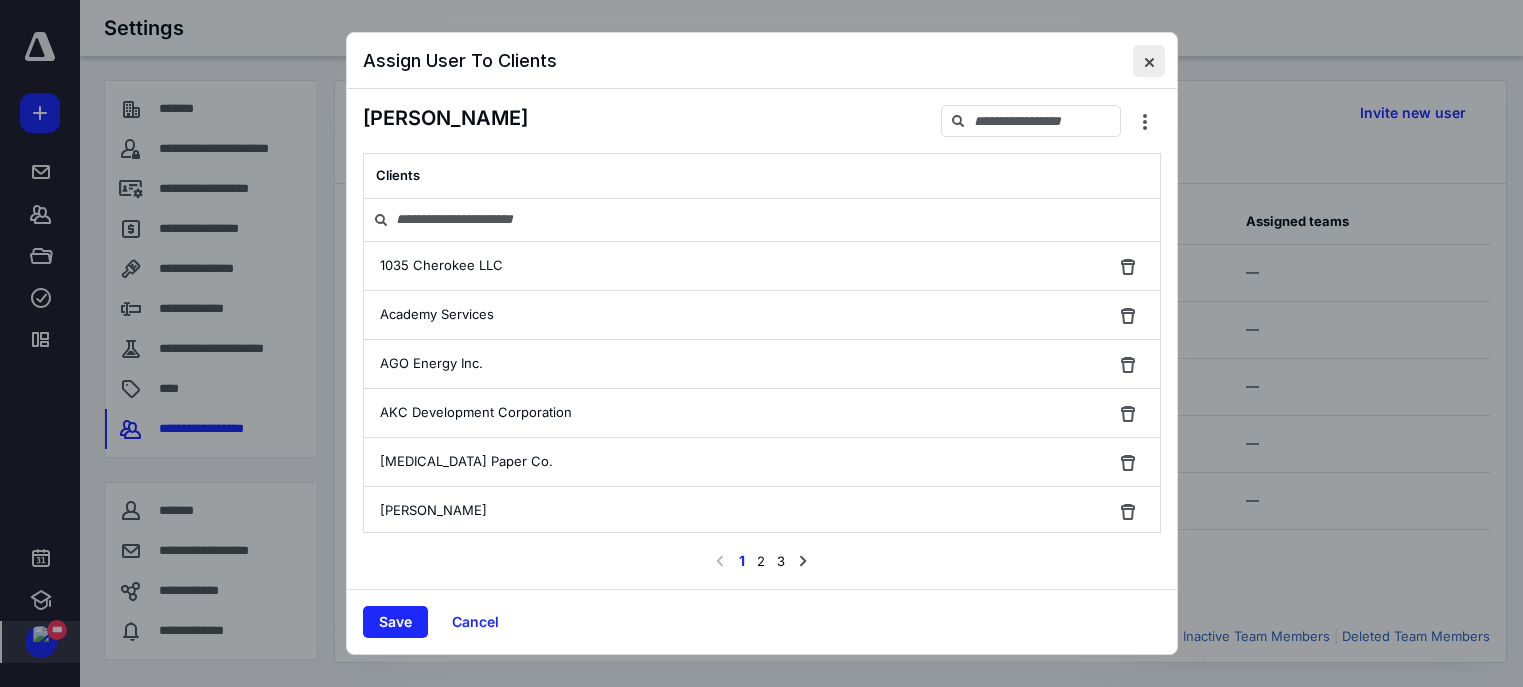 click at bounding box center [1149, 61] 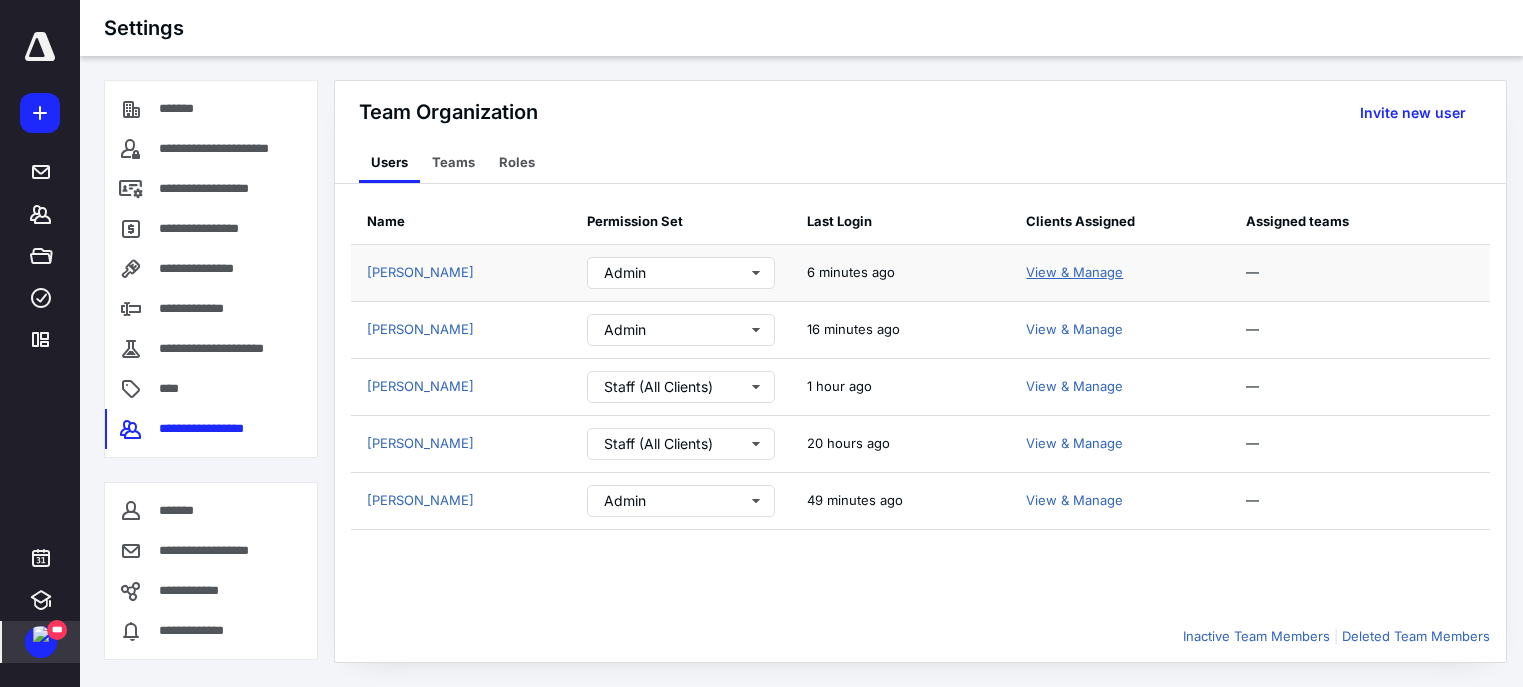 click on "View & Manage" at bounding box center (1074, 272) 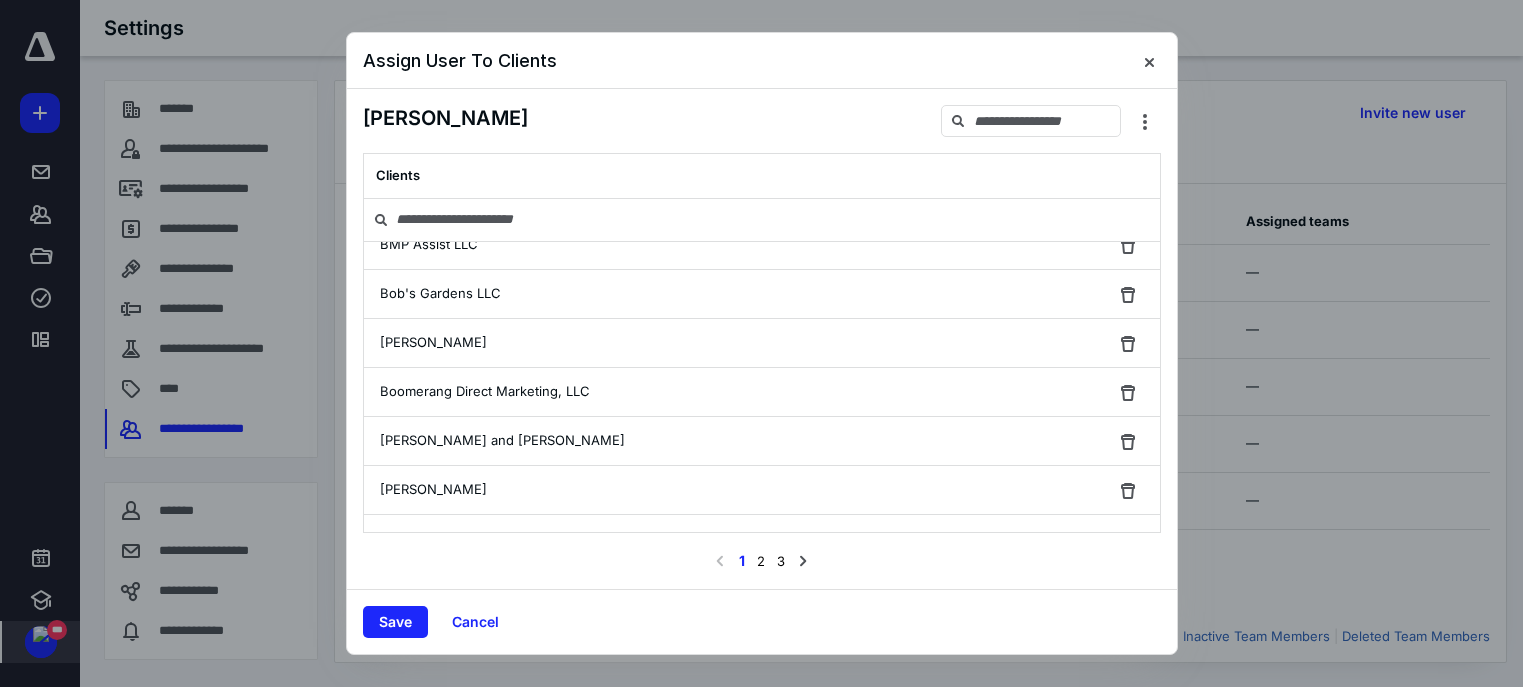 scroll, scrollTop: 560, scrollLeft: 0, axis: vertical 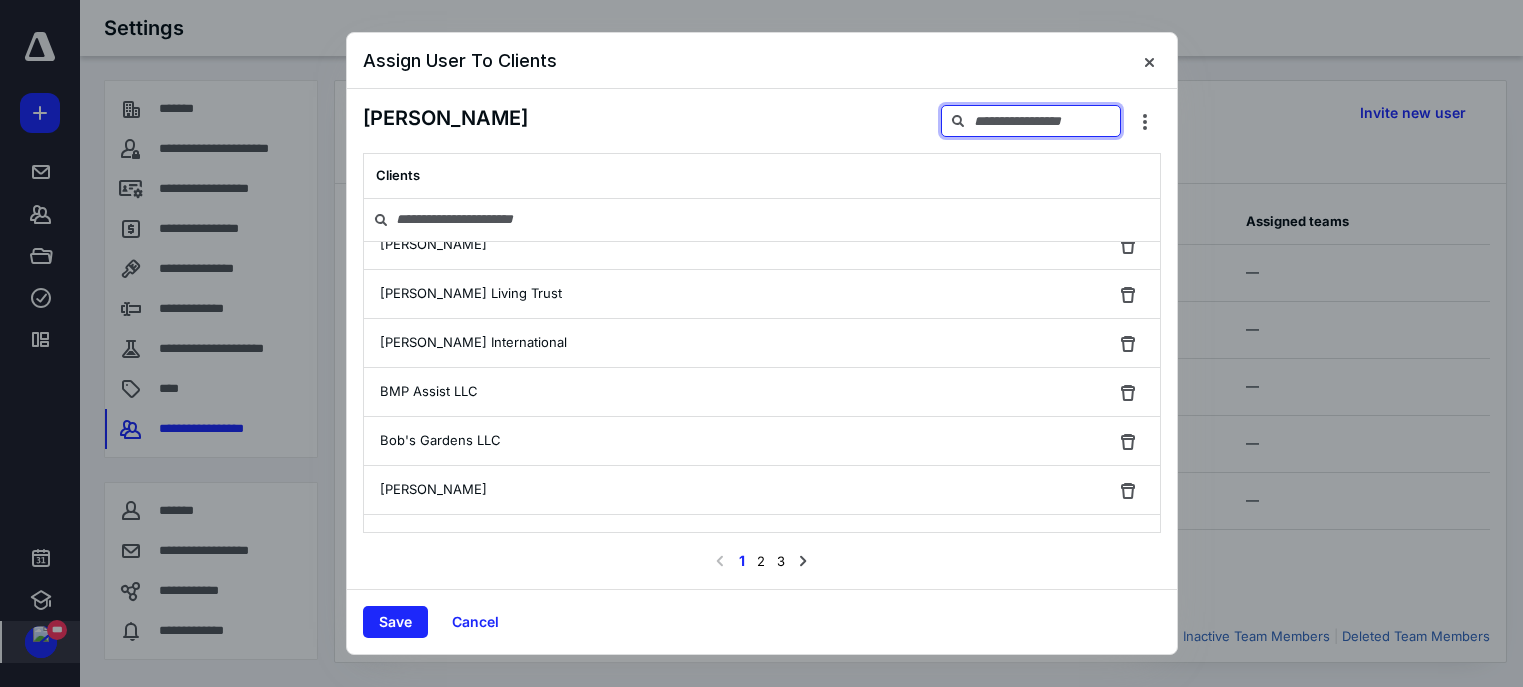 click at bounding box center [1031, 121] 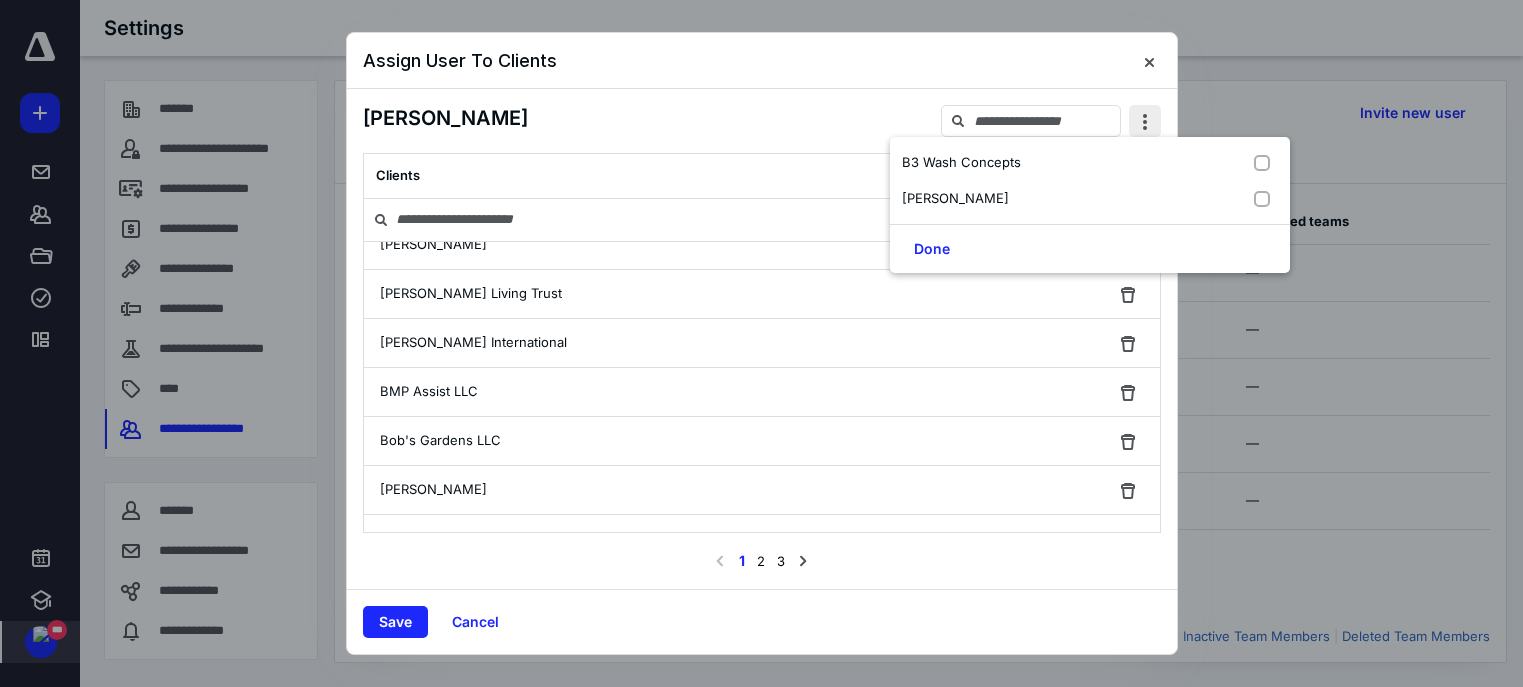 click at bounding box center (1145, 121) 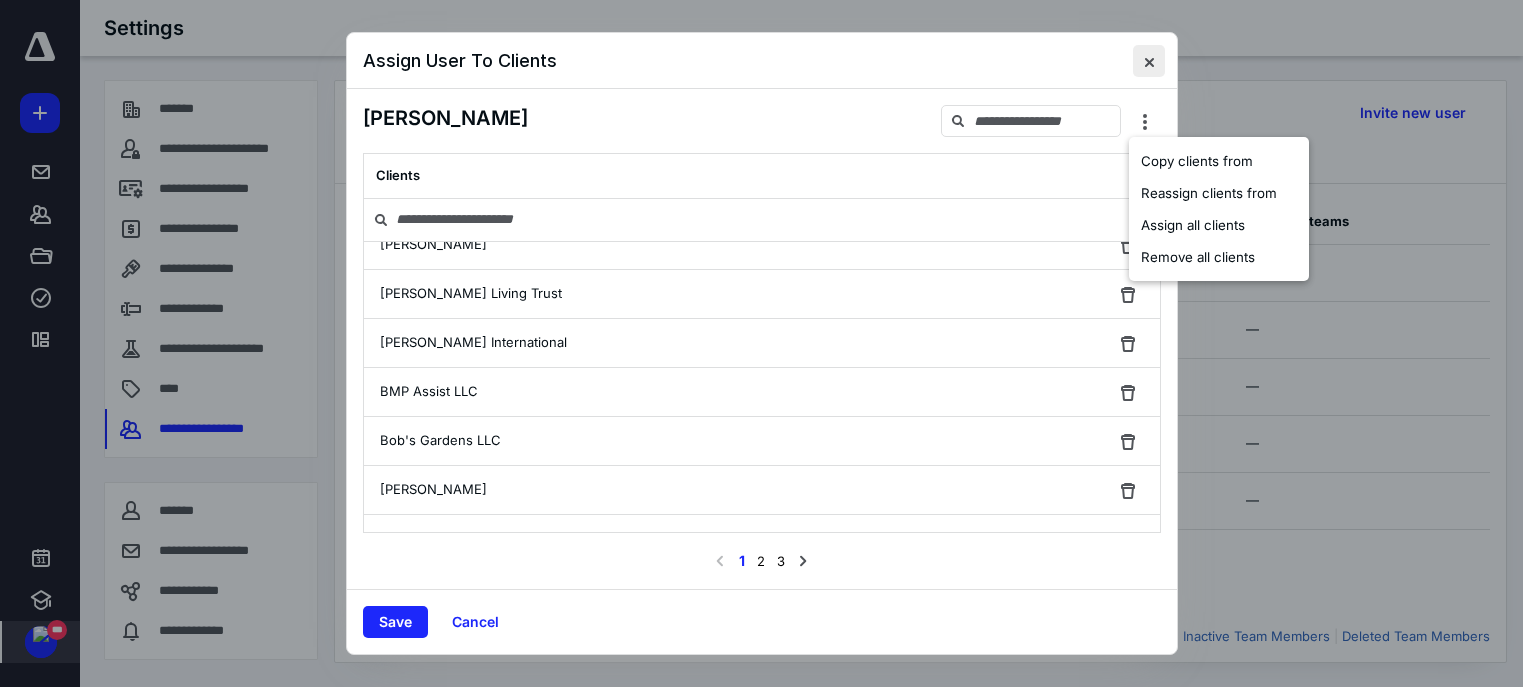 click at bounding box center (1149, 61) 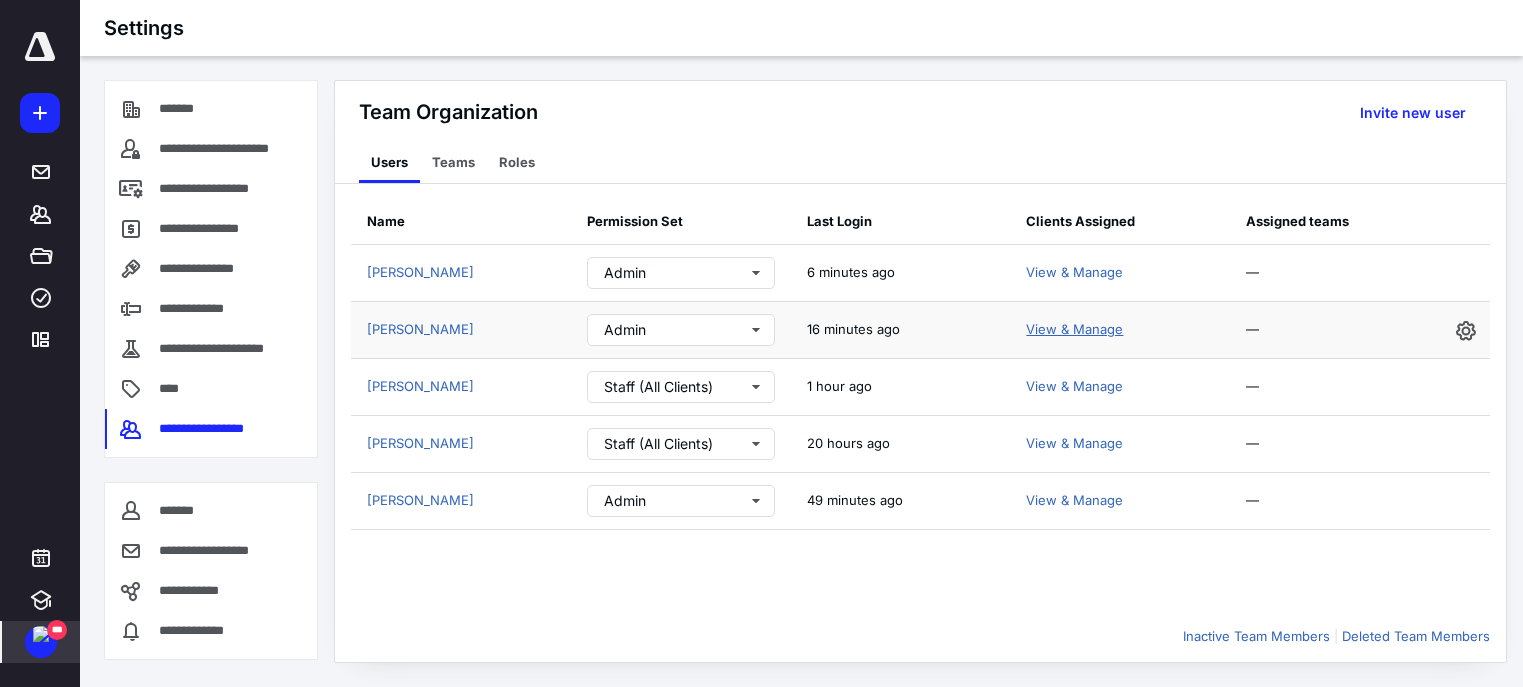 click on "View & Manage" at bounding box center (1074, 329) 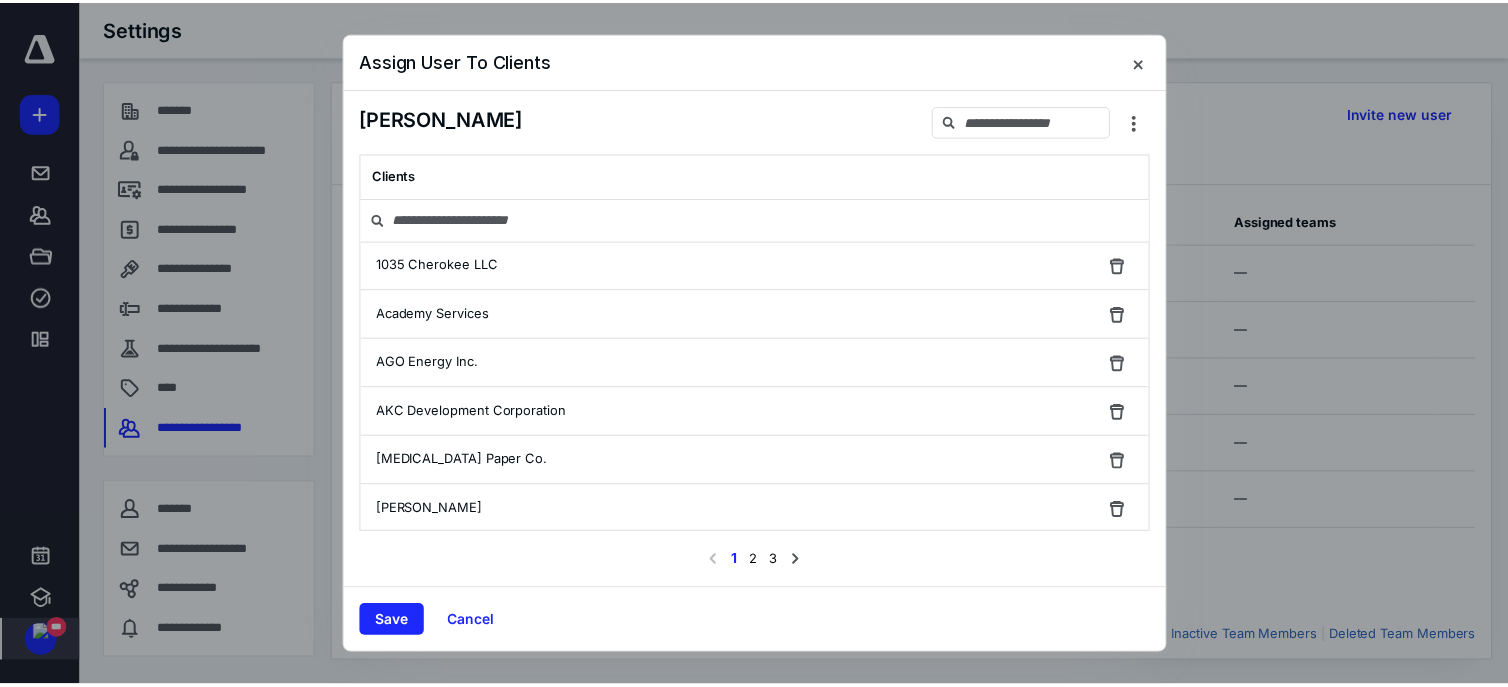scroll, scrollTop: 0, scrollLeft: 0, axis: both 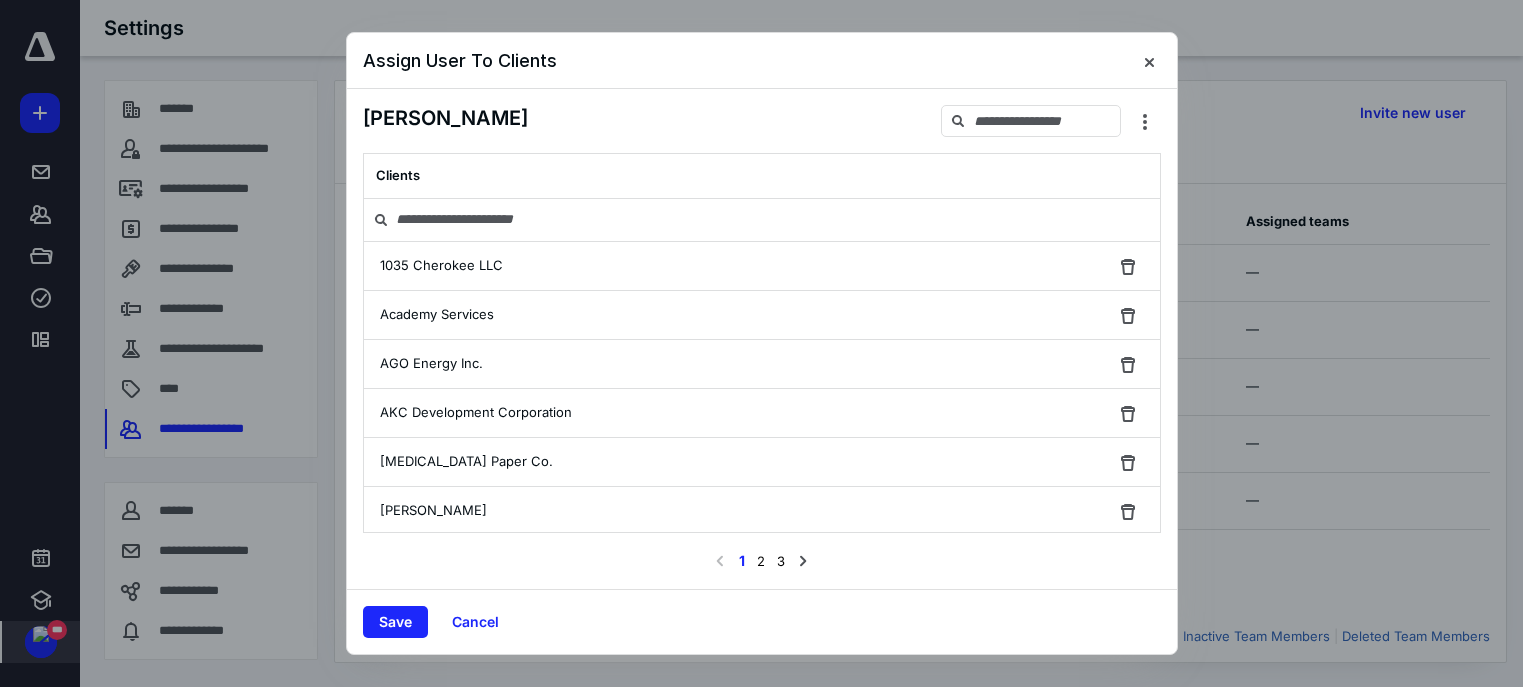 click on "1035 Cherokee LLC" at bounding box center [441, 266] 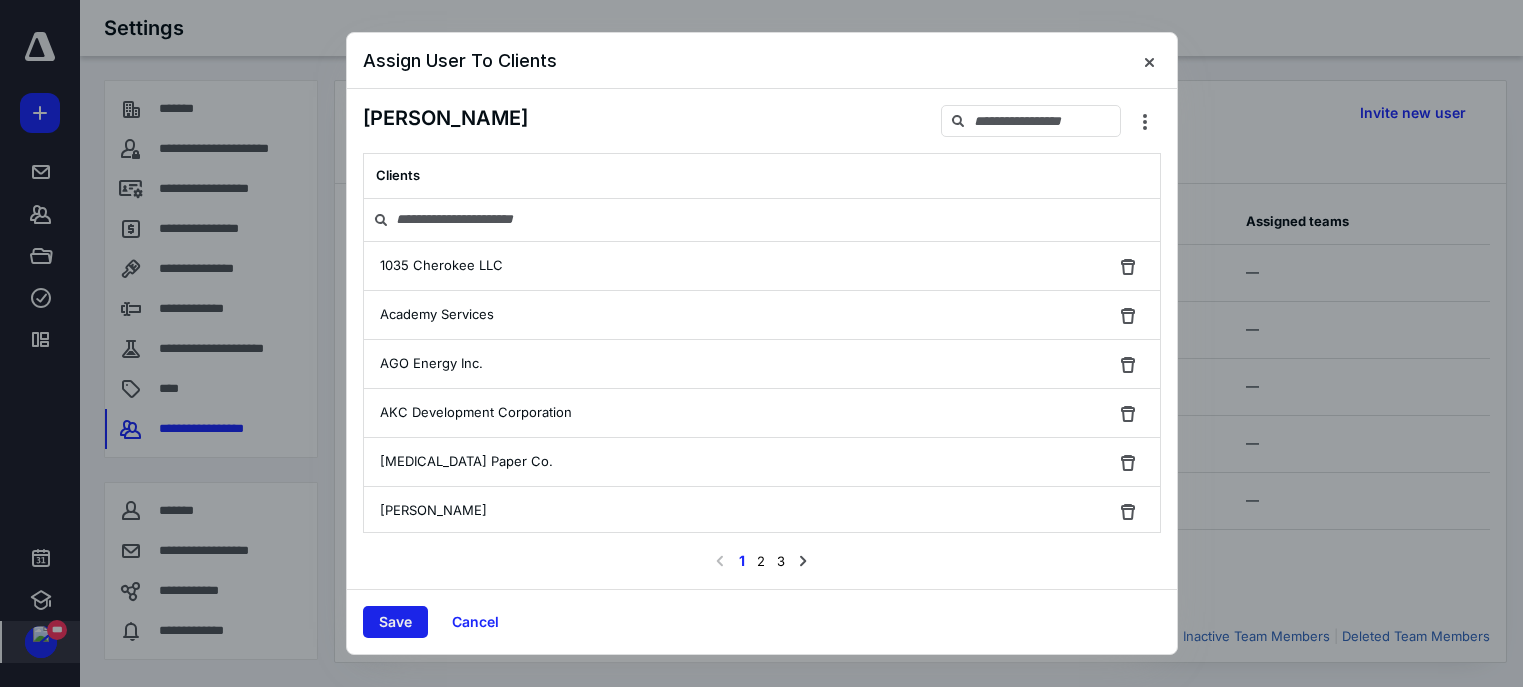 click on "Save" at bounding box center [395, 622] 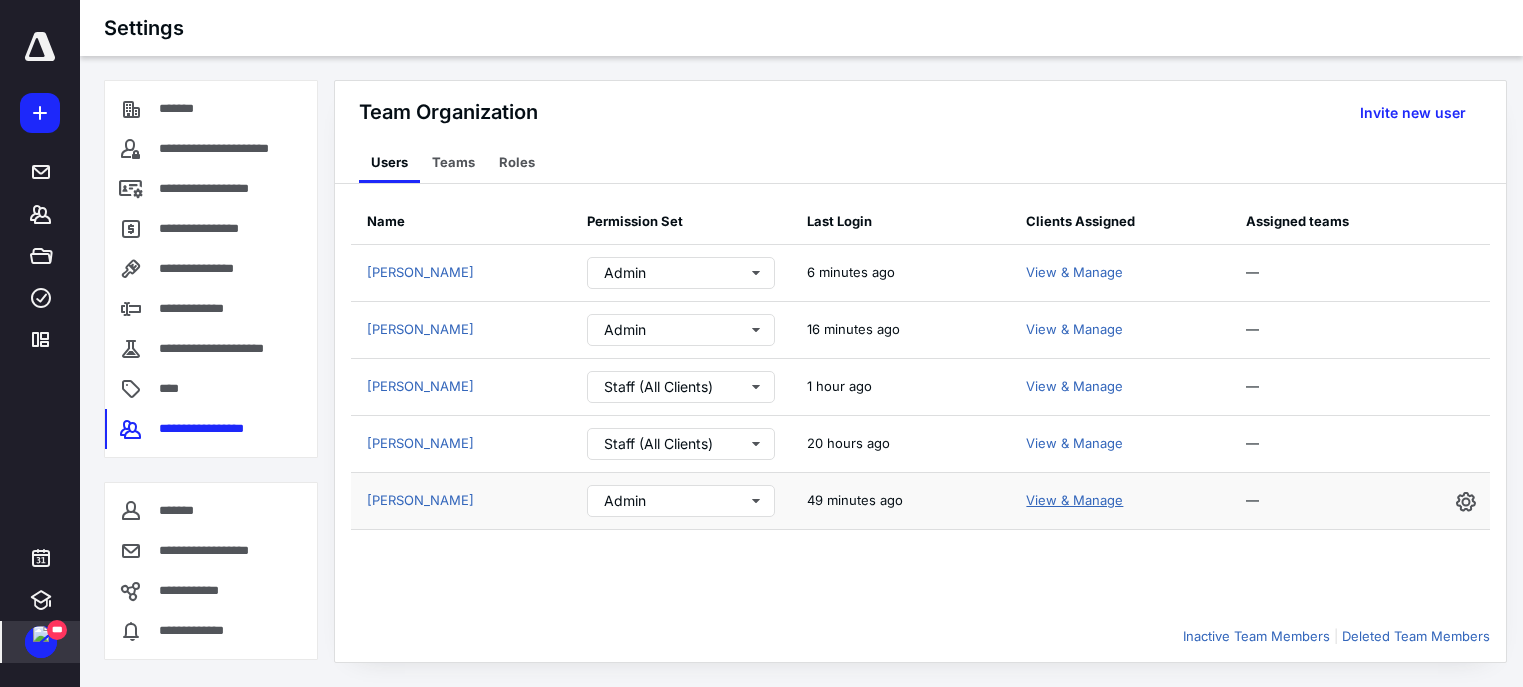 click on "View & Manage" at bounding box center [1074, 500] 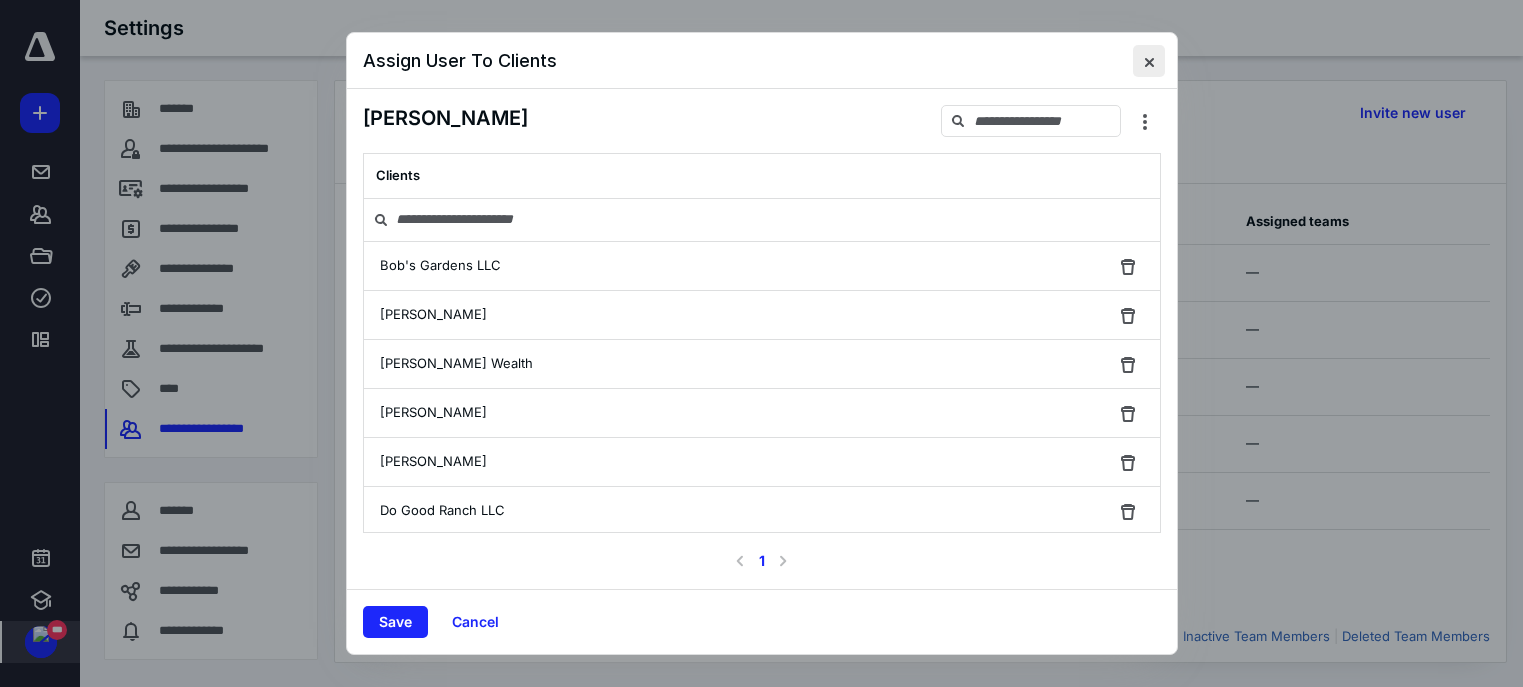 click at bounding box center (1149, 61) 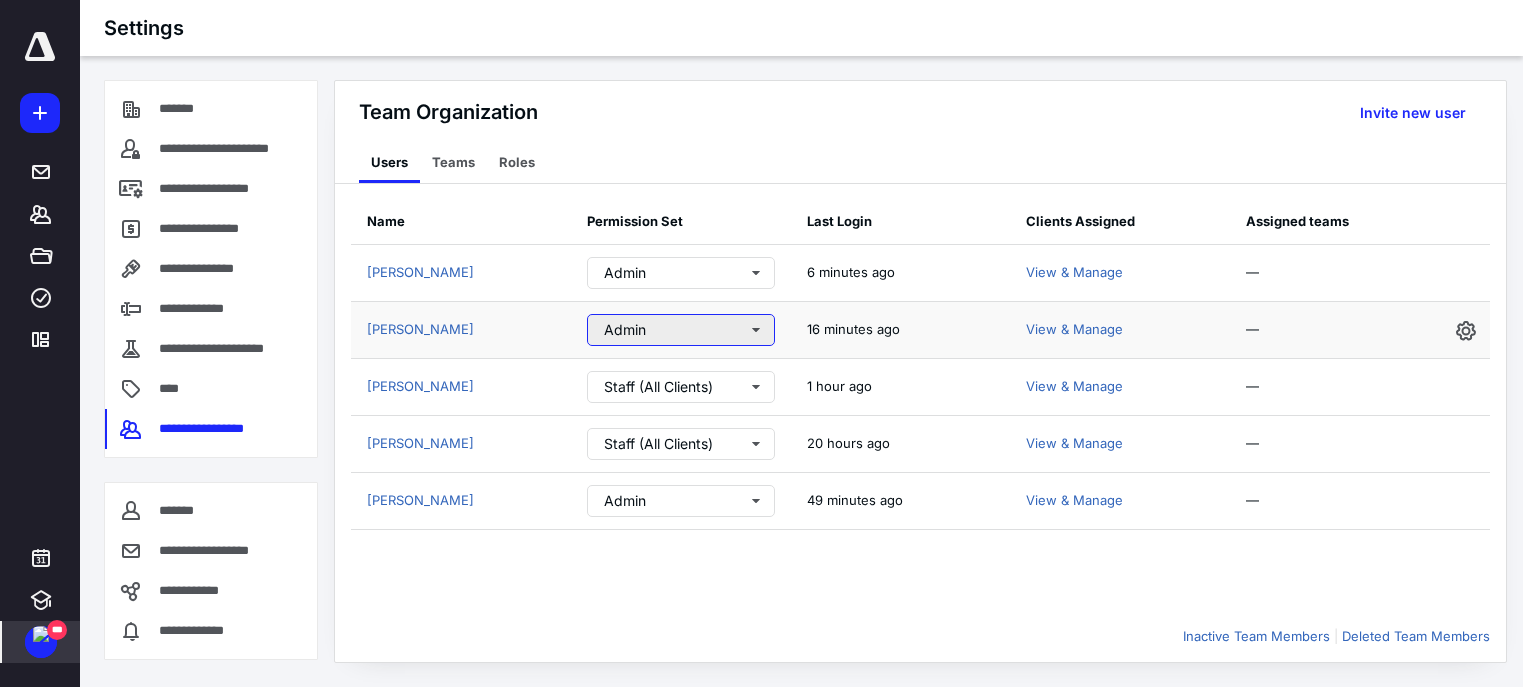 click on "Admin" at bounding box center [681, 330] 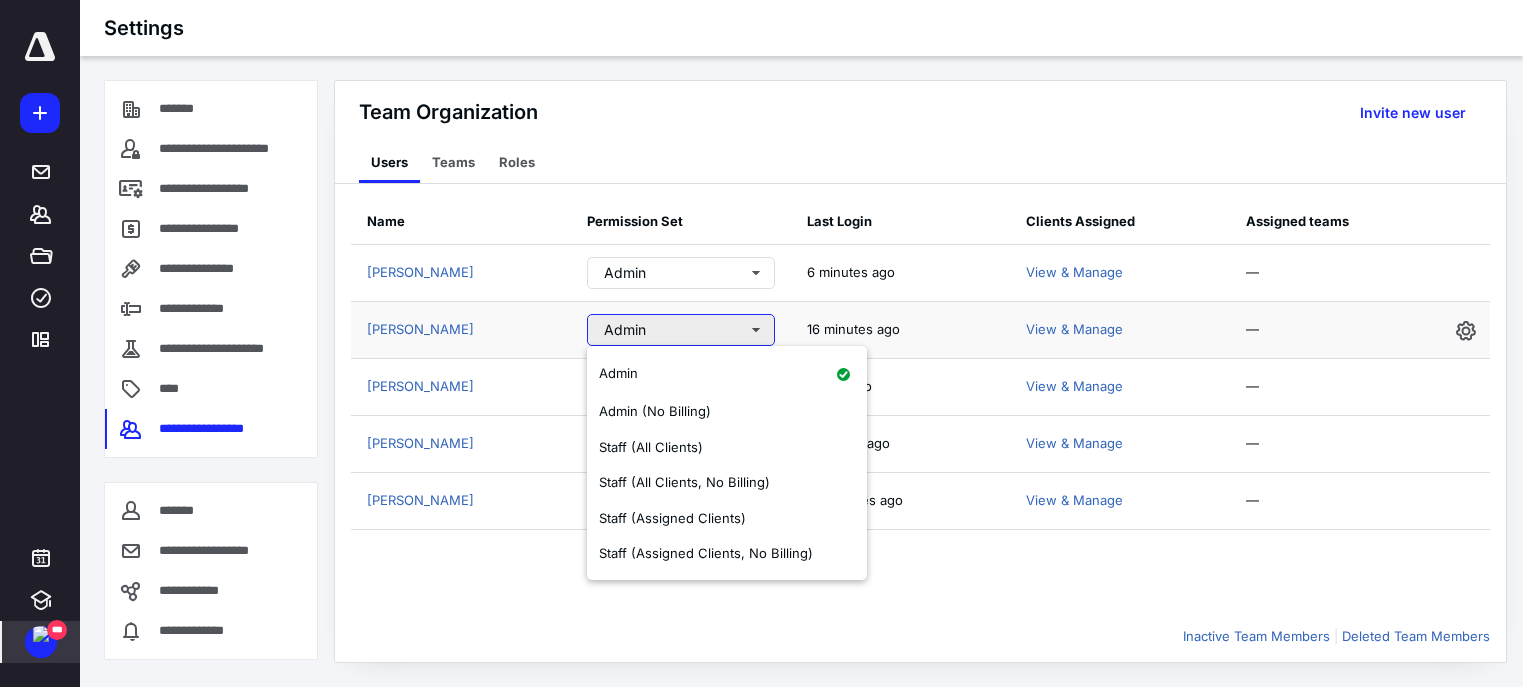 click on "Admin" at bounding box center (681, 330) 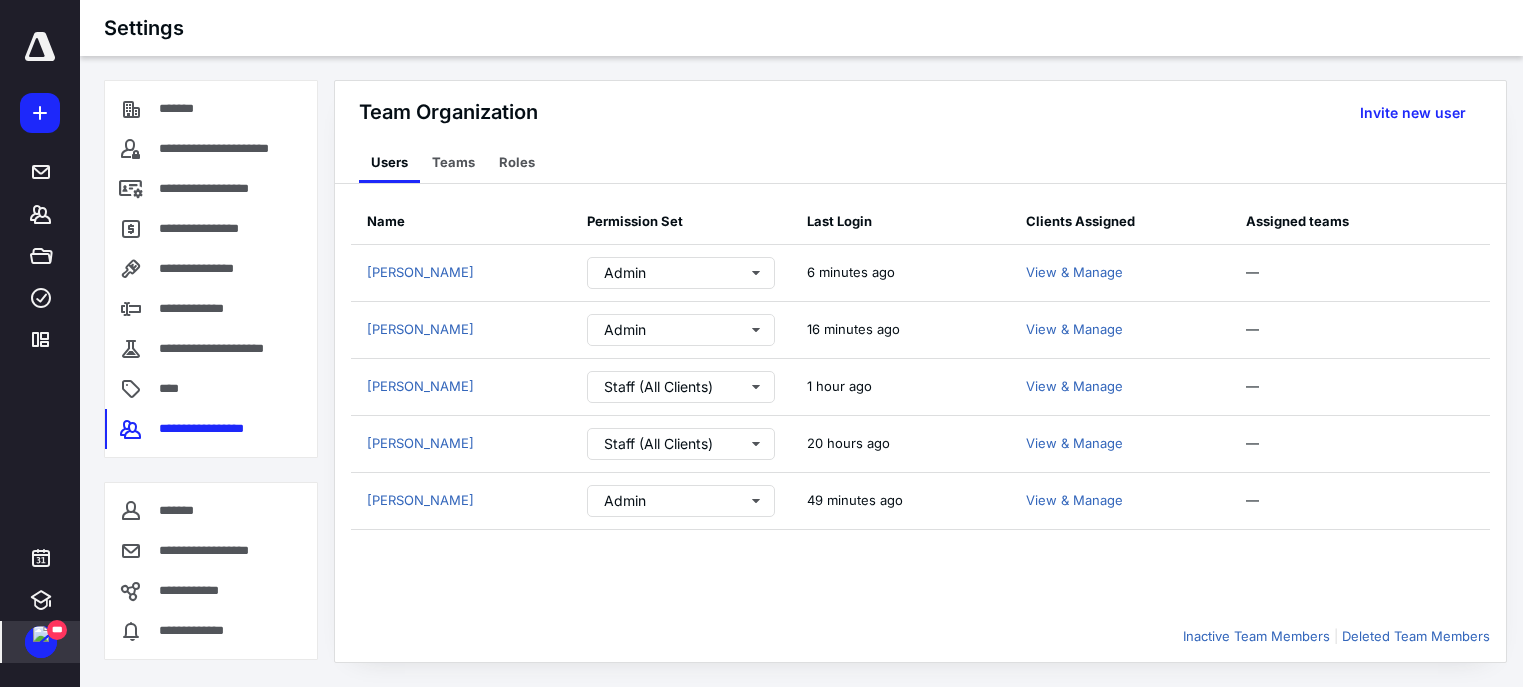 click on "Name Permission Set Last Login Clients Assigned Assigned teams   Christina Vanacore Admin 6 minutes ago View & Manage — Hillary Northrop Admin 16 minutes ago View & Manage — Kelly Becker Staff (All Clients) 1 hour ago View & Manage — Mary Phillips Staff (All Clients) 20 hours ago View & Manage — Nicole McNeilly Admin 49 minutes ago View & Manage — Inactive Team Members Deleted Team Members" at bounding box center (920, 423) 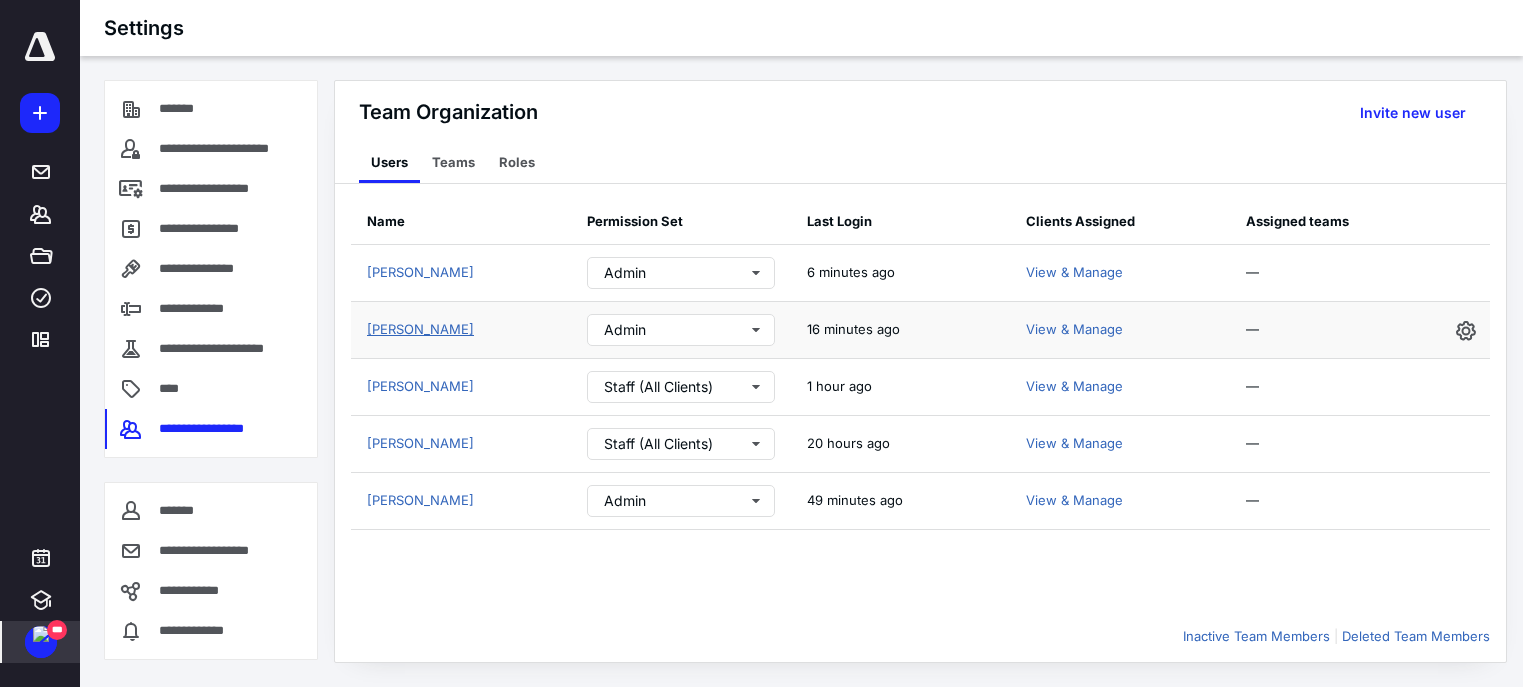 click on "[PERSON_NAME]" at bounding box center [420, 329] 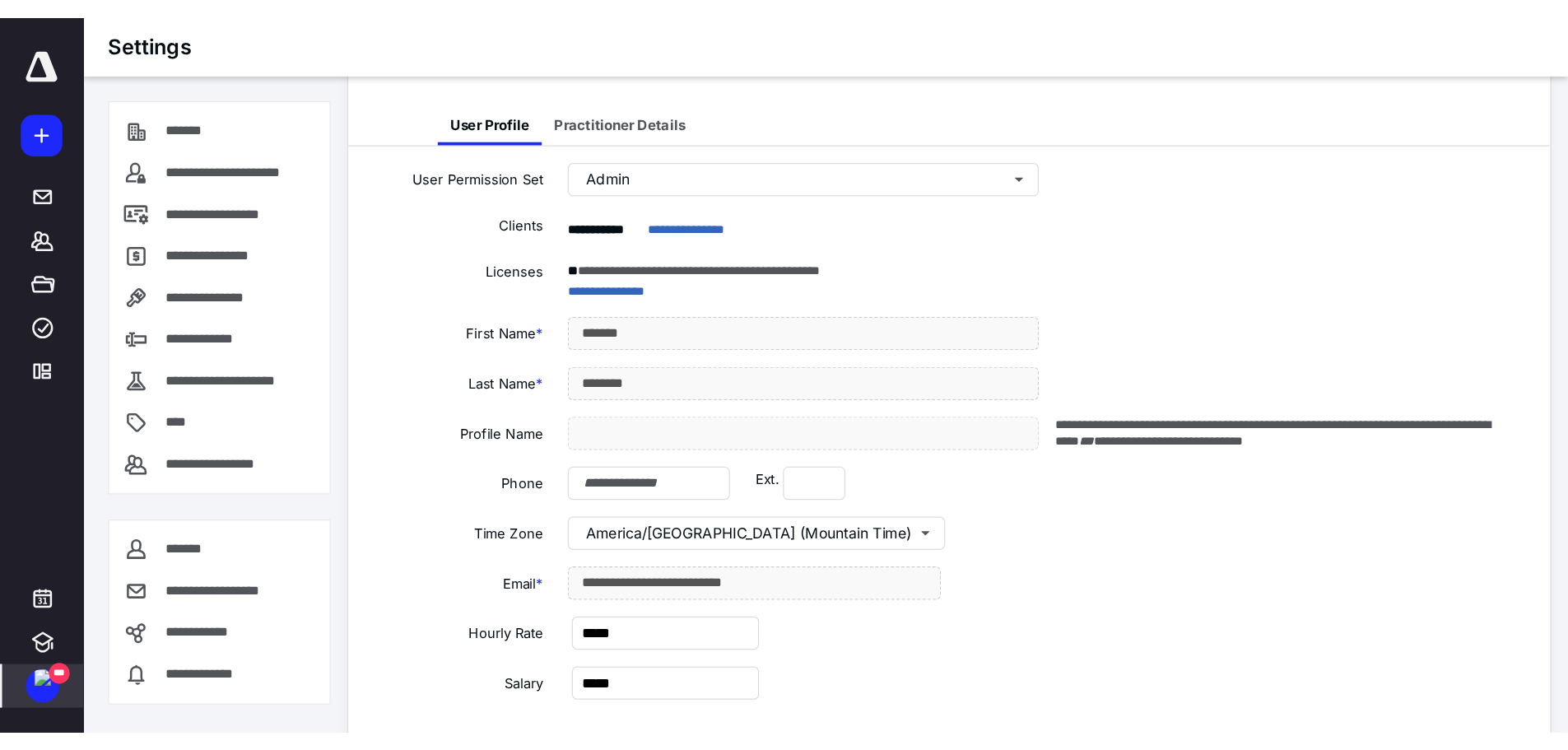 scroll, scrollTop: 0, scrollLeft: 0, axis: both 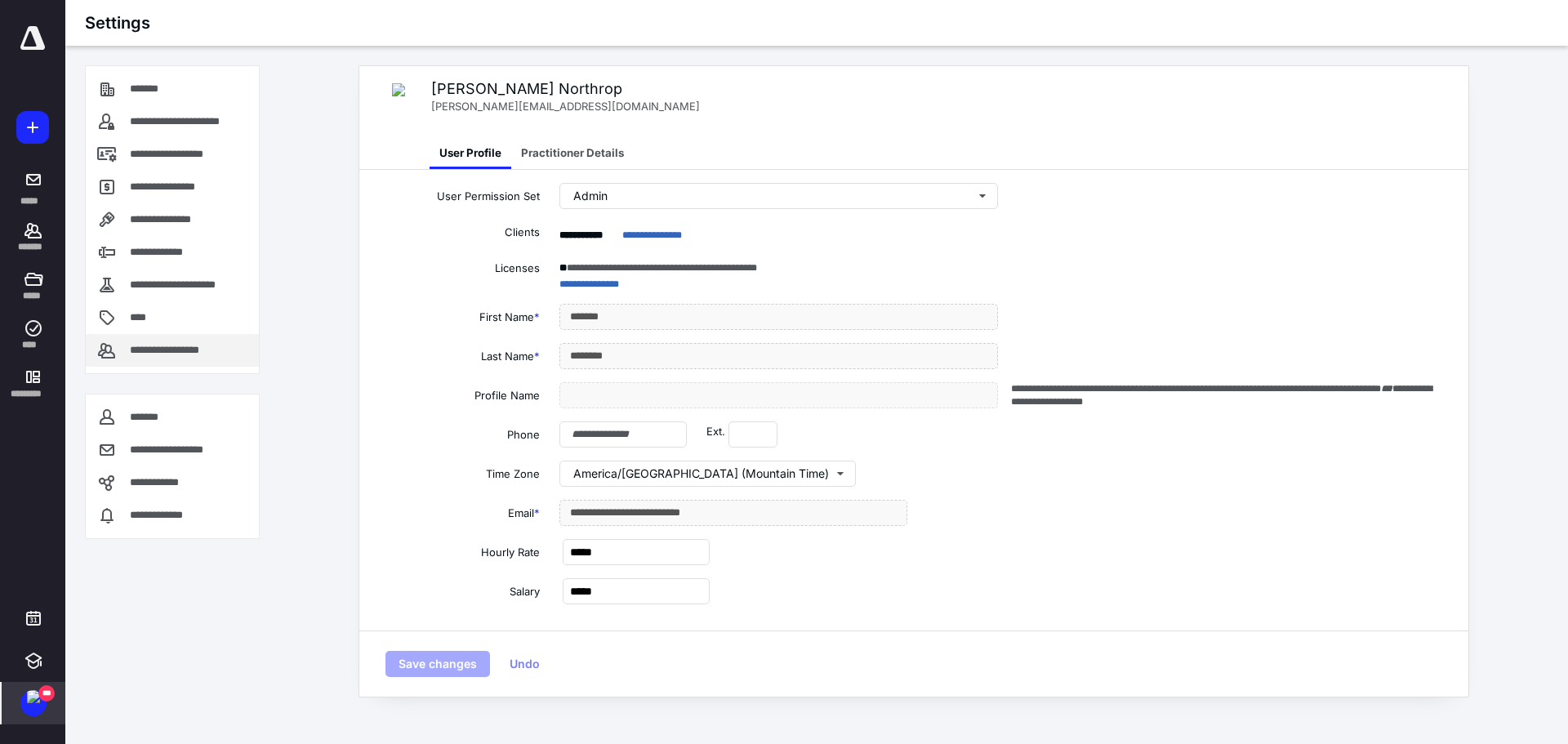 drag, startPoint x: 167, startPoint y: 351, endPoint x: 226, endPoint y: 345, distance: 59.3043 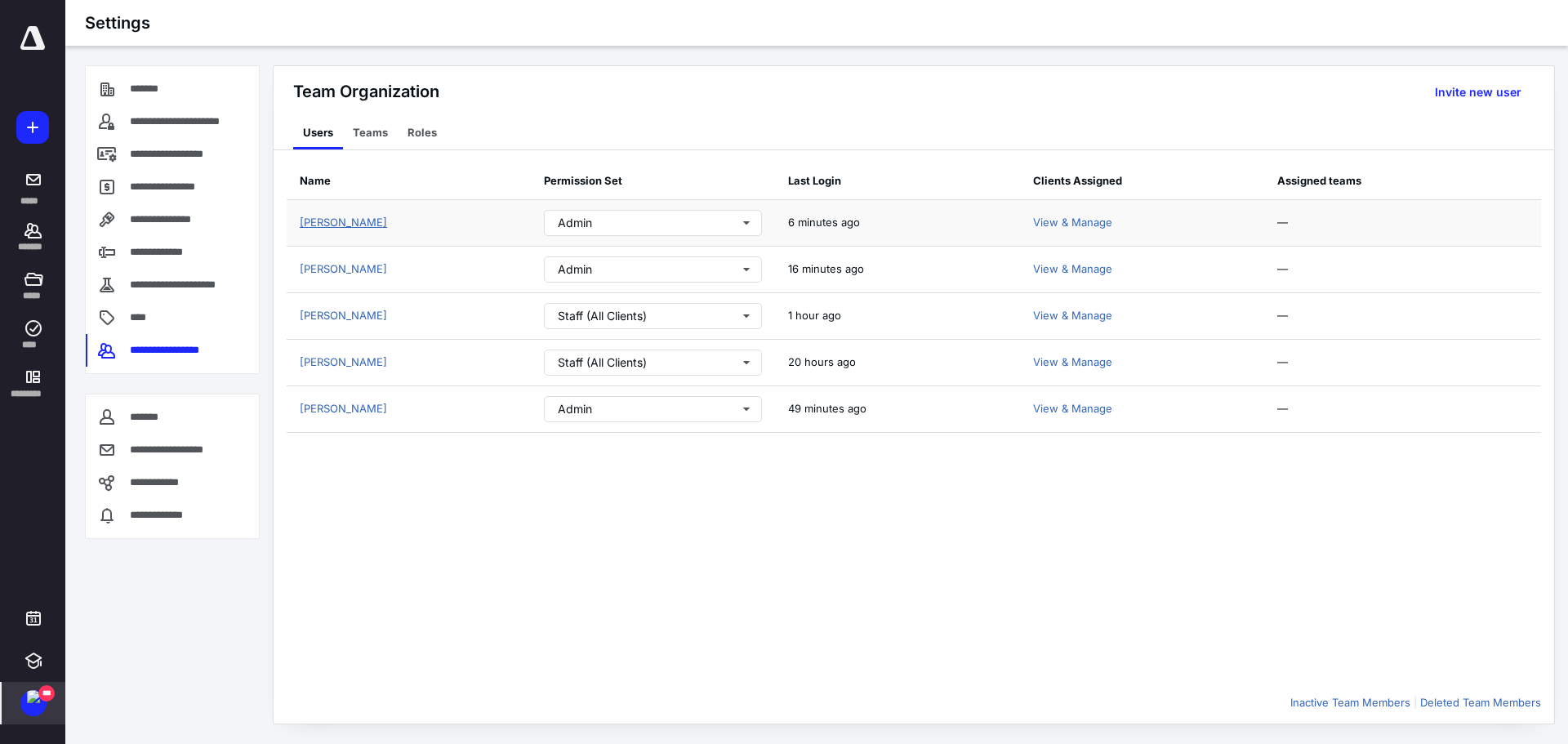 click on "Christina Vanacore" at bounding box center [343, 222] 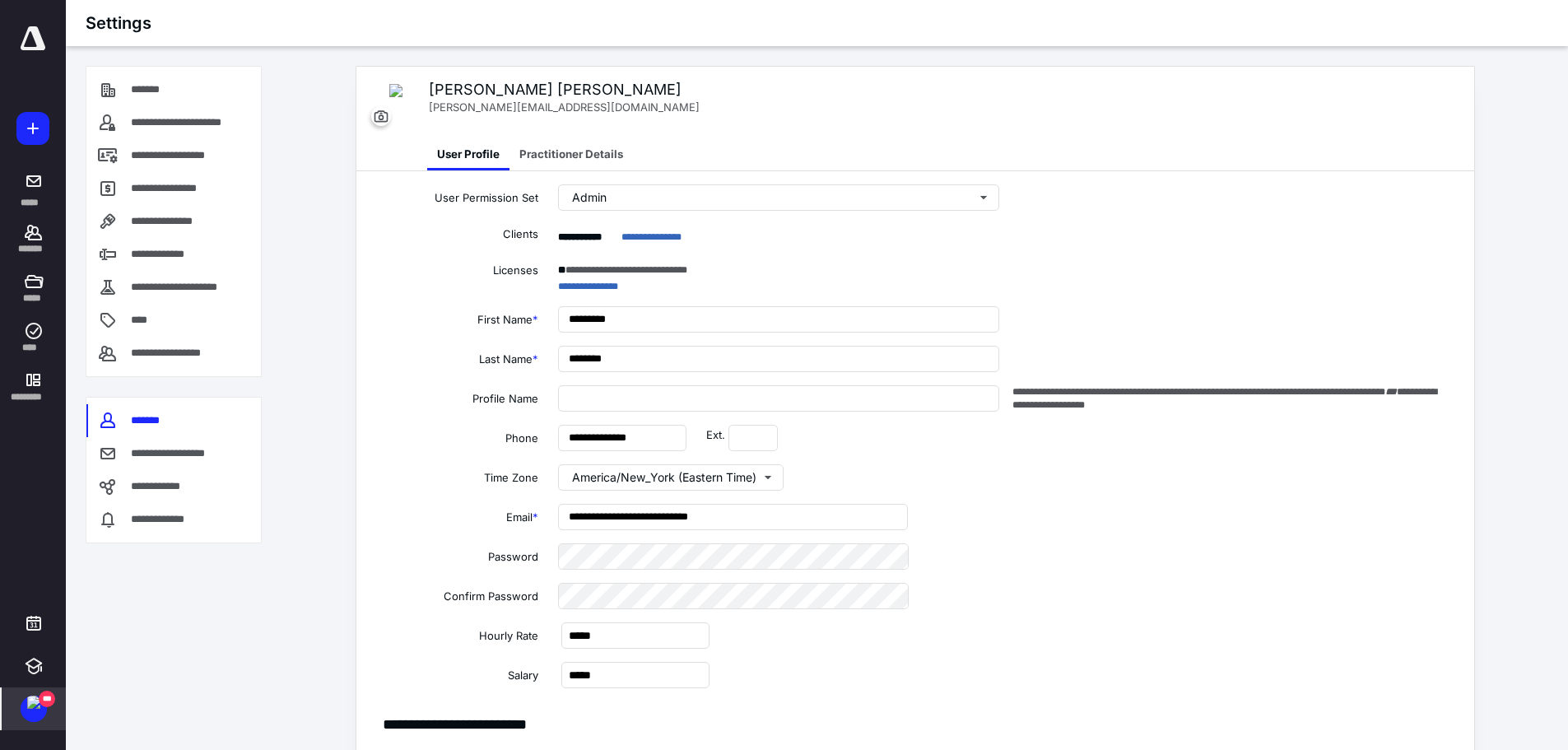 type on "**********" 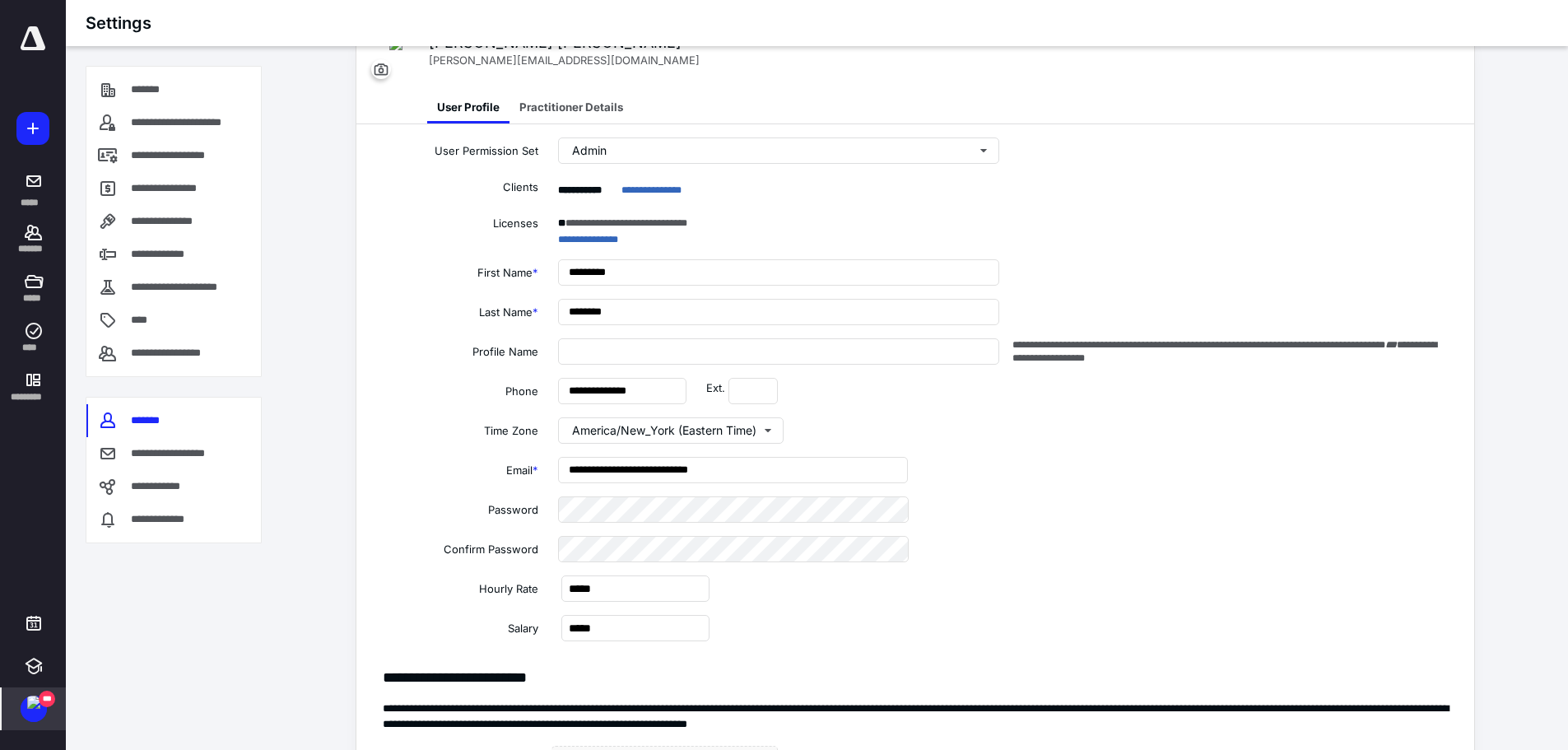 scroll, scrollTop: 0, scrollLeft: 0, axis: both 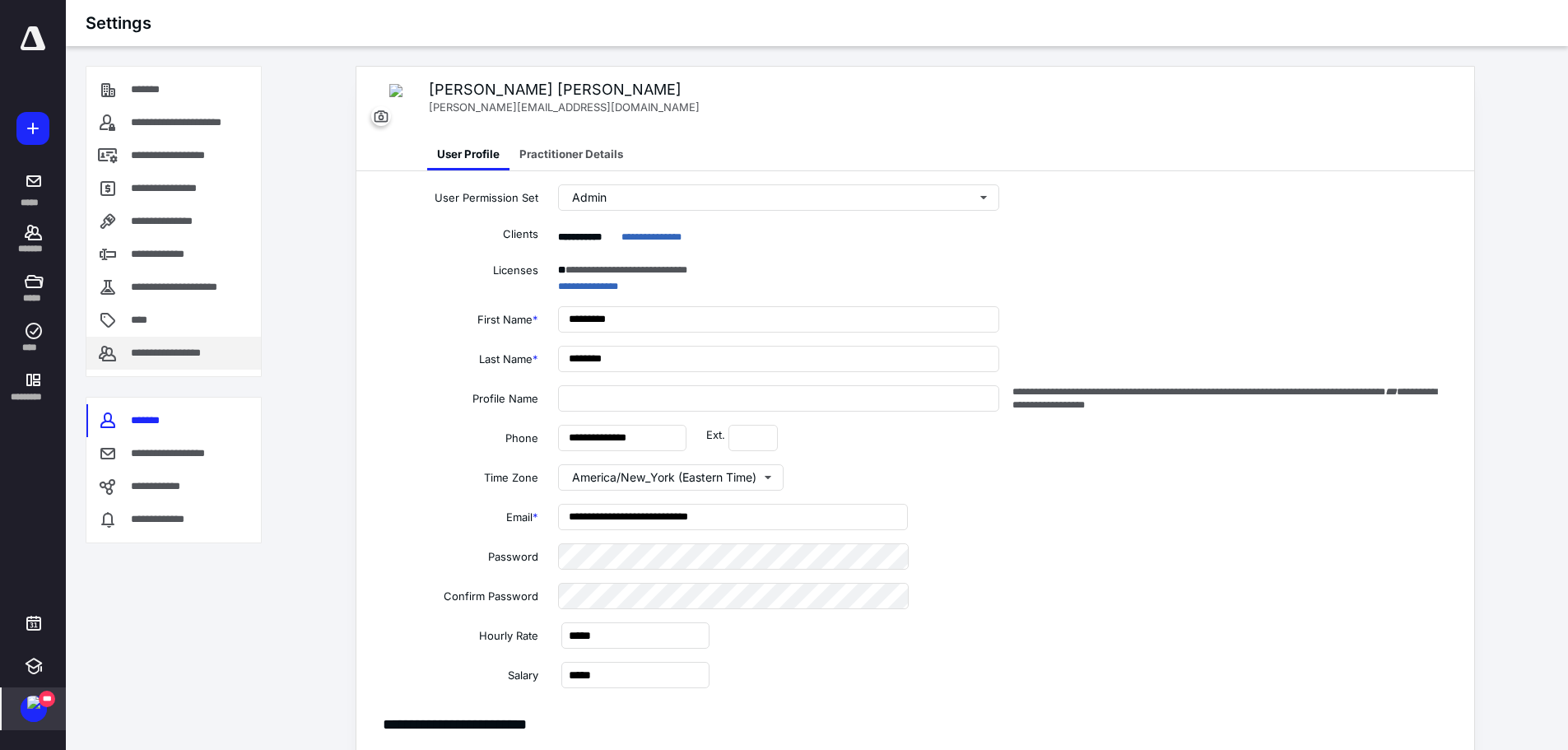 click on "**********" at bounding box center [174, 353] 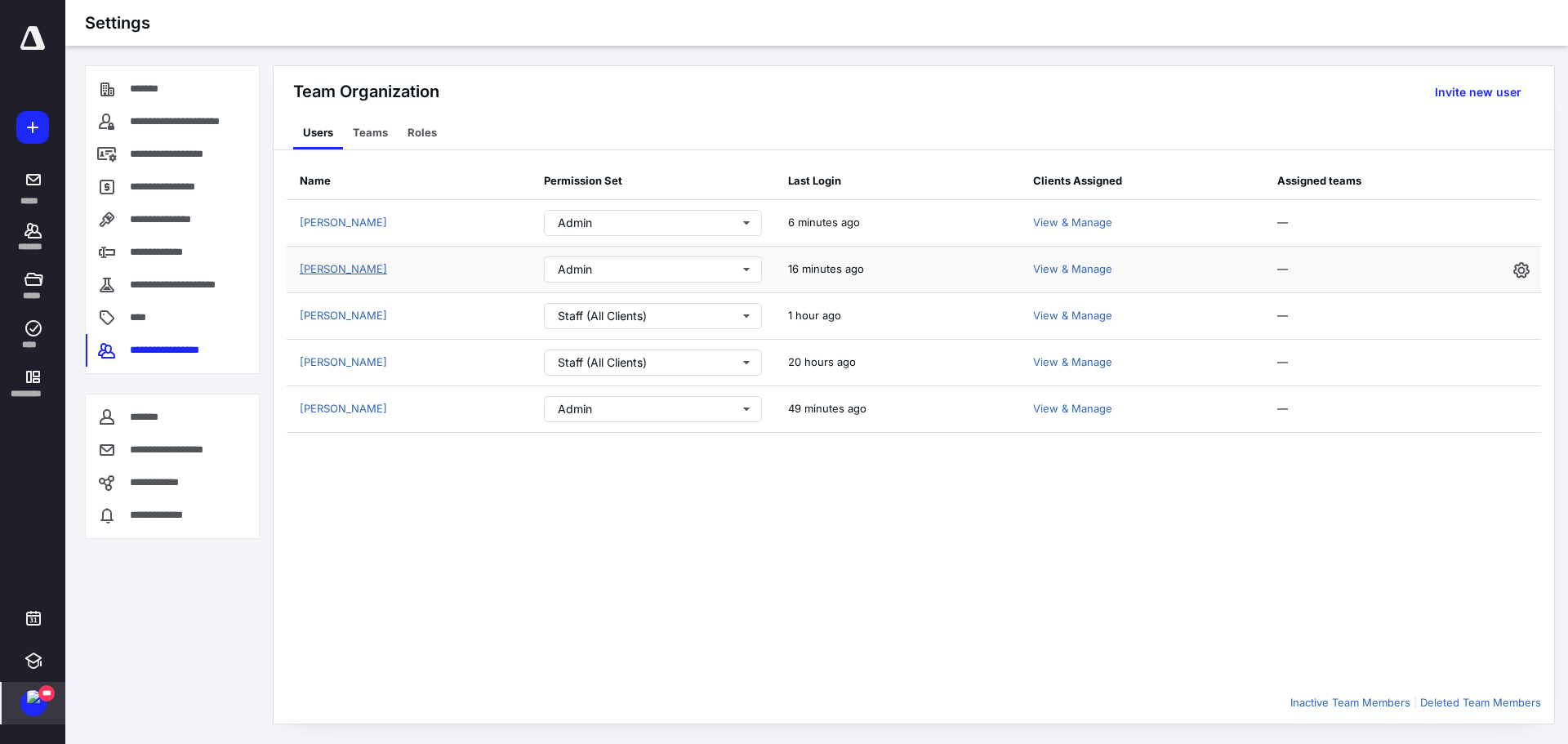 click on "[PERSON_NAME]" at bounding box center (343, 269) 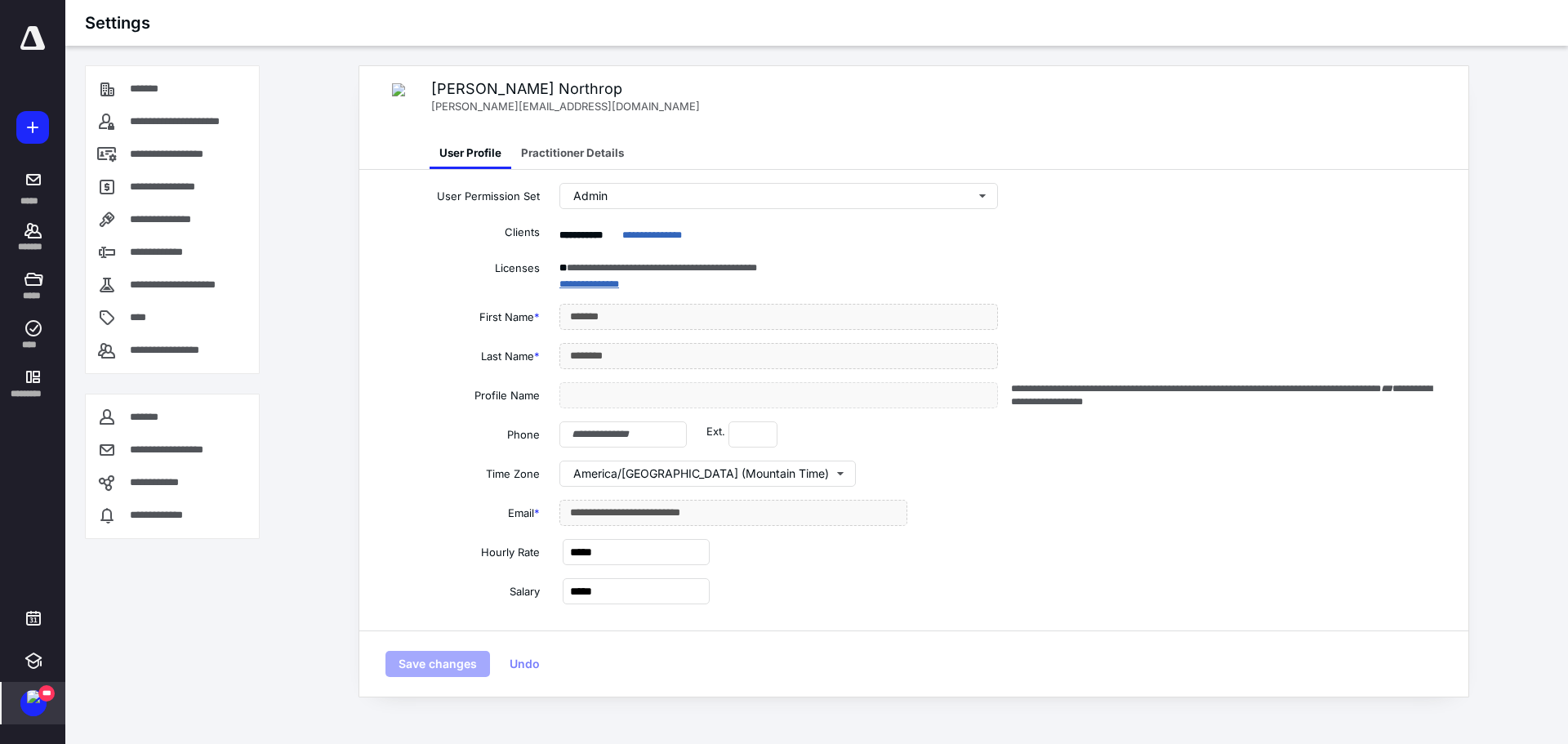 click on "**********" at bounding box center (589, 284) 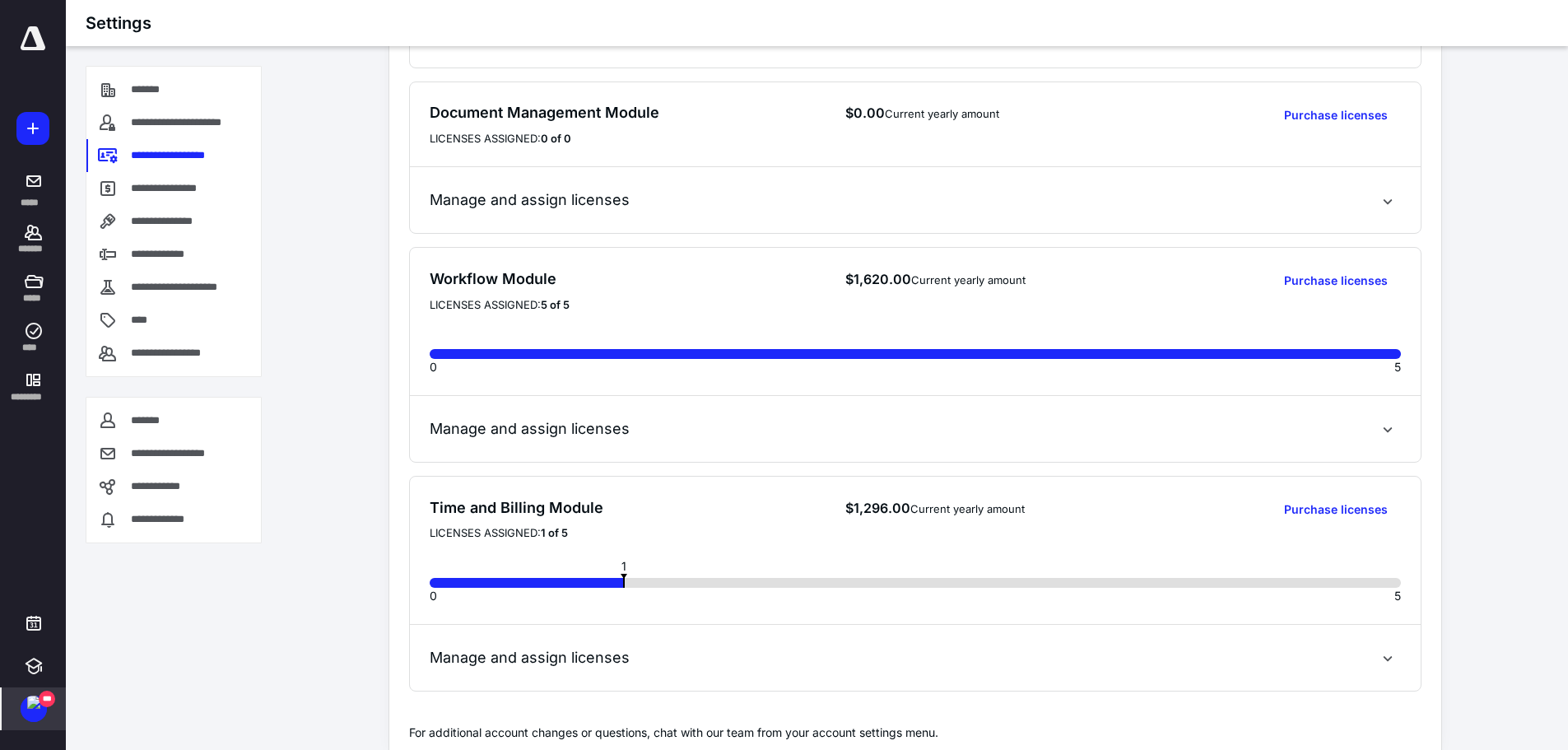 scroll, scrollTop: 466, scrollLeft: 0, axis: vertical 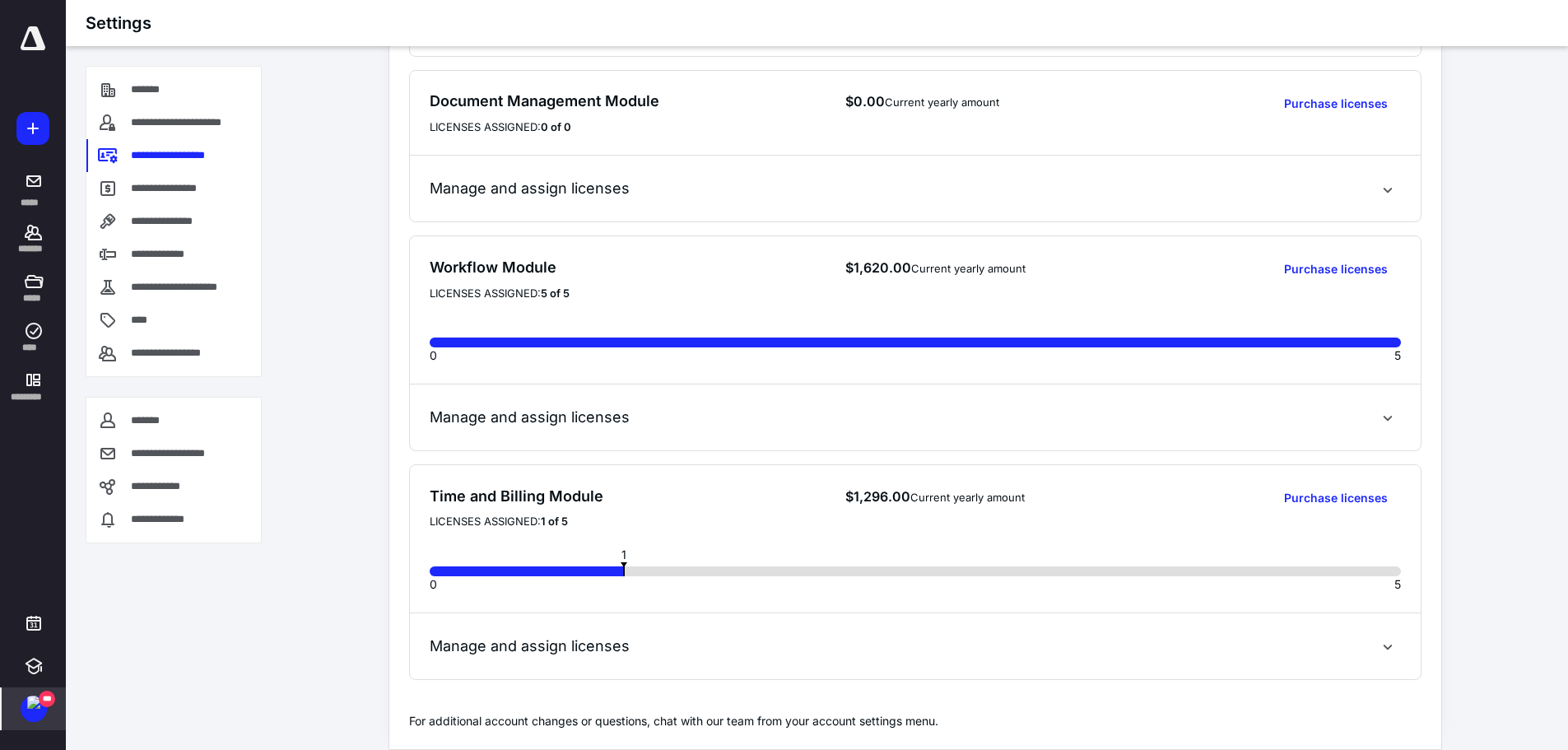 click on "Manage and assign licenses" at bounding box center [915, 636] 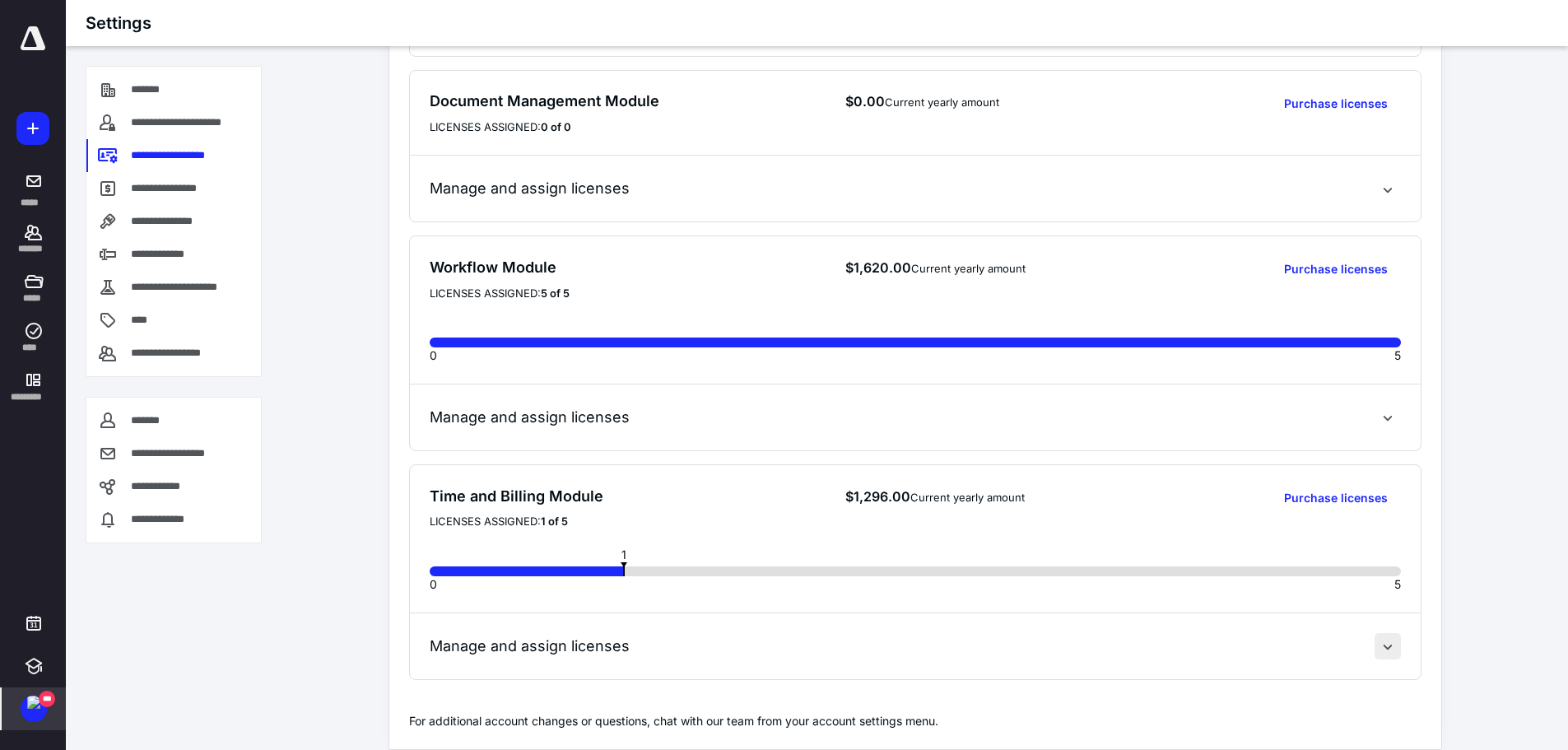 click at bounding box center [1388, 646] 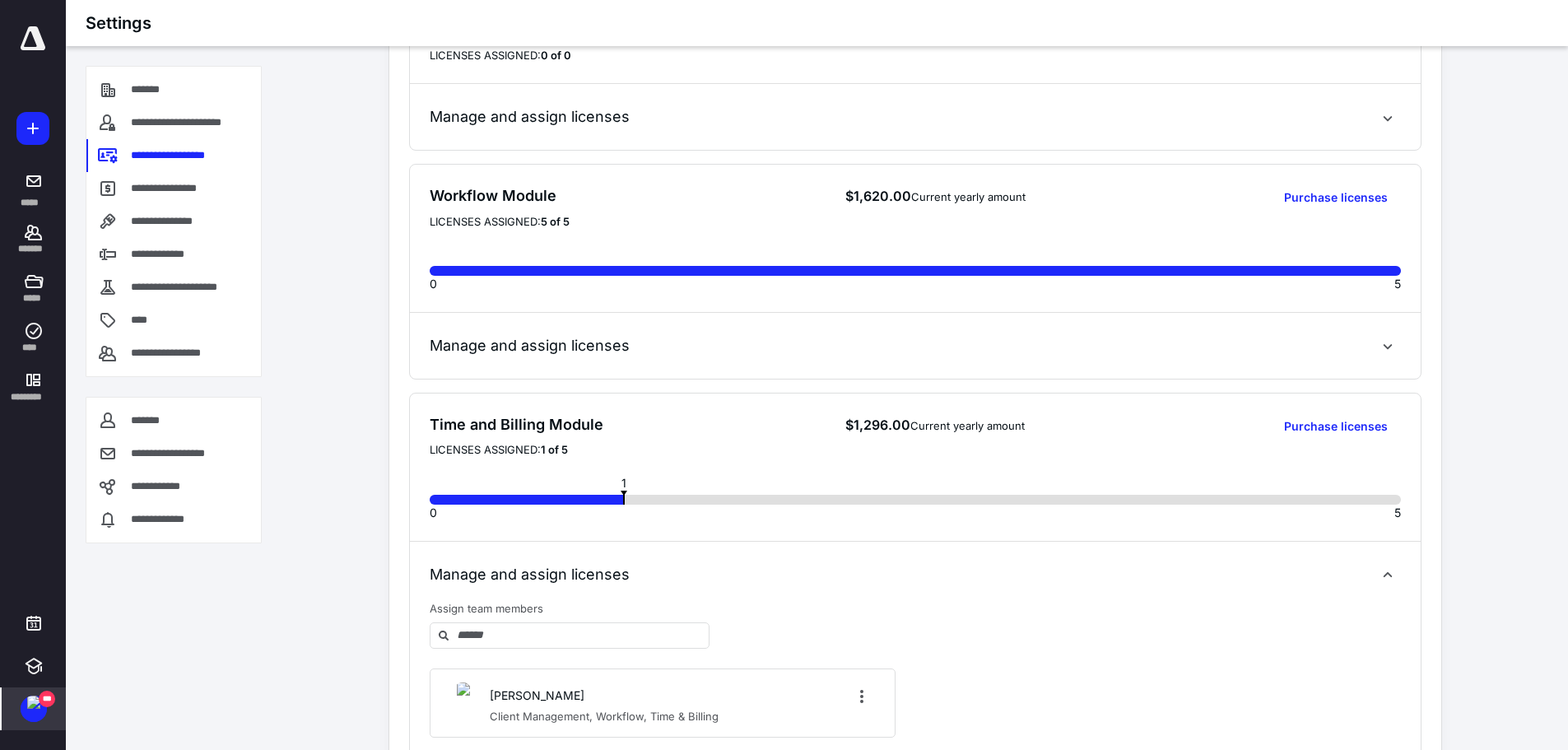 scroll, scrollTop: 655, scrollLeft: 0, axis: vertical 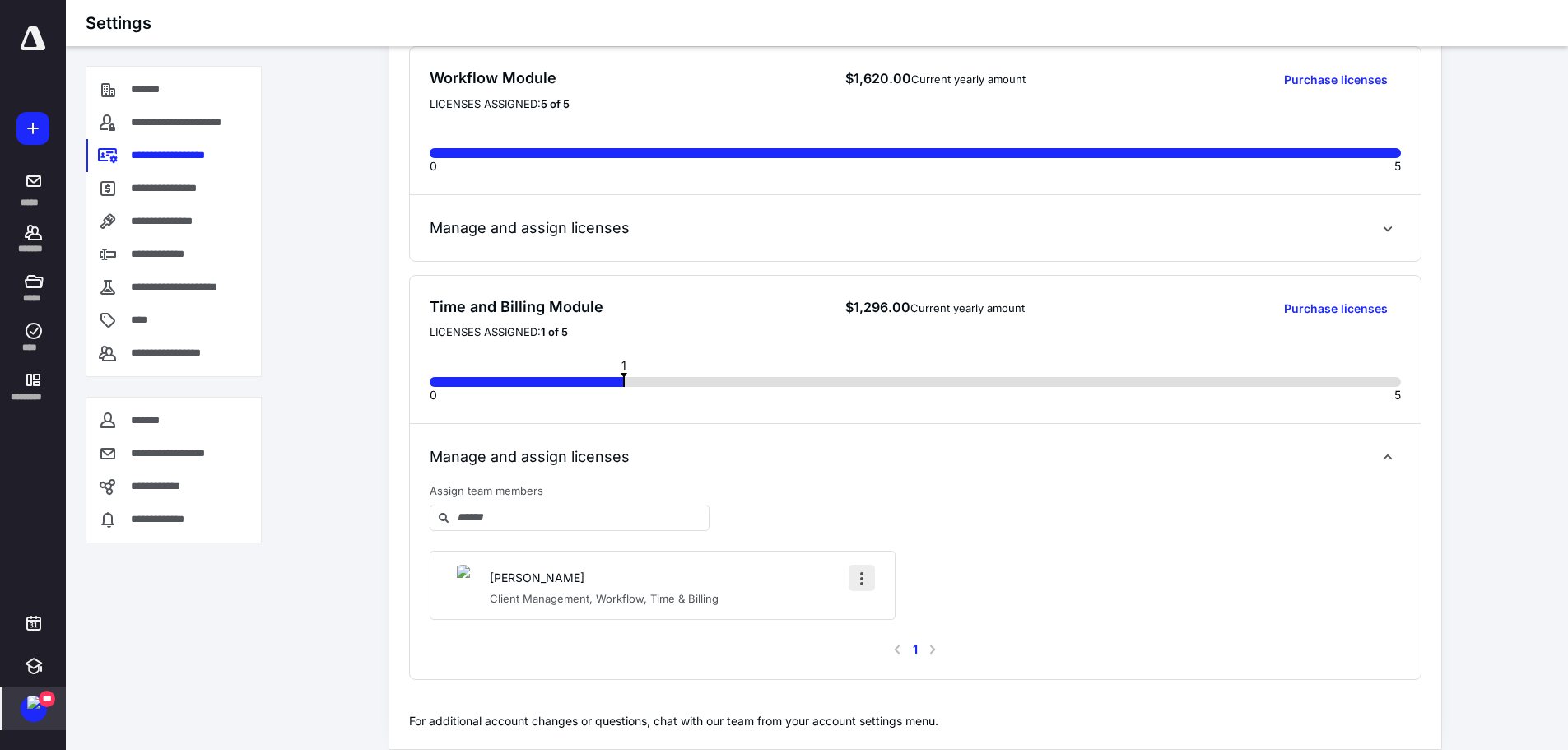 click at bounding box center [862, 578] 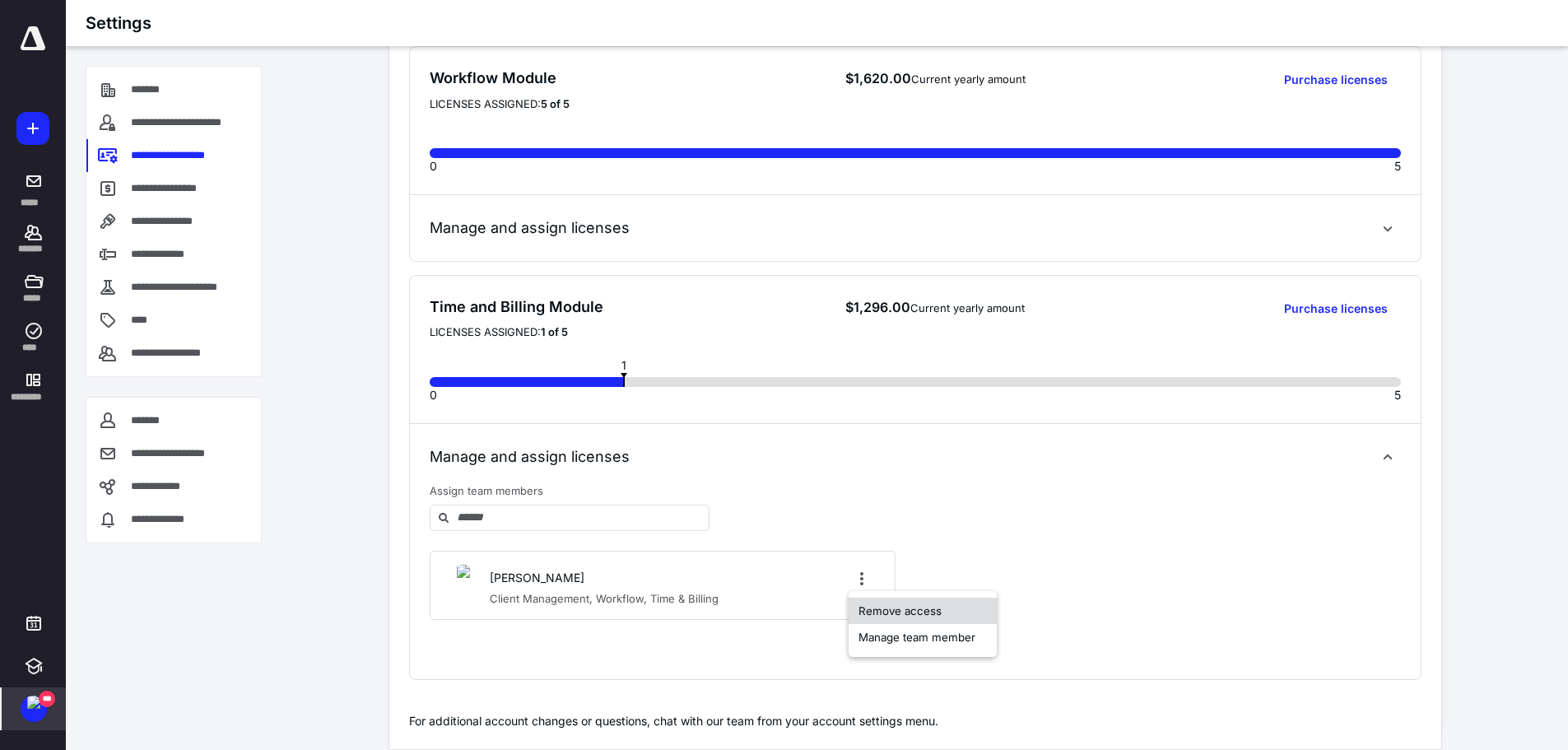 click on "Remove access" at bounding box center [923, 611] 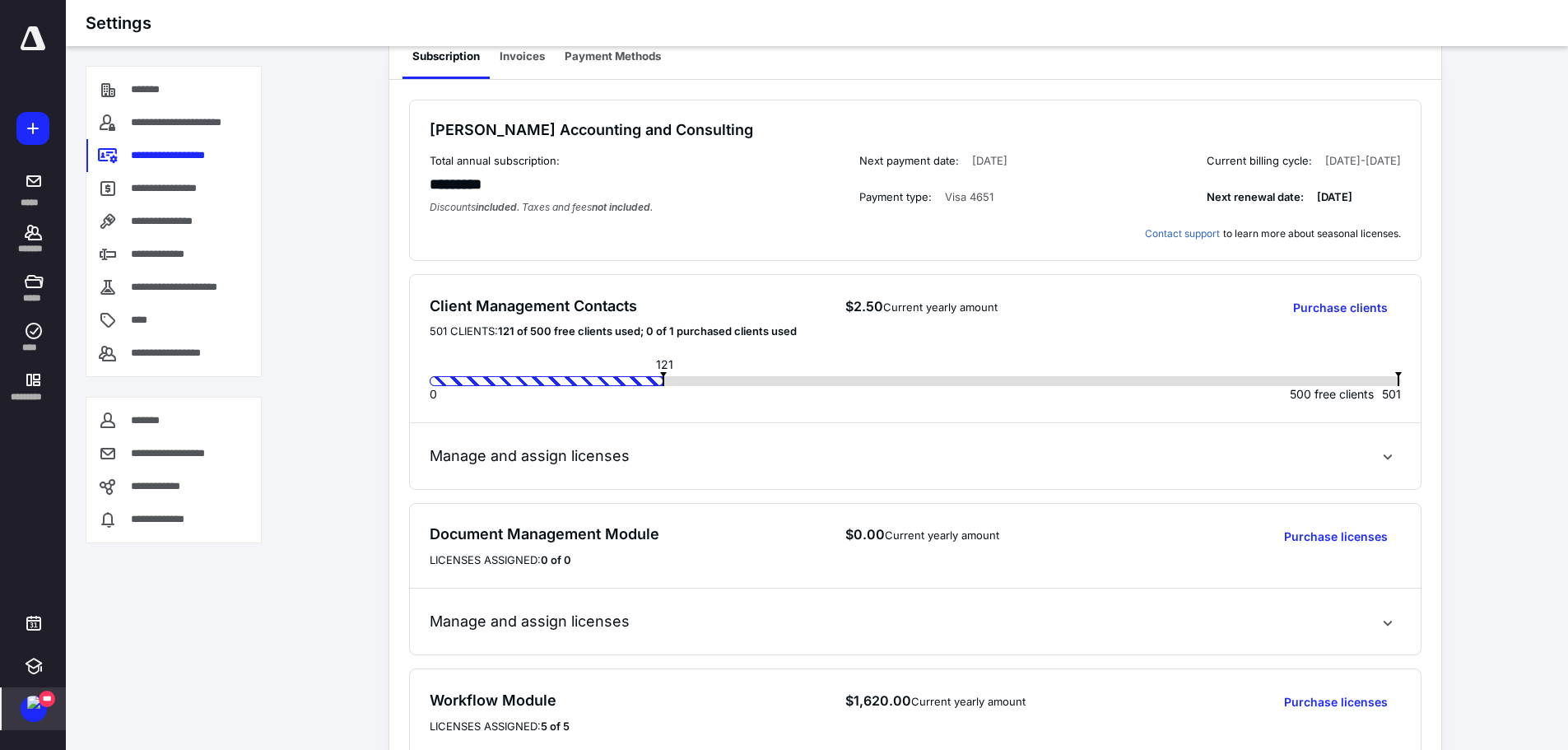 scroll, scrollTop: 0, scrollLeft: 0, axis: both 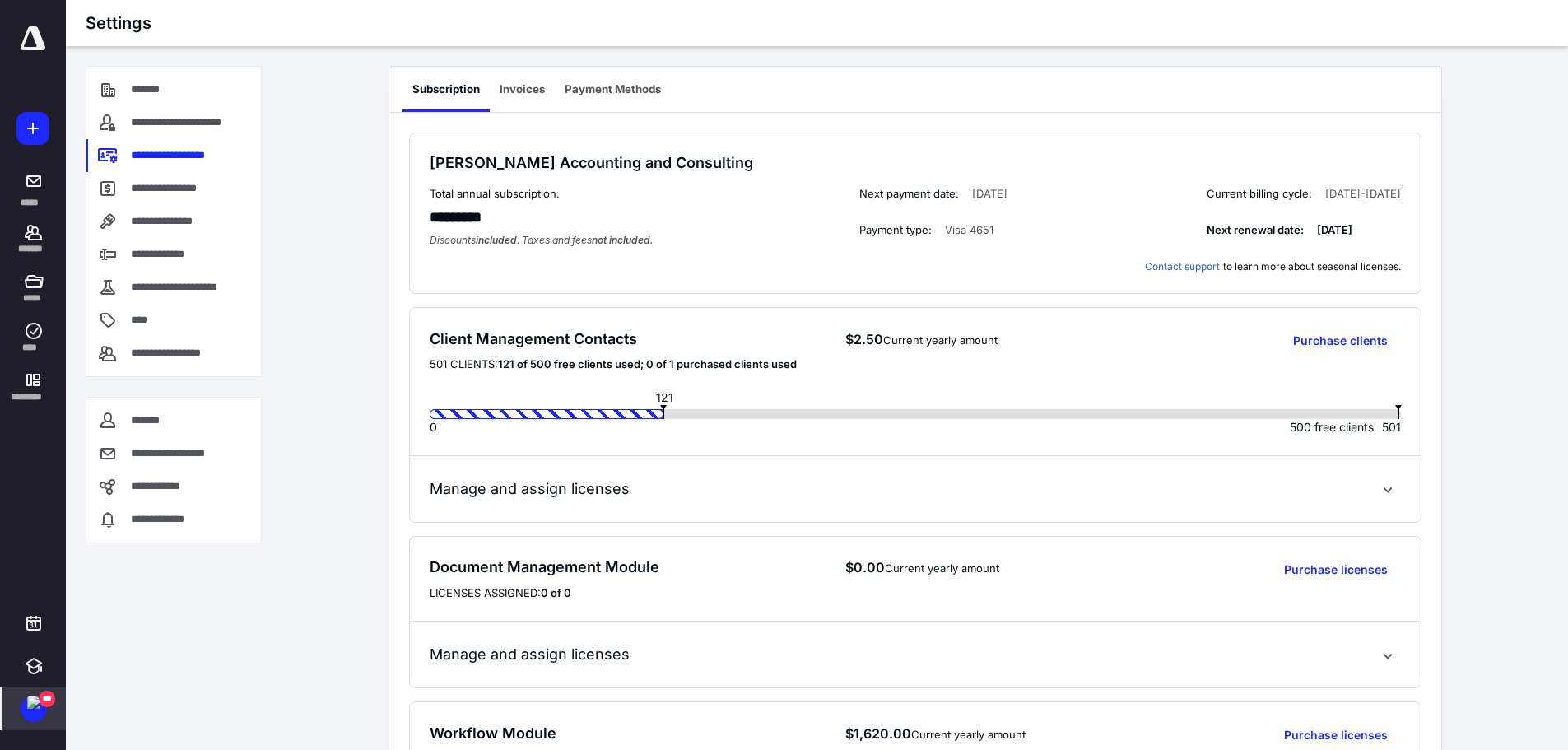 drag, startPoint x: 385, startPoint y: 104, endPoint x: 372, endPoint y: 107, distance: 13.341664 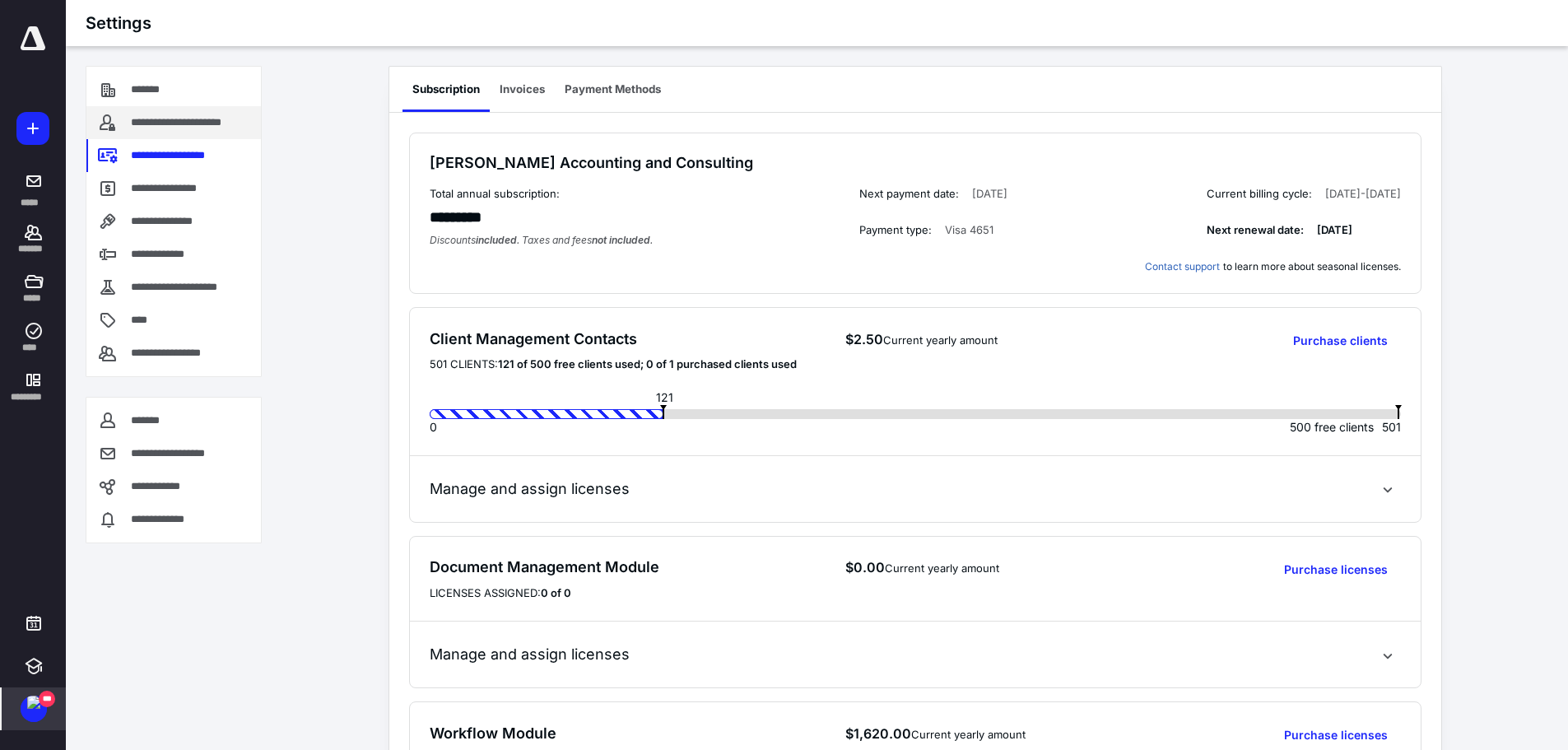 click on "**********" at bounding box center (193, 123) 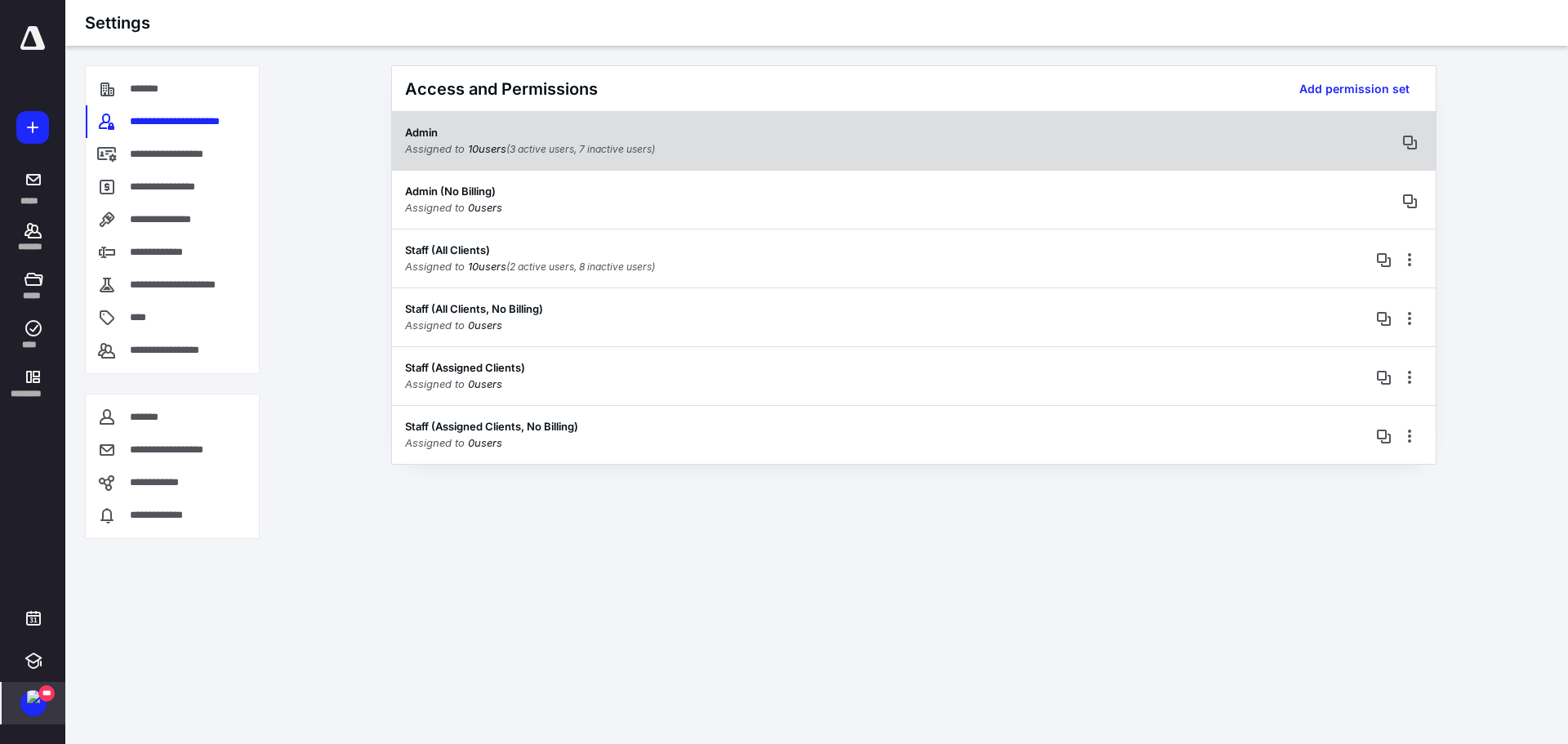 click on "(3 active users, 7 inactive users)" at bounding box center (581, 149) 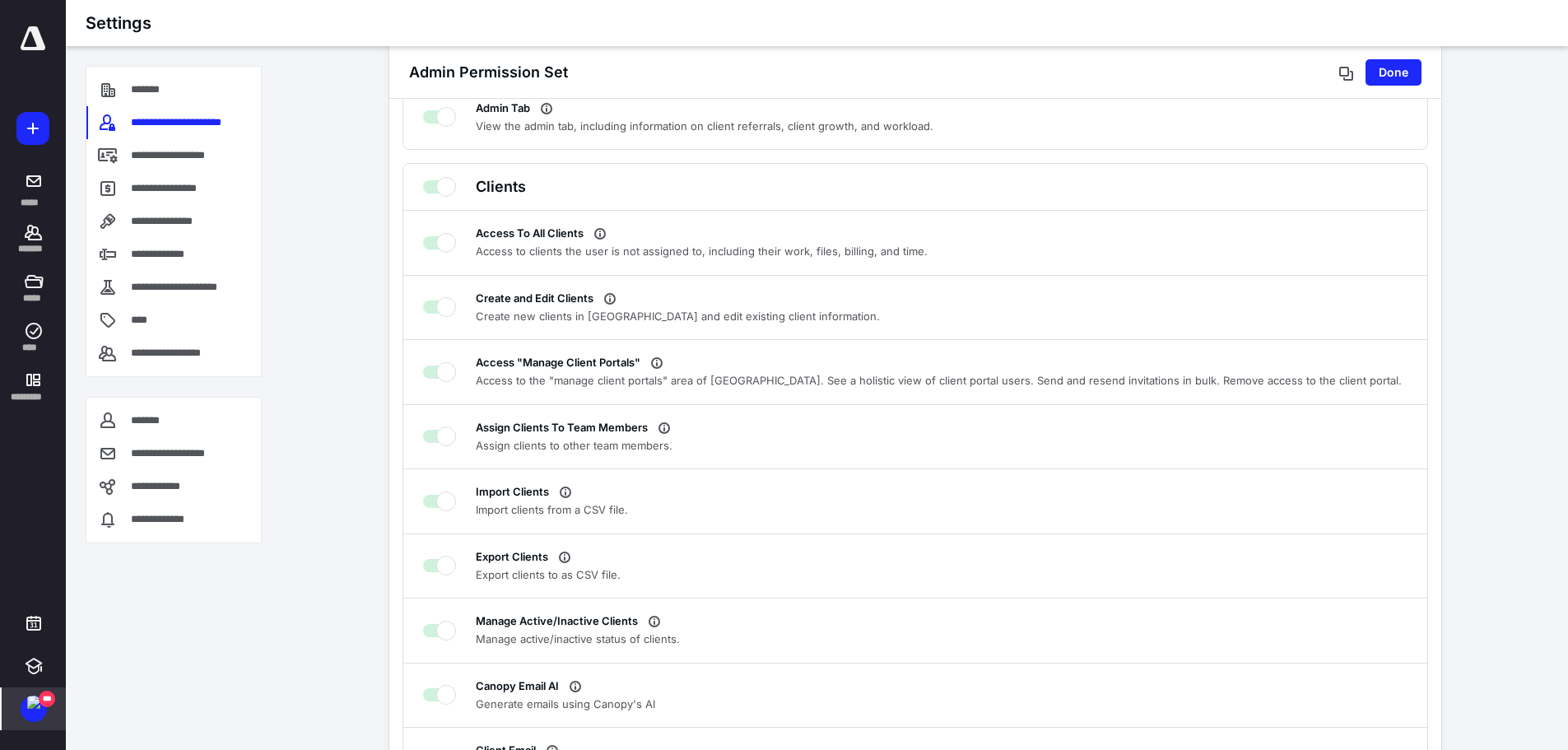 scroll, scrollTop: 247, scrollLeft: 0, axis: vertical 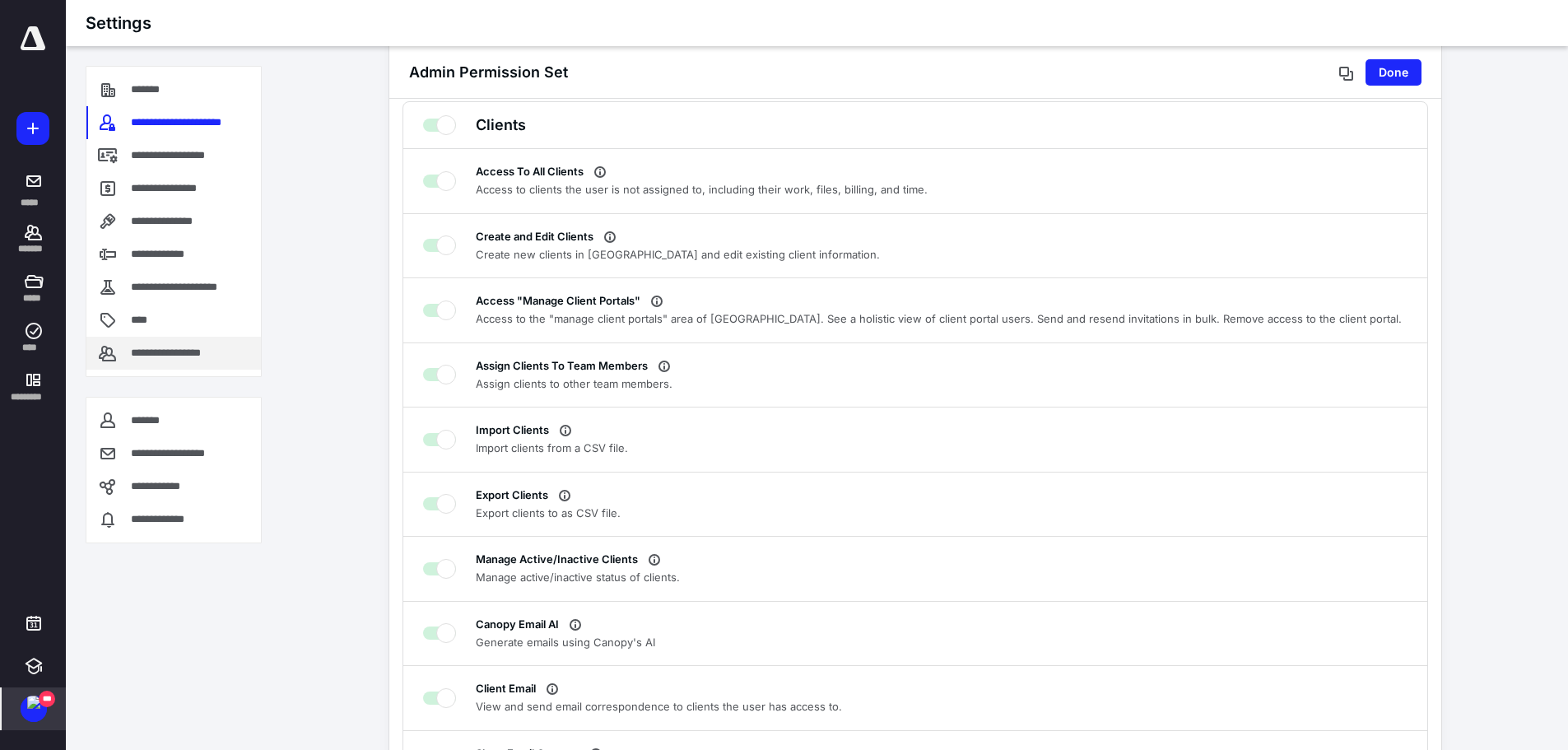 click on "**********" at bounding box center (179, 353) 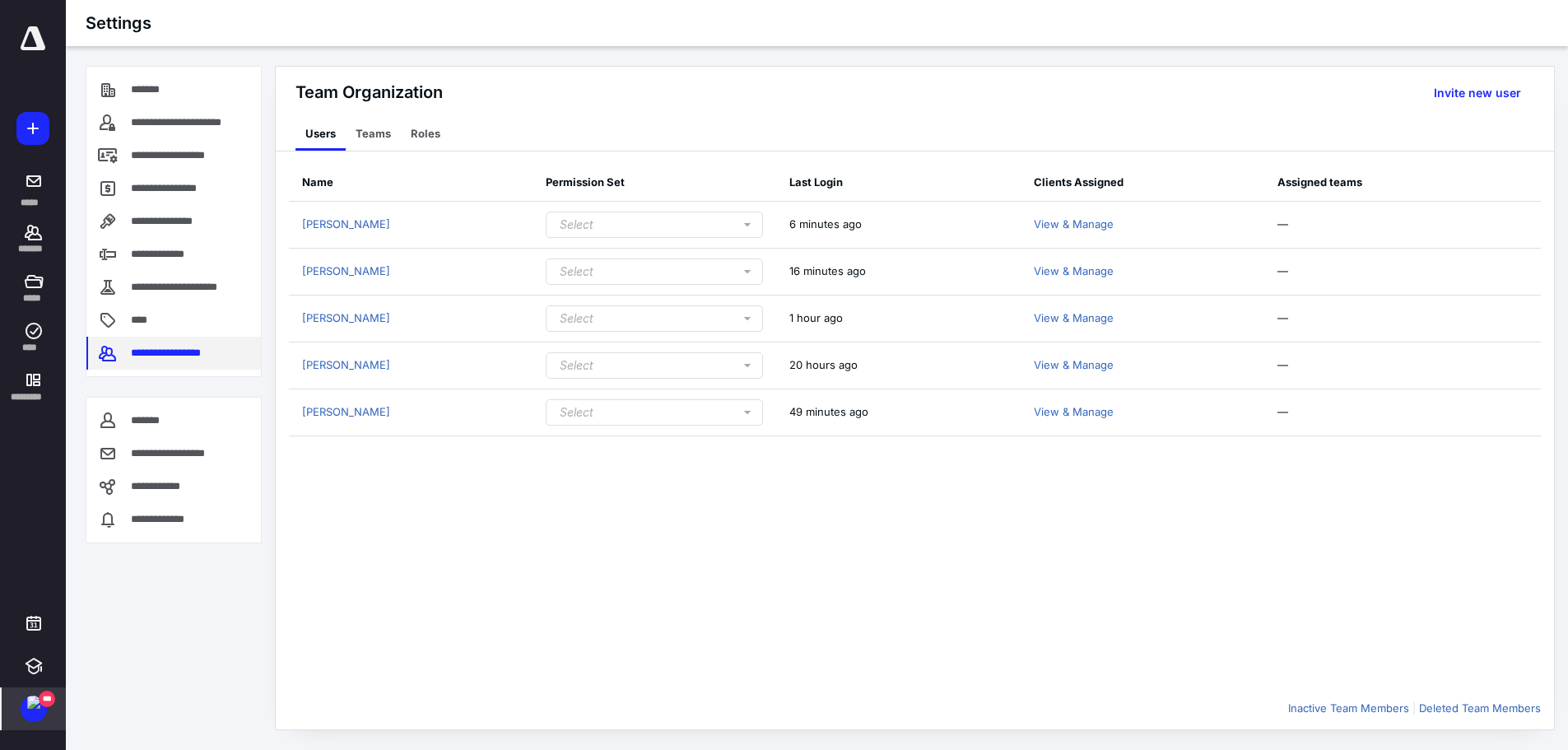 scroll, scrollTop: 0, scrollLeft: 0, axis: both 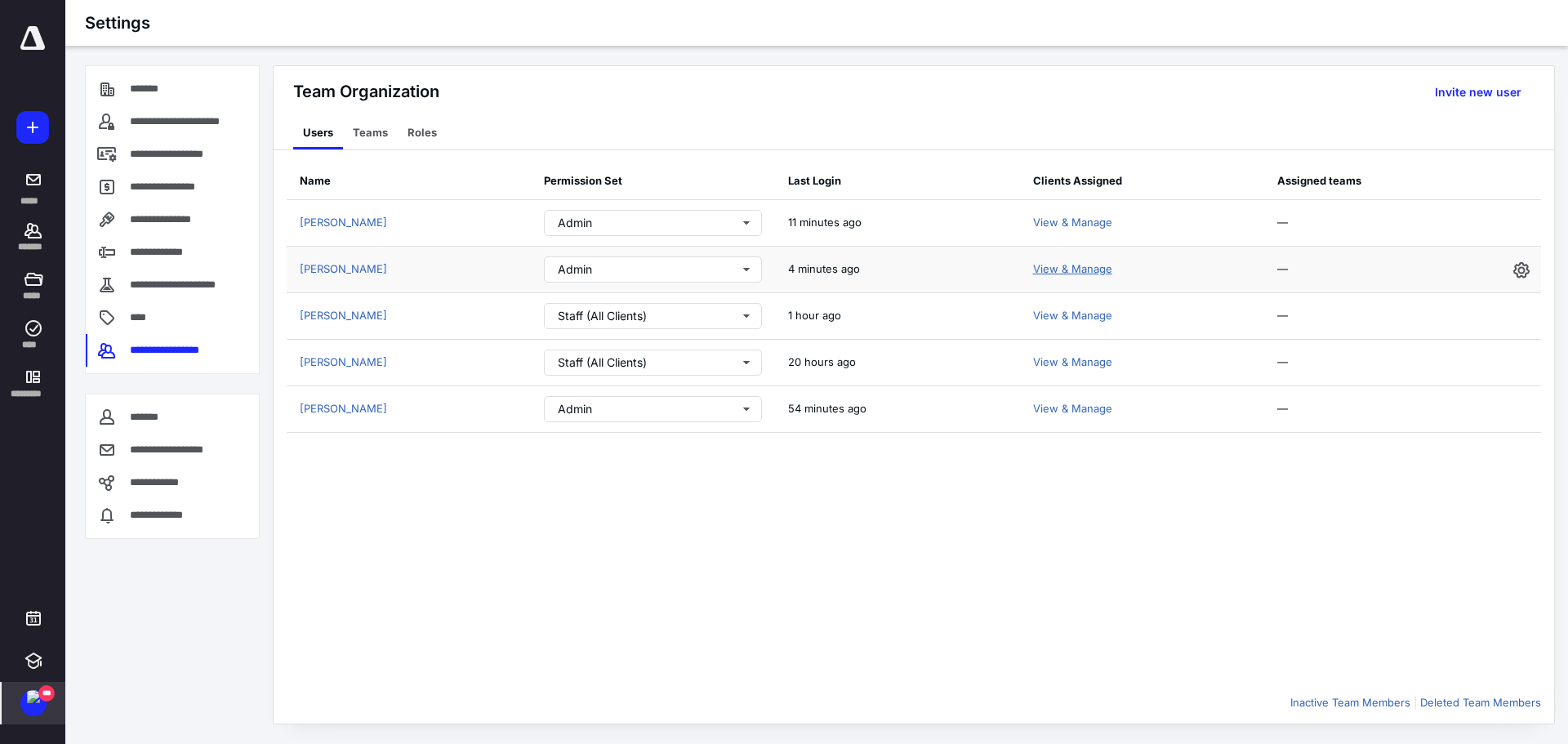 click on "View & Manage" at bounding box center [1072, 269] 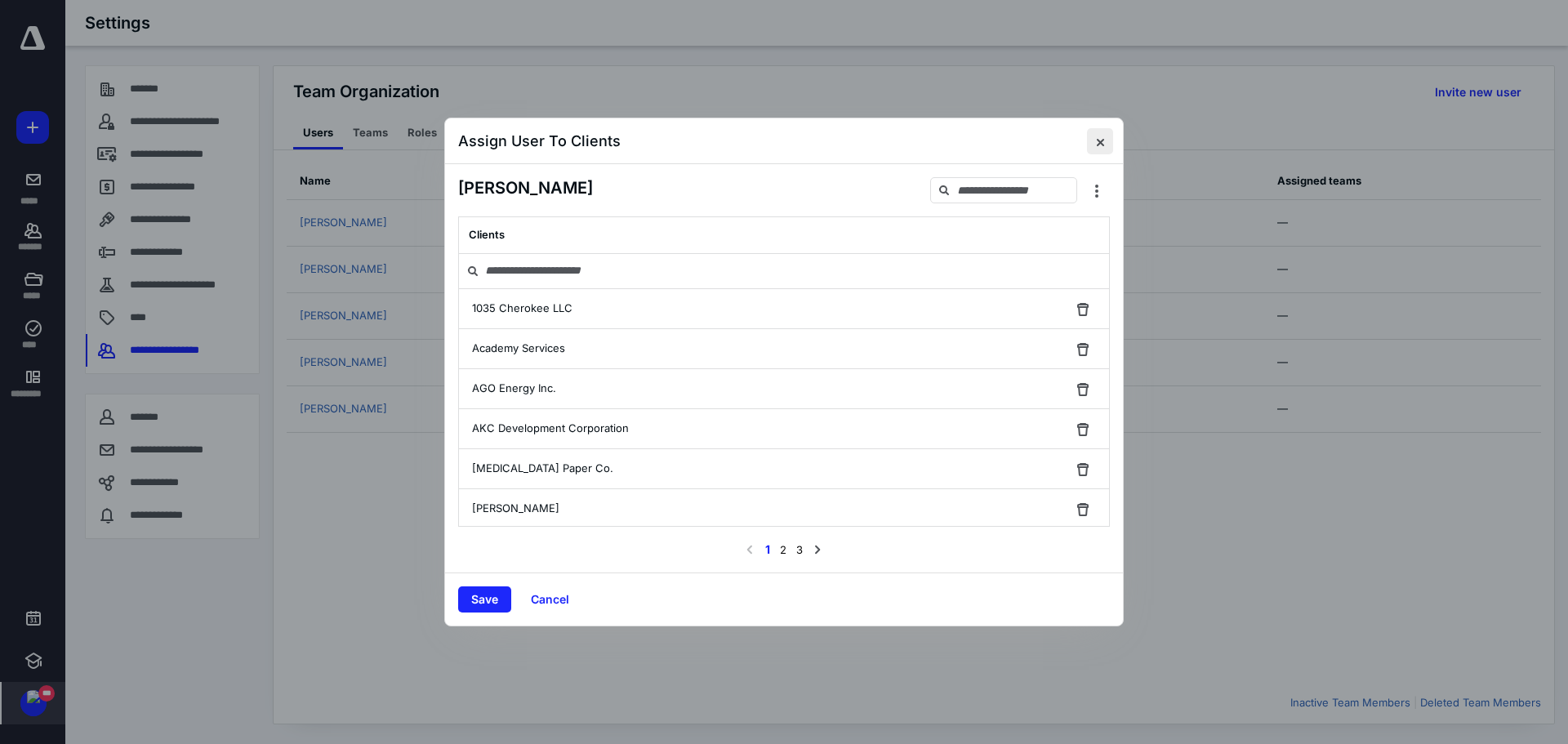 click at bounding box center [1100, 141] 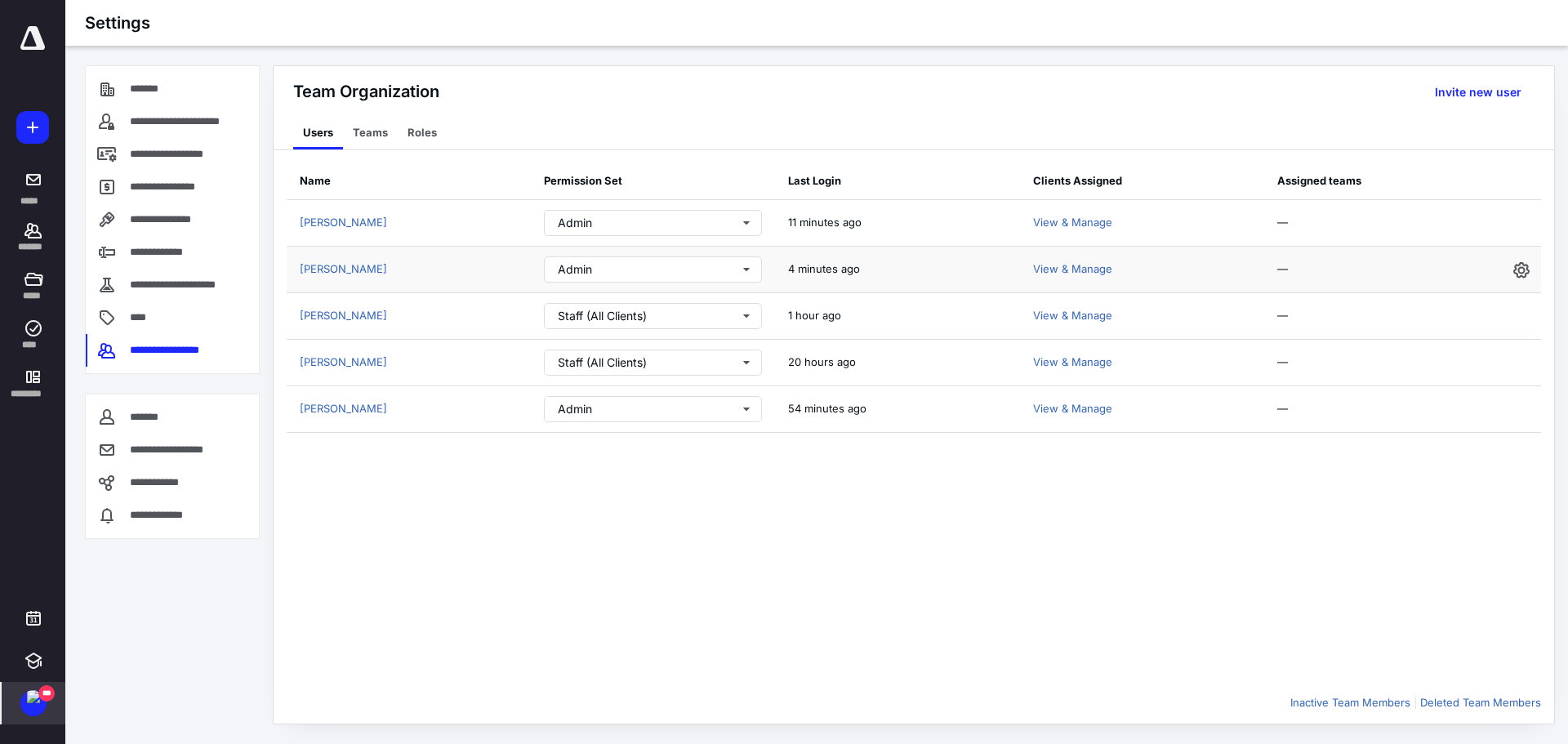 click on "[PERSON_NAME]" at bounding box center [408, 270] 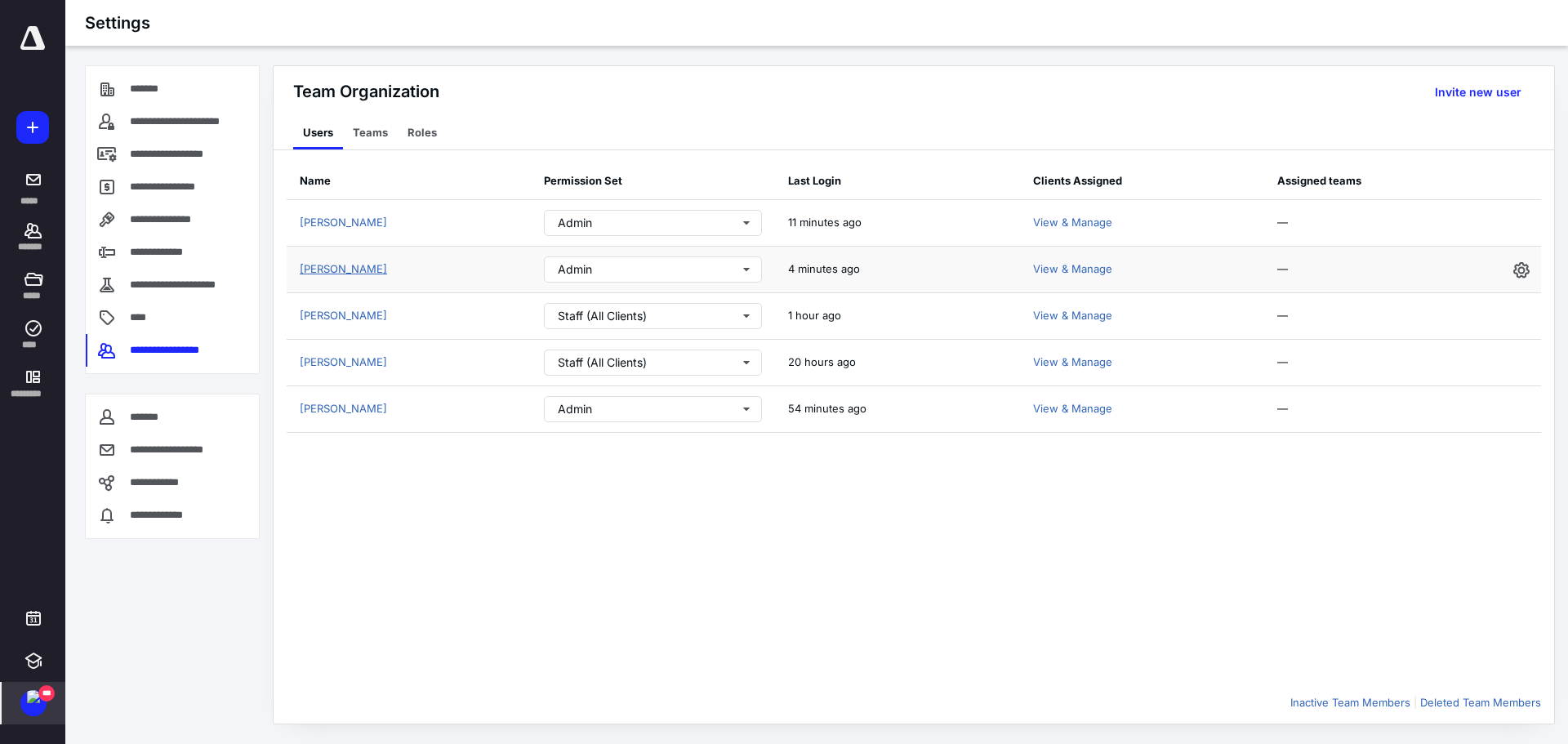 click on "[PERSON_NAME]" at bounding box center (343, 269) 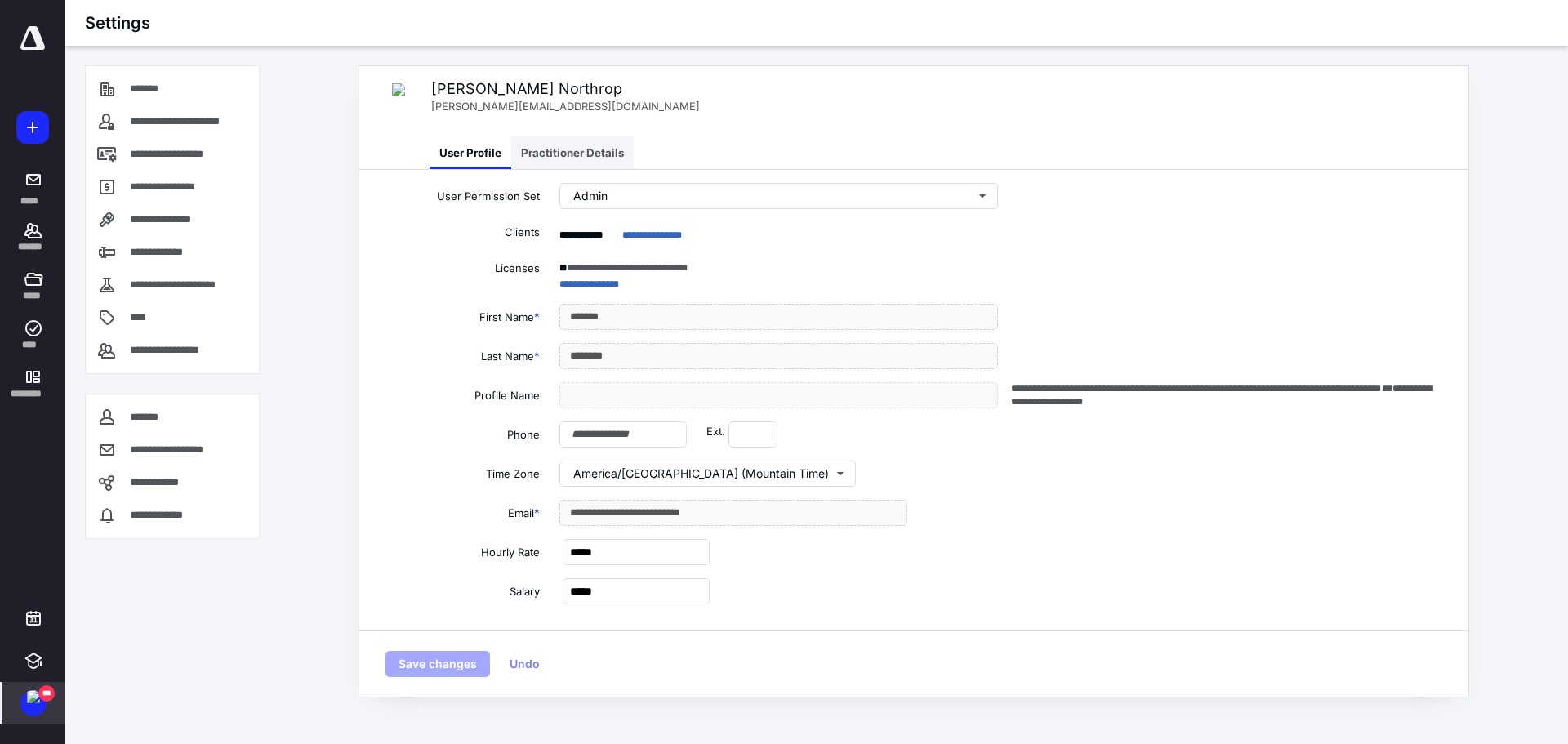 click on "Practitioner Details" at bounding box center (572, 153) 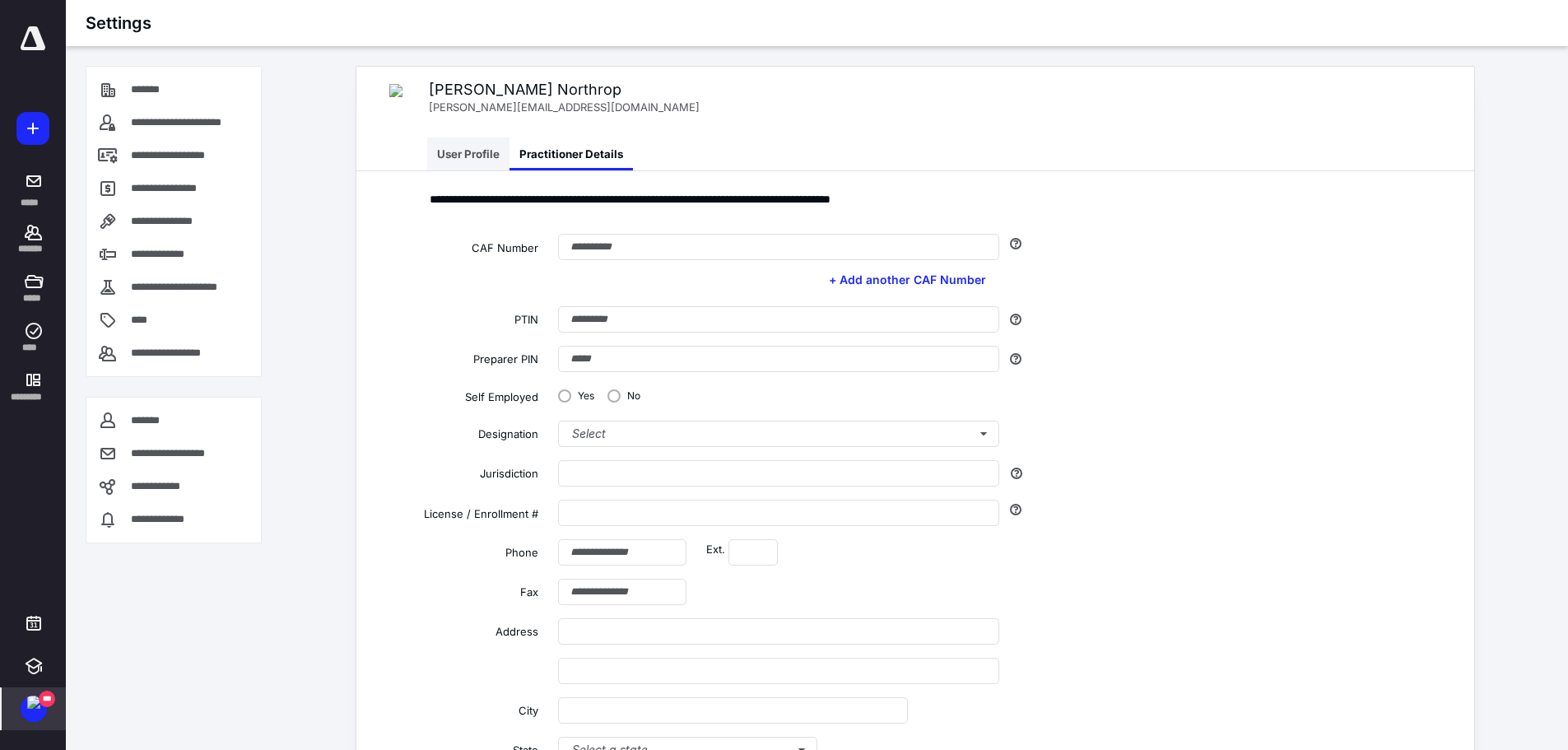 click on "User Profile" at bounding box center (468, 154) 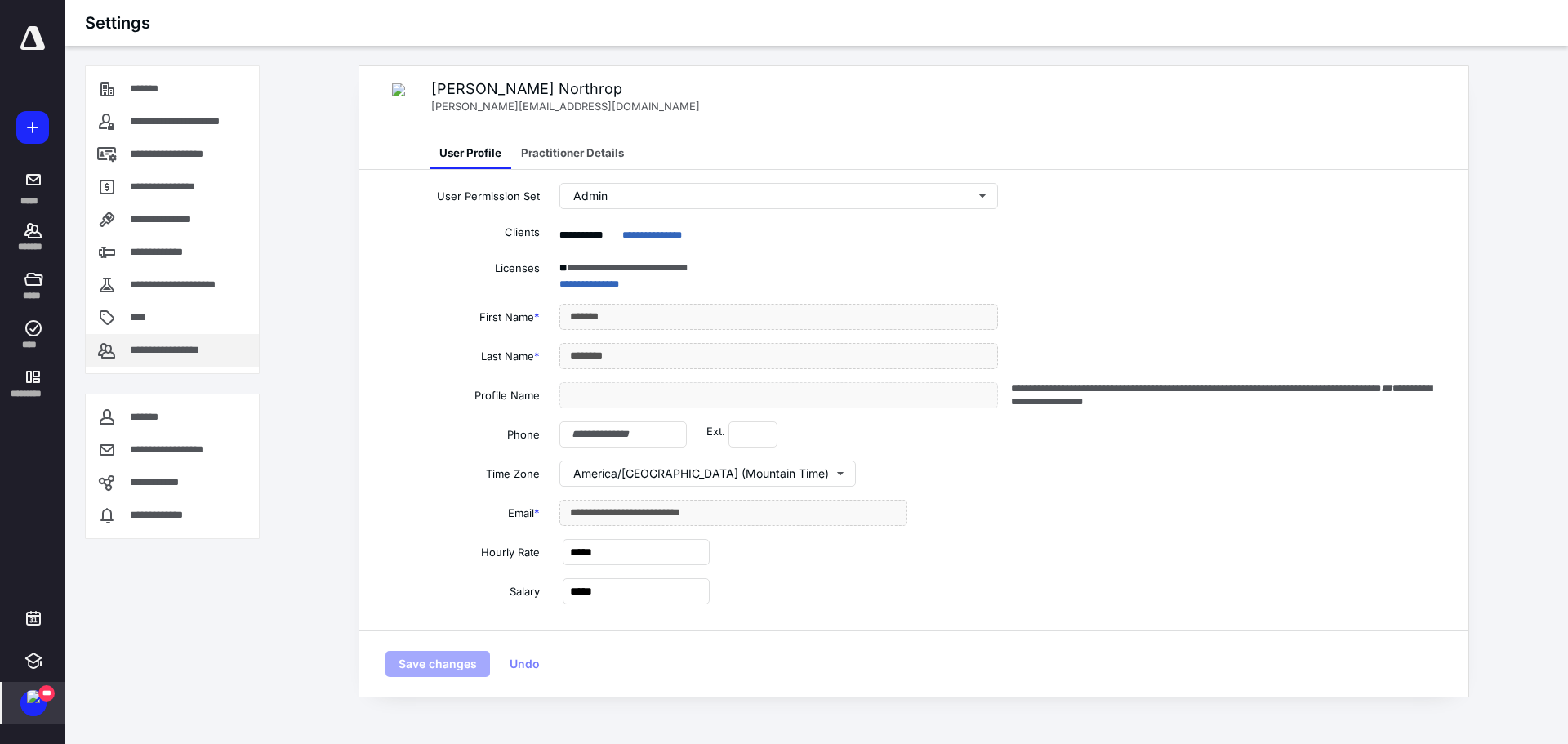 click on "**********" at bounding box center [172, 350] 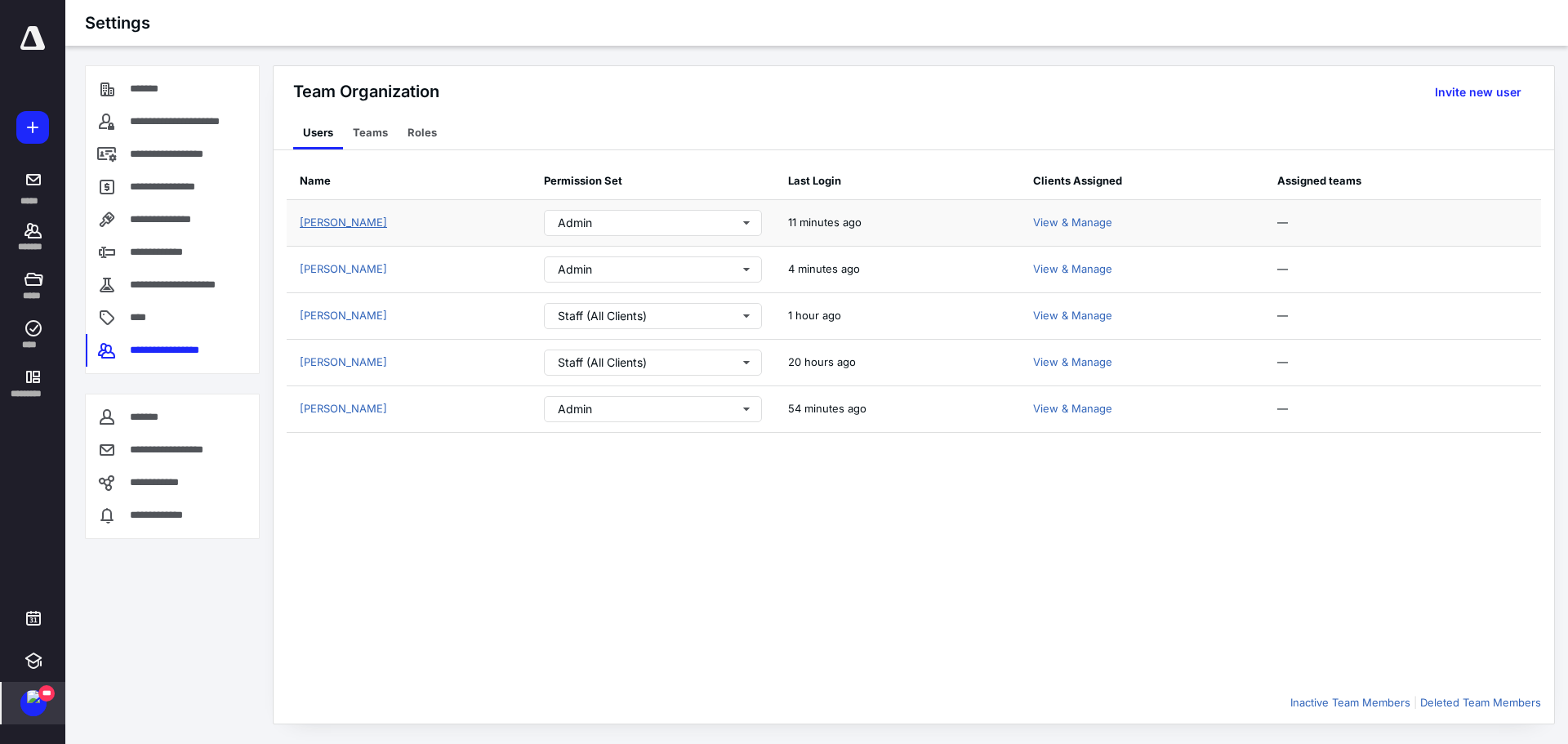 click on "Christina Vanacore" at bounding box center (343, 222) 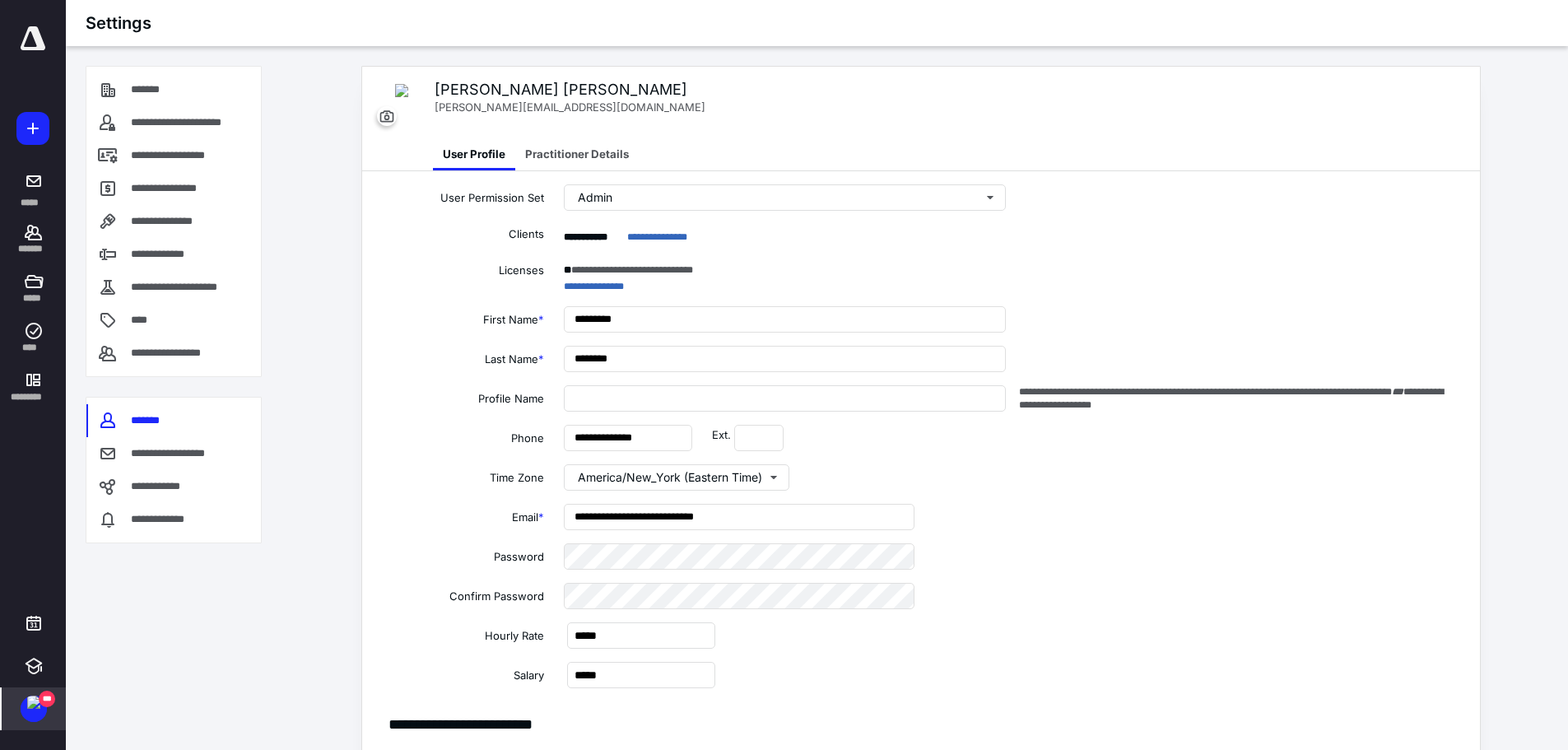 type on "**********" 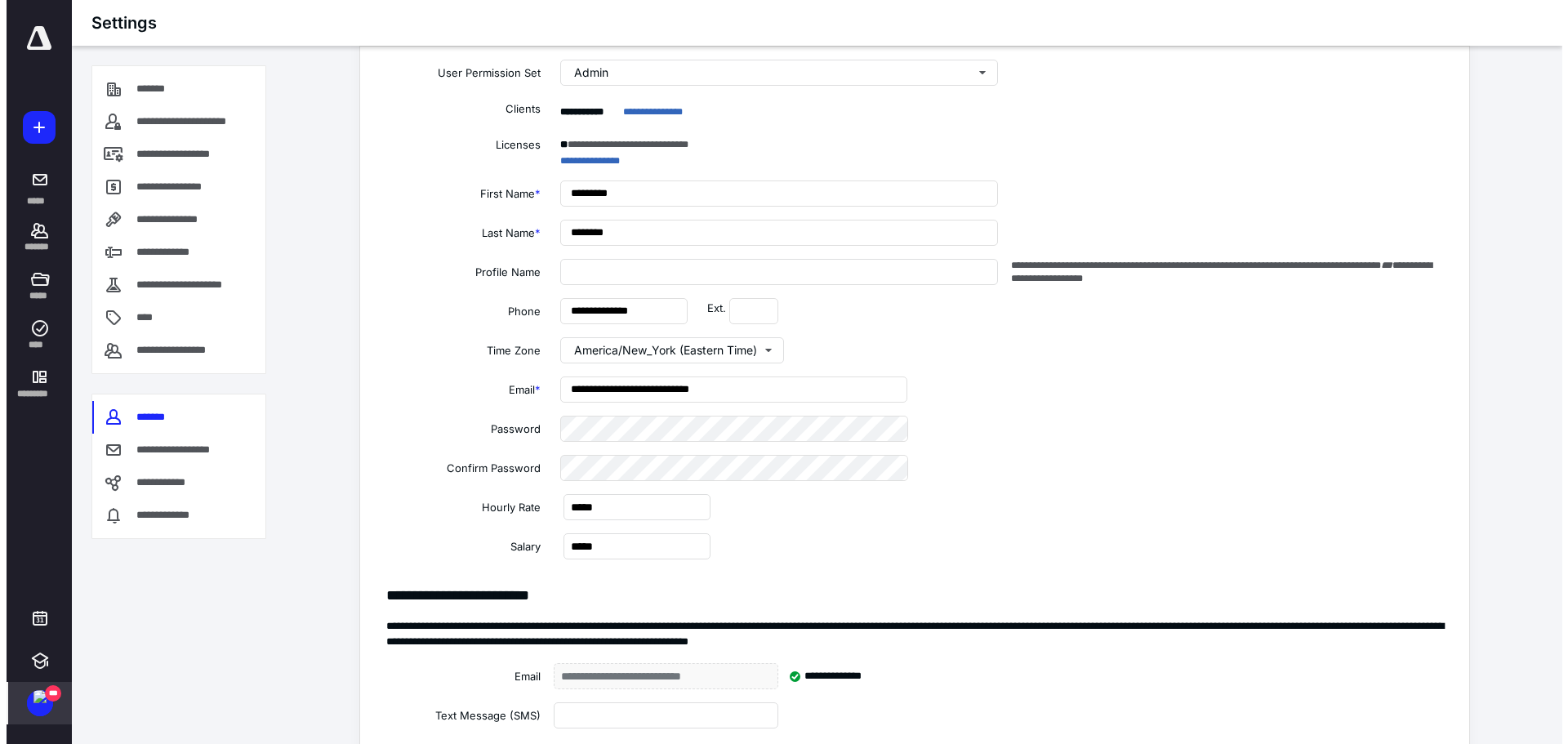 scroll, scrollTop: 0, scrollLeft: 0, axis: both 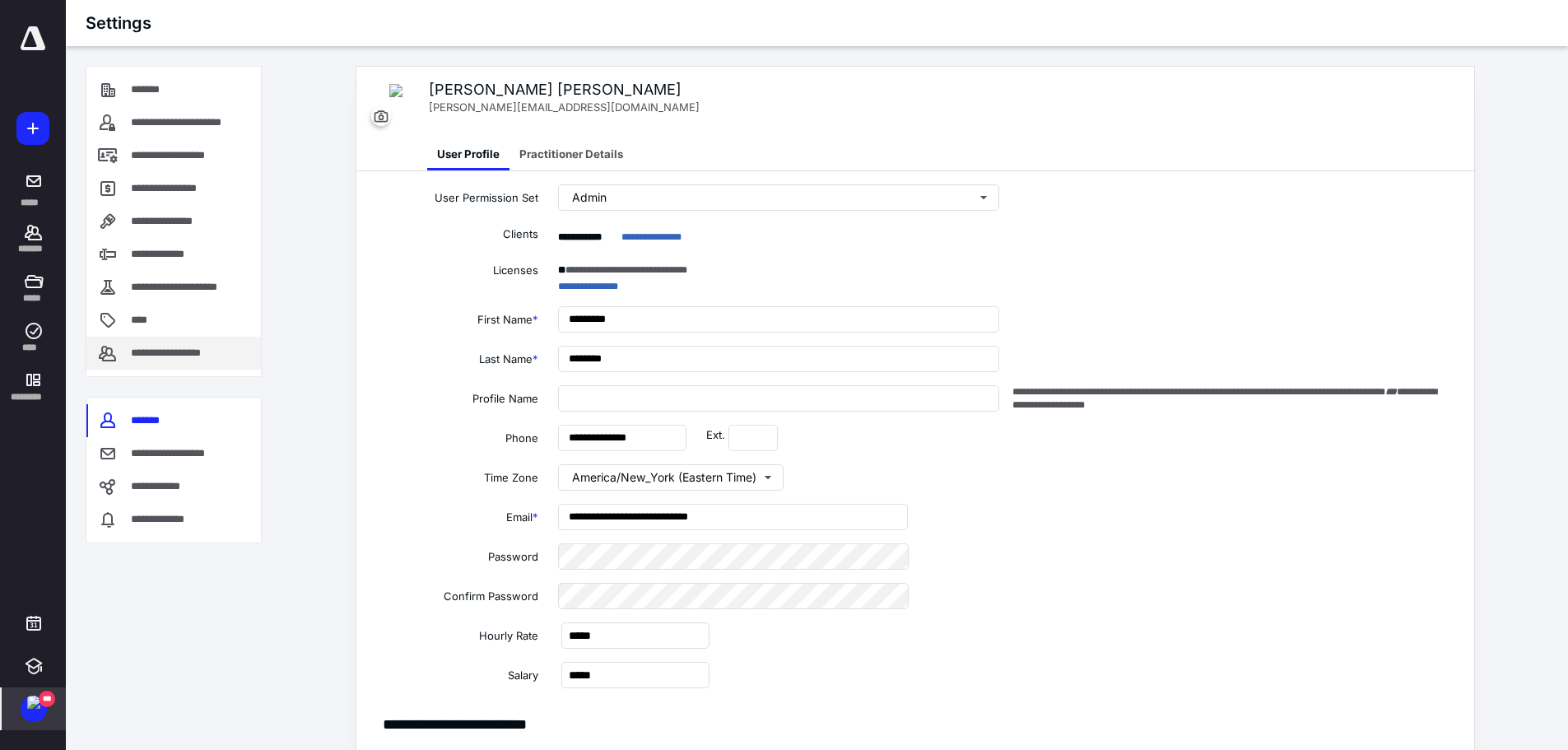 click on "**********" at bounding box center [179, 353] 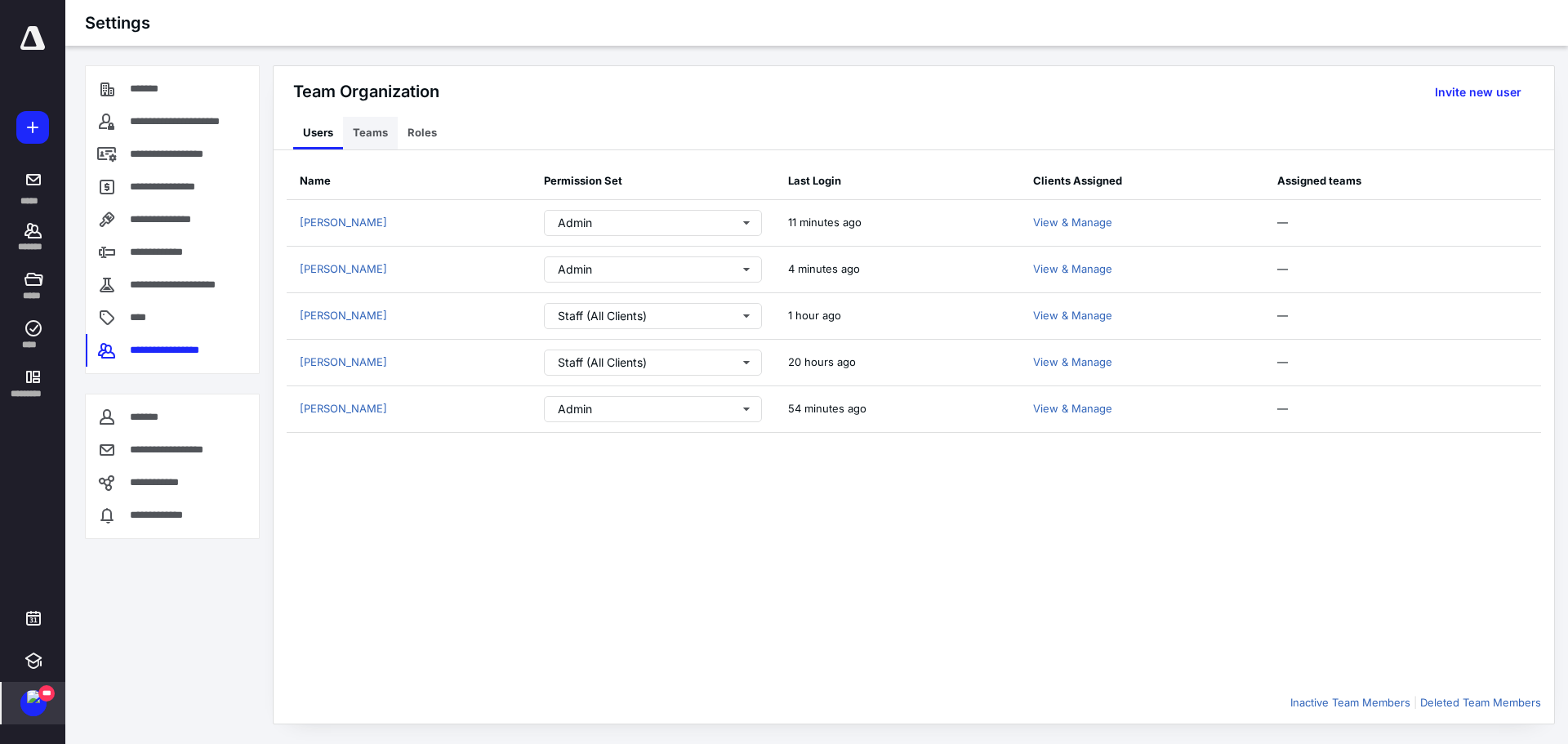 click on "Teams" at bounding box center [370, 133] 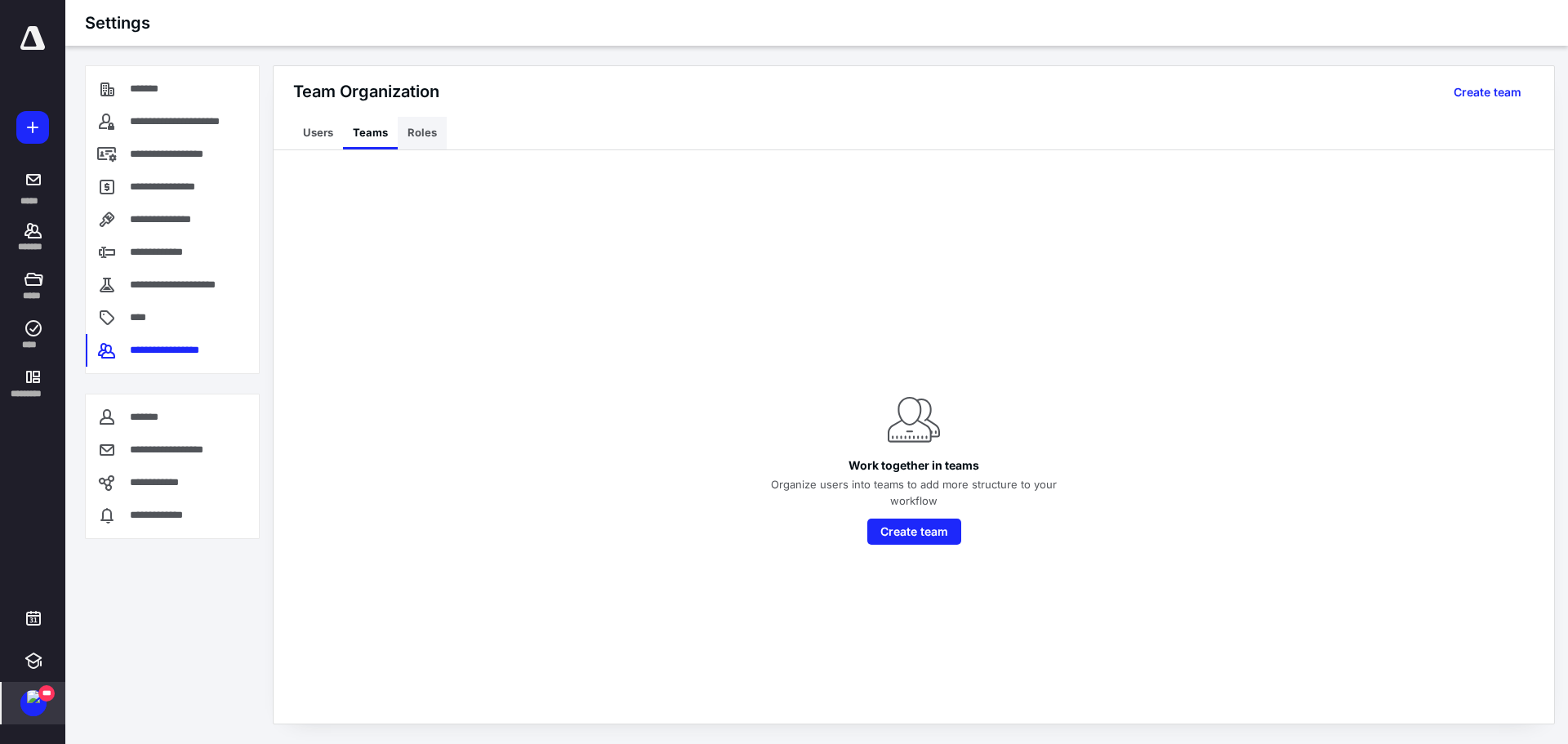 click on "Roles" at bounding box center [422, 133] 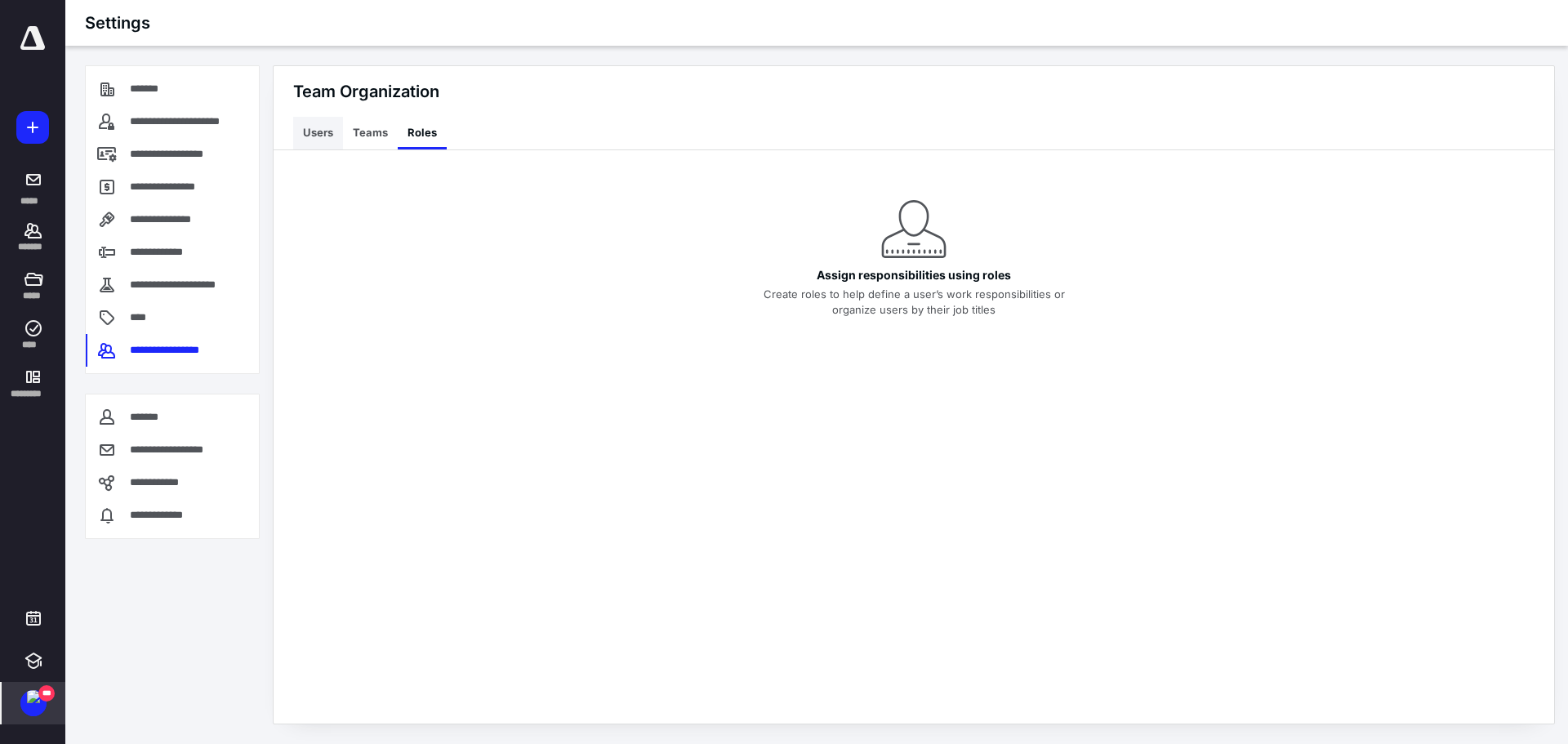 click on "Users" at bounding box center [318, 133] 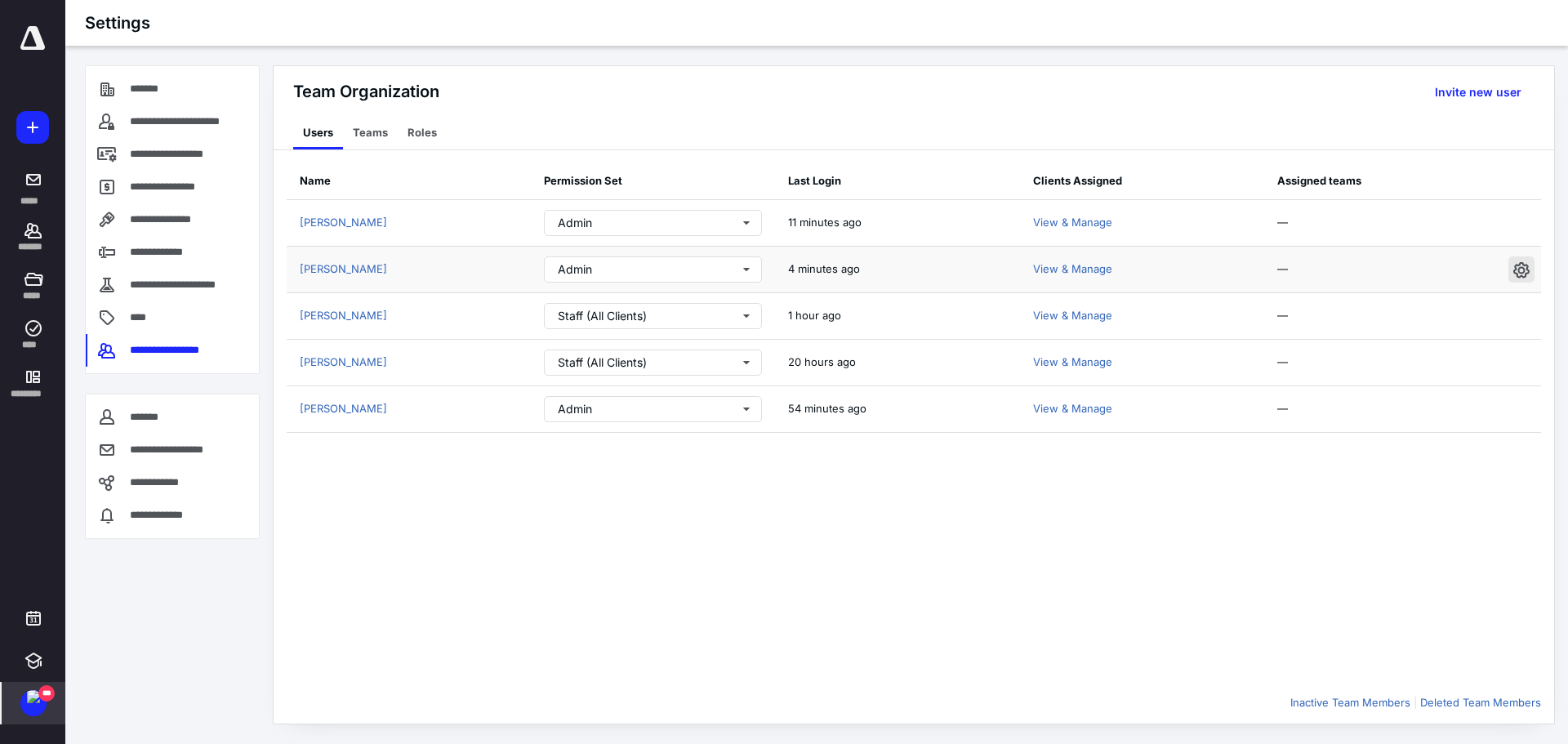 click at bounding box center (1521, 270) 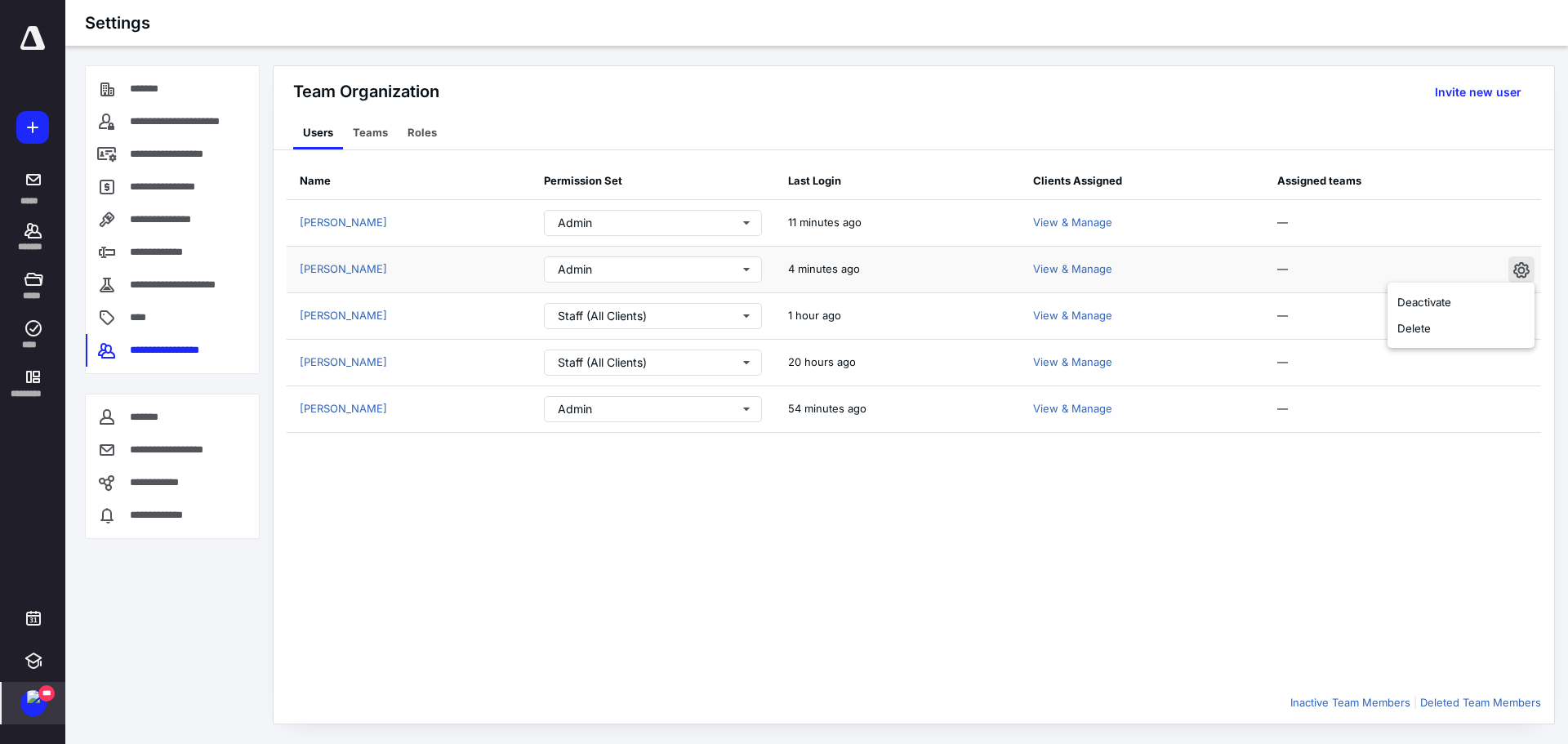 click at bounding box center [1521, 270] 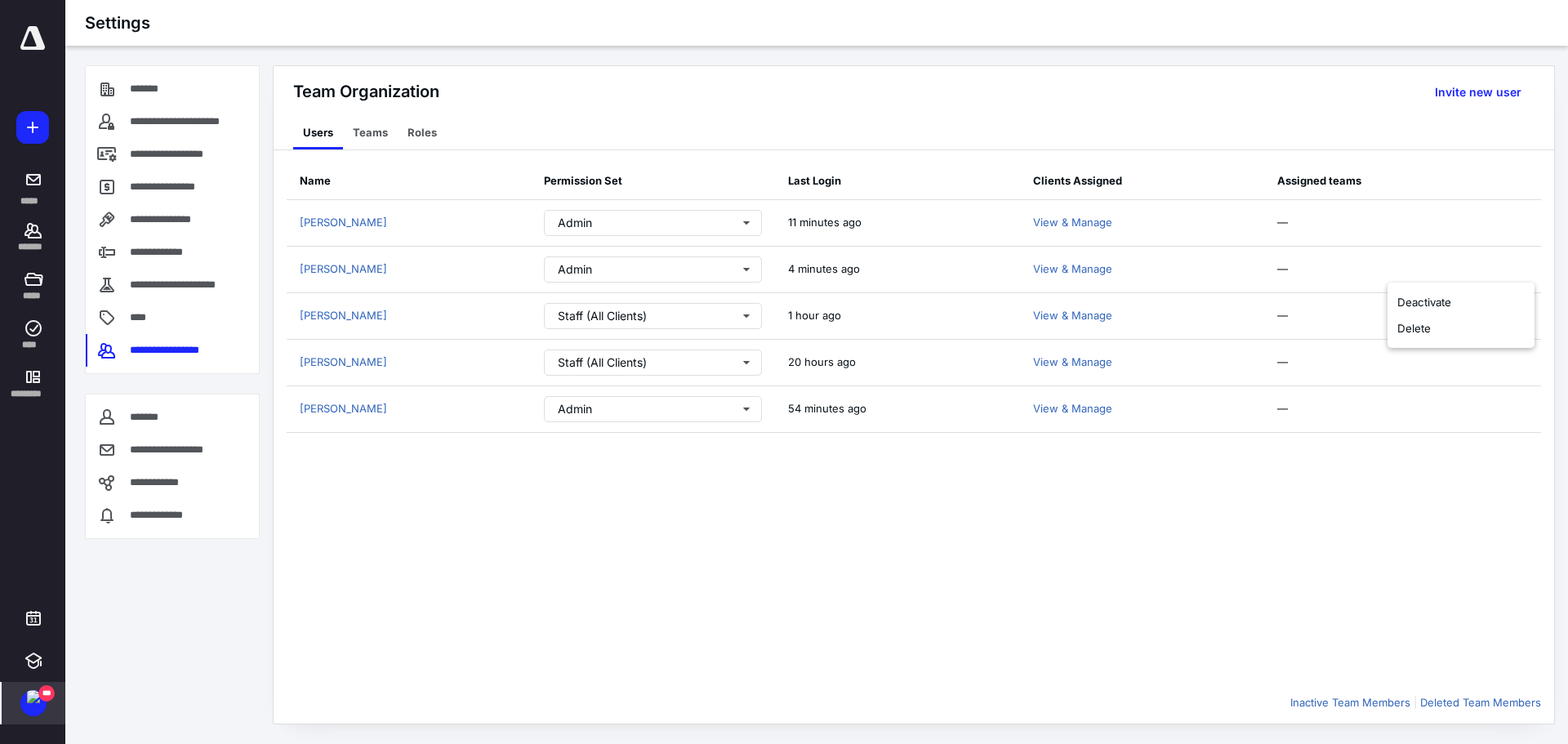 click on "Name Permission Set Last Login Clients Assigned Assigned teams   Christina Vanacore Admin 11 minutes ago View & Manage — Hillary Northrop Admin 4 minutes ago View & Manage — Kelly Becker Staff (All Clients) 1 hour ago View & Manage — Mary Phillips Staff (All Clients) 20 hours ago View & Manage — Nicole McNeilly Admin 54 minutes ago View & Manage —" at bounding box center (914, 422) 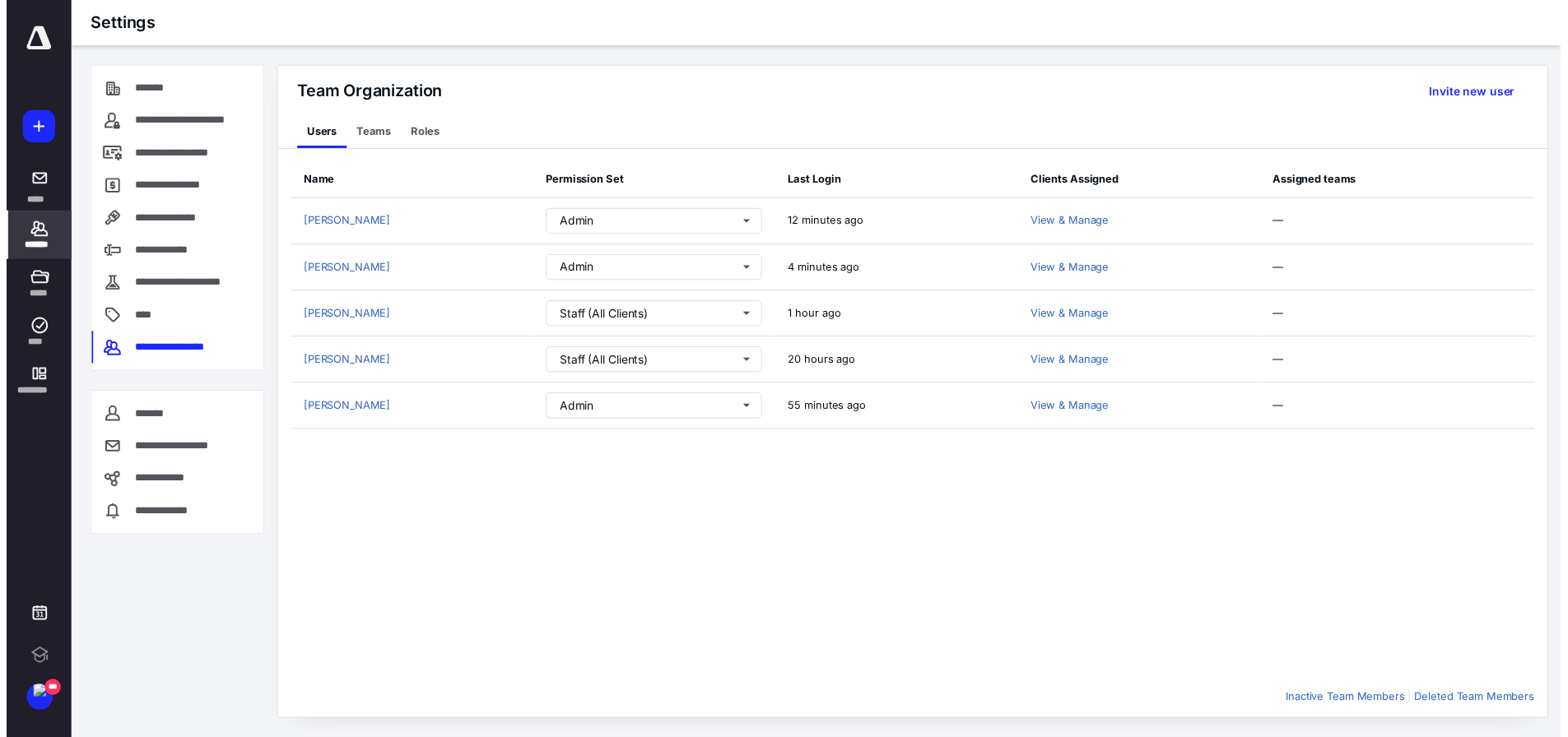 scroll, scrollTop: 0, scrollLeft: 0, axis: both 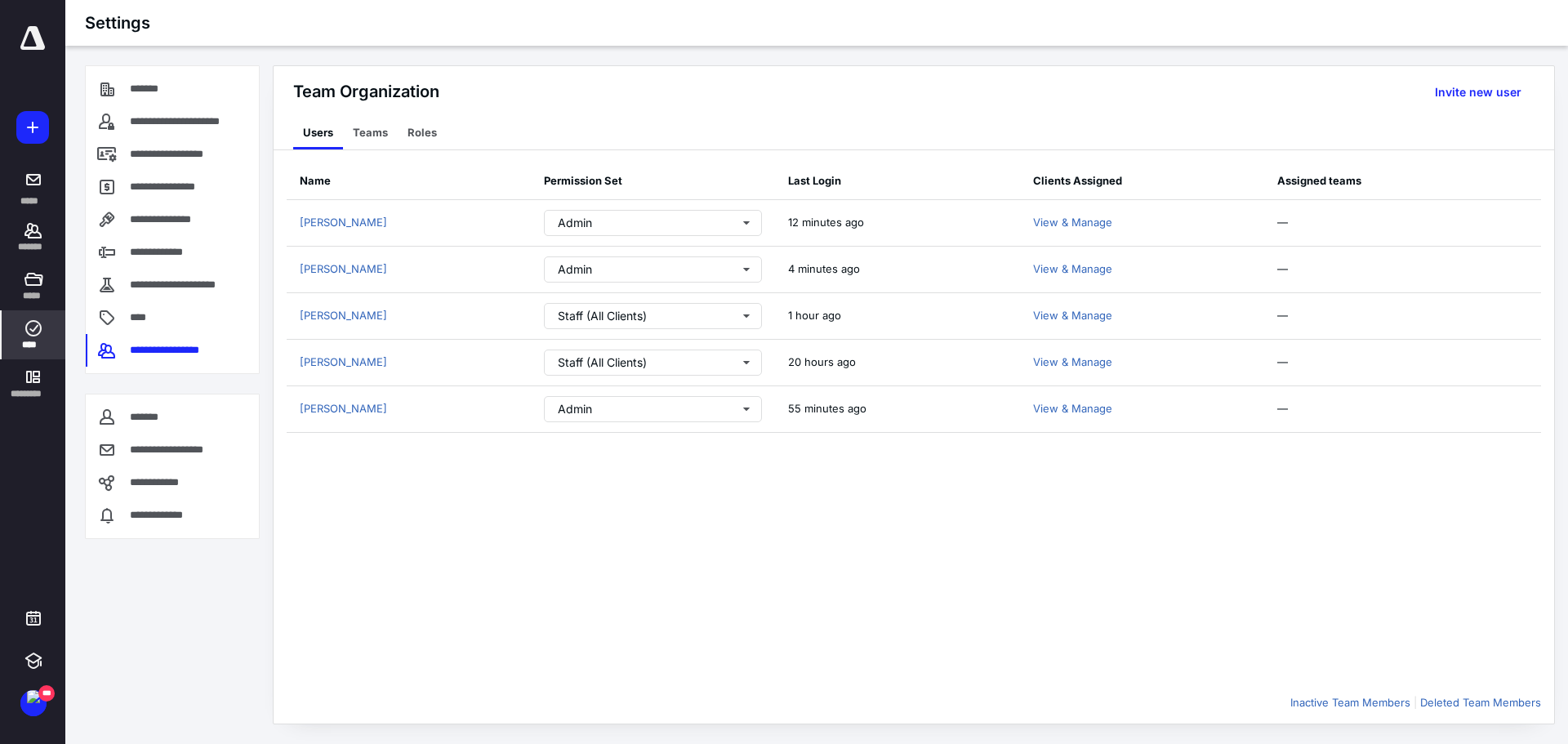 click 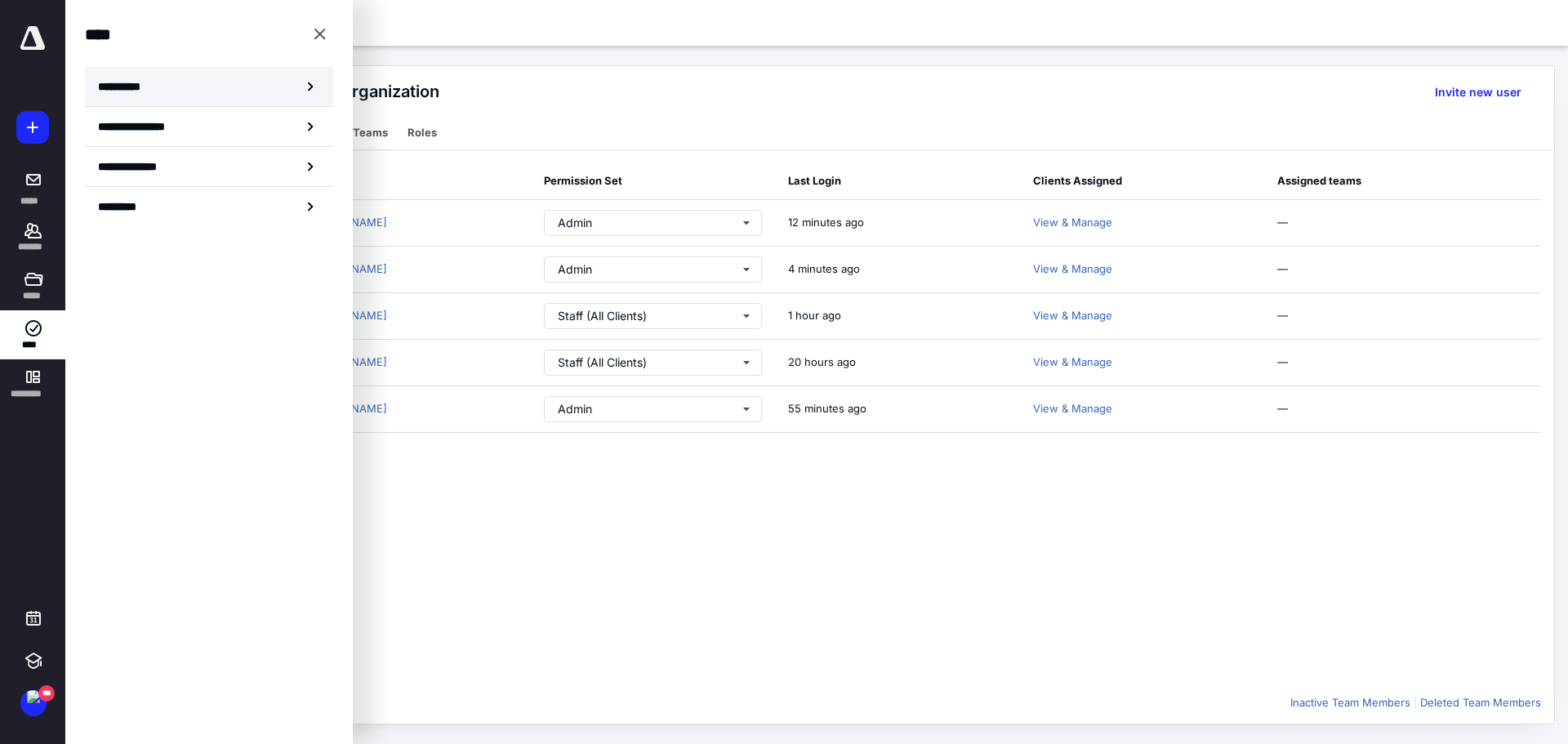 click on "**********" at bounding box center [125, 87] 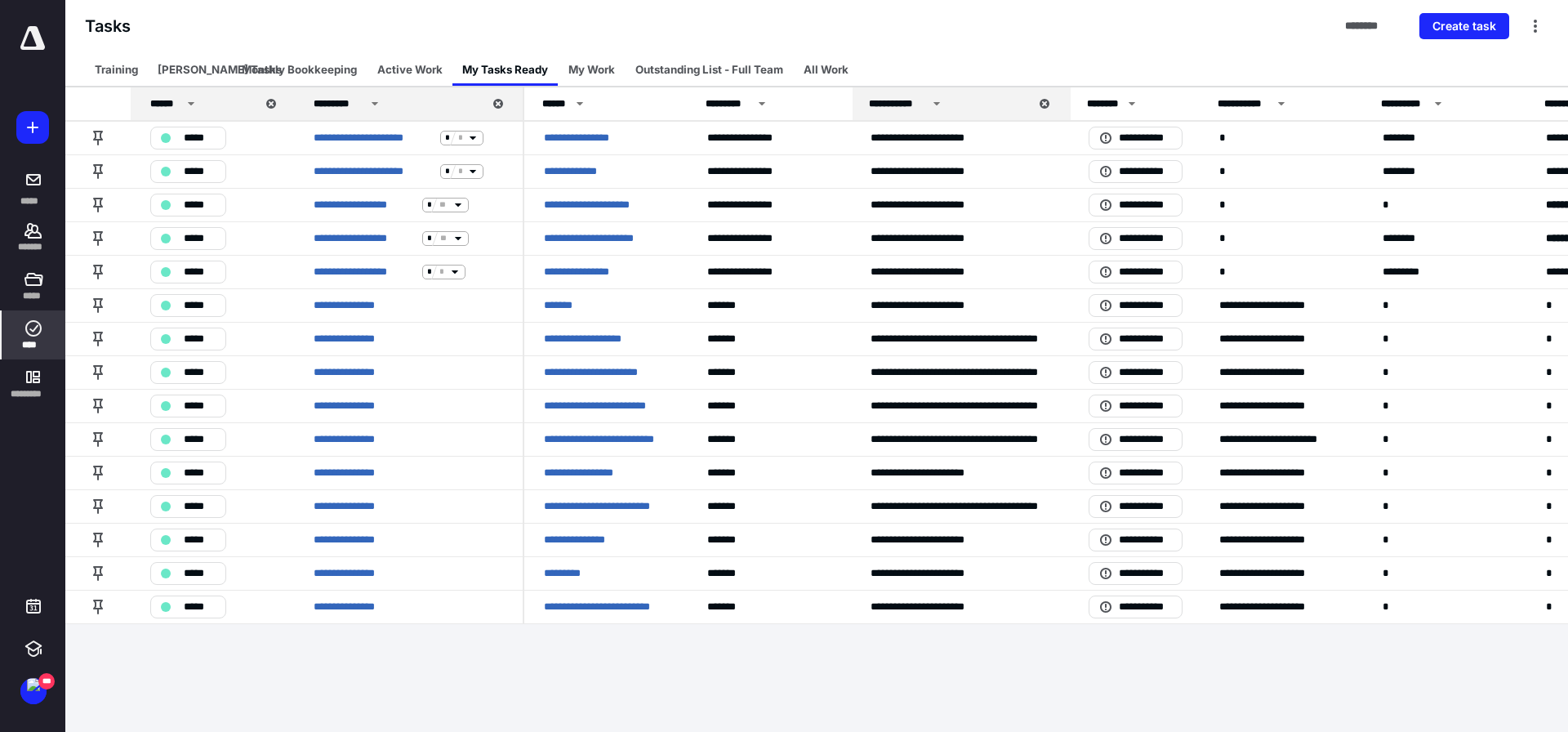 click on "**********" at bounding box center (784, 366) 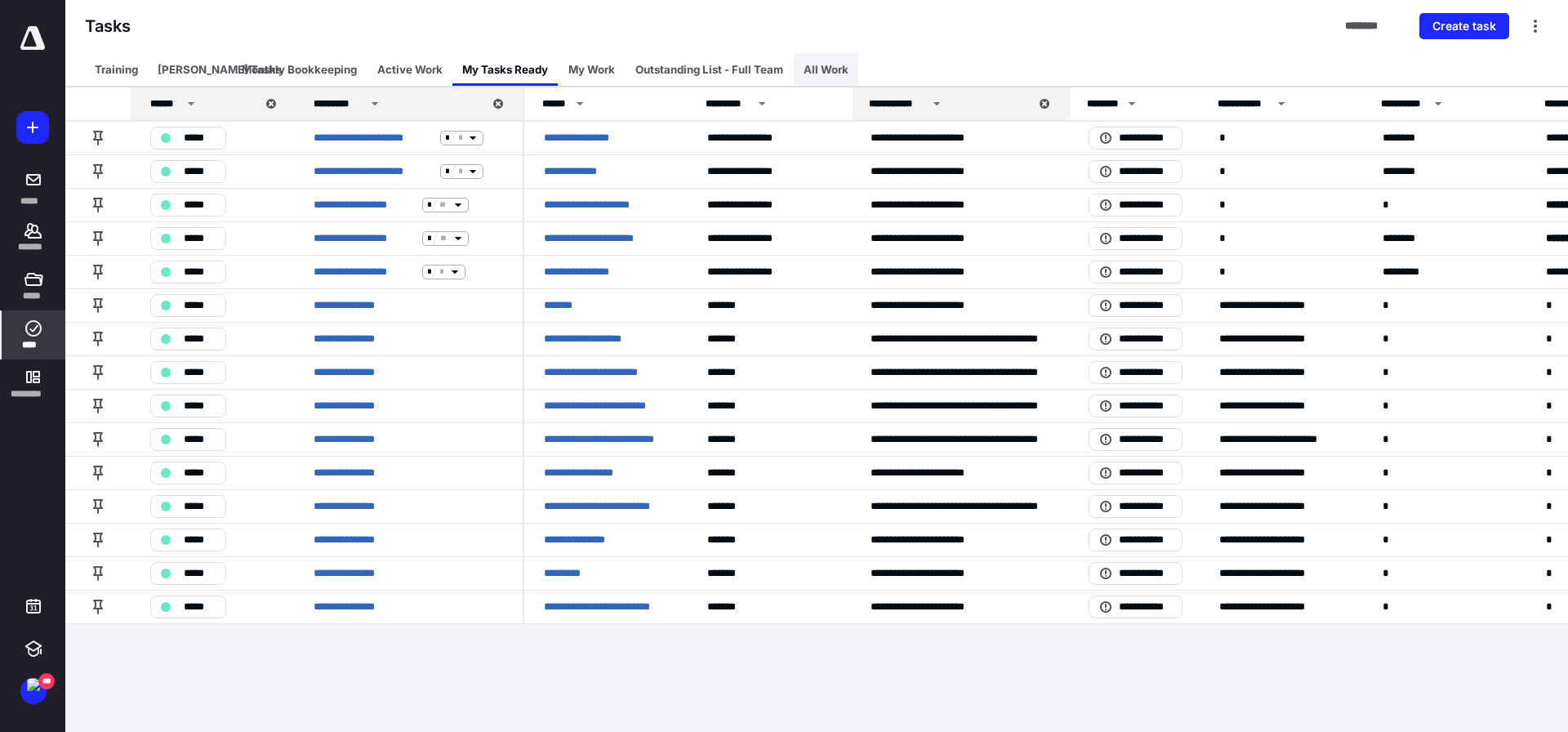 click on "All Work" at bounding box center [826, 69] 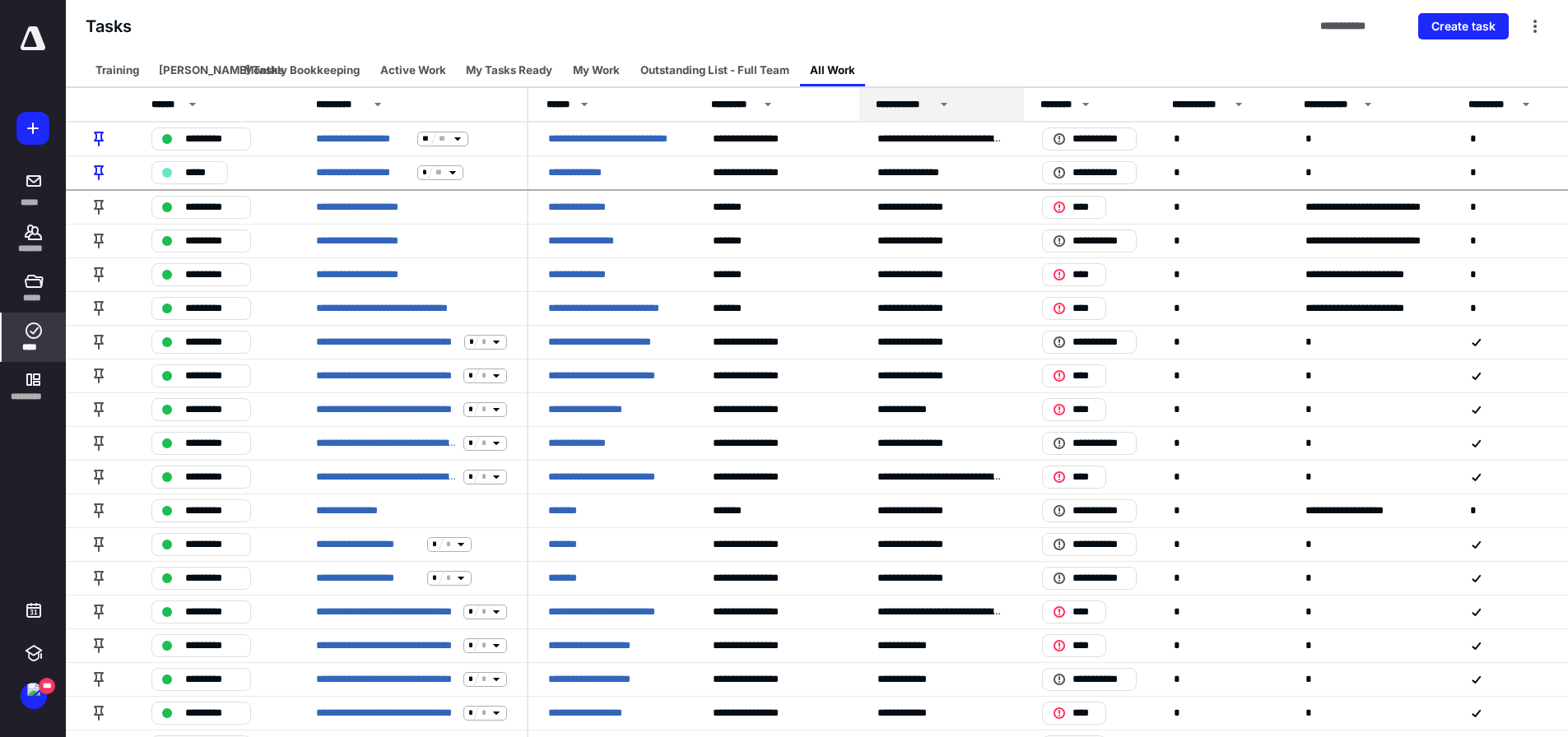 click on "**********" at bounding box center (942, 104) 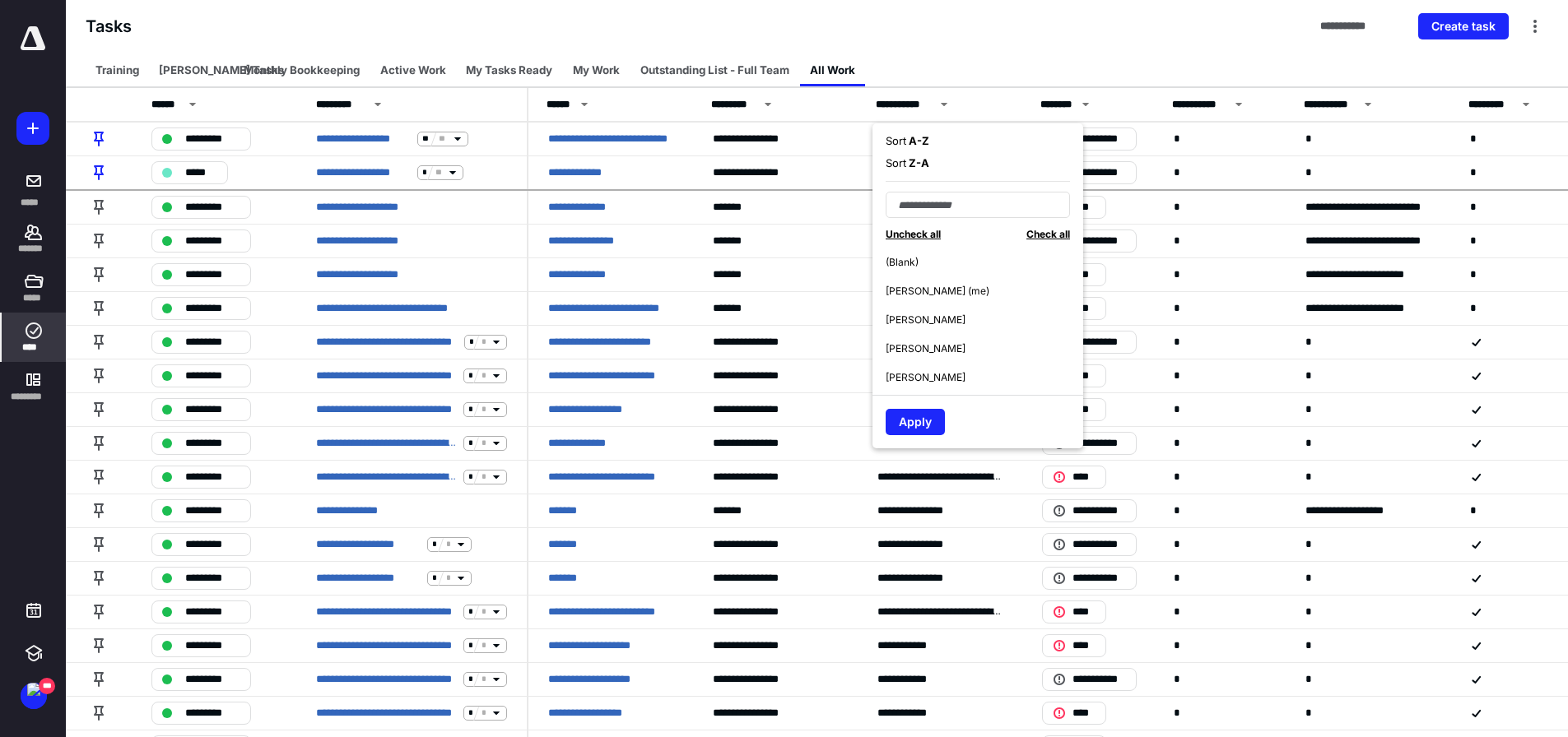 click on "[PERSON_NAME]" at bounding box center (925, 320) 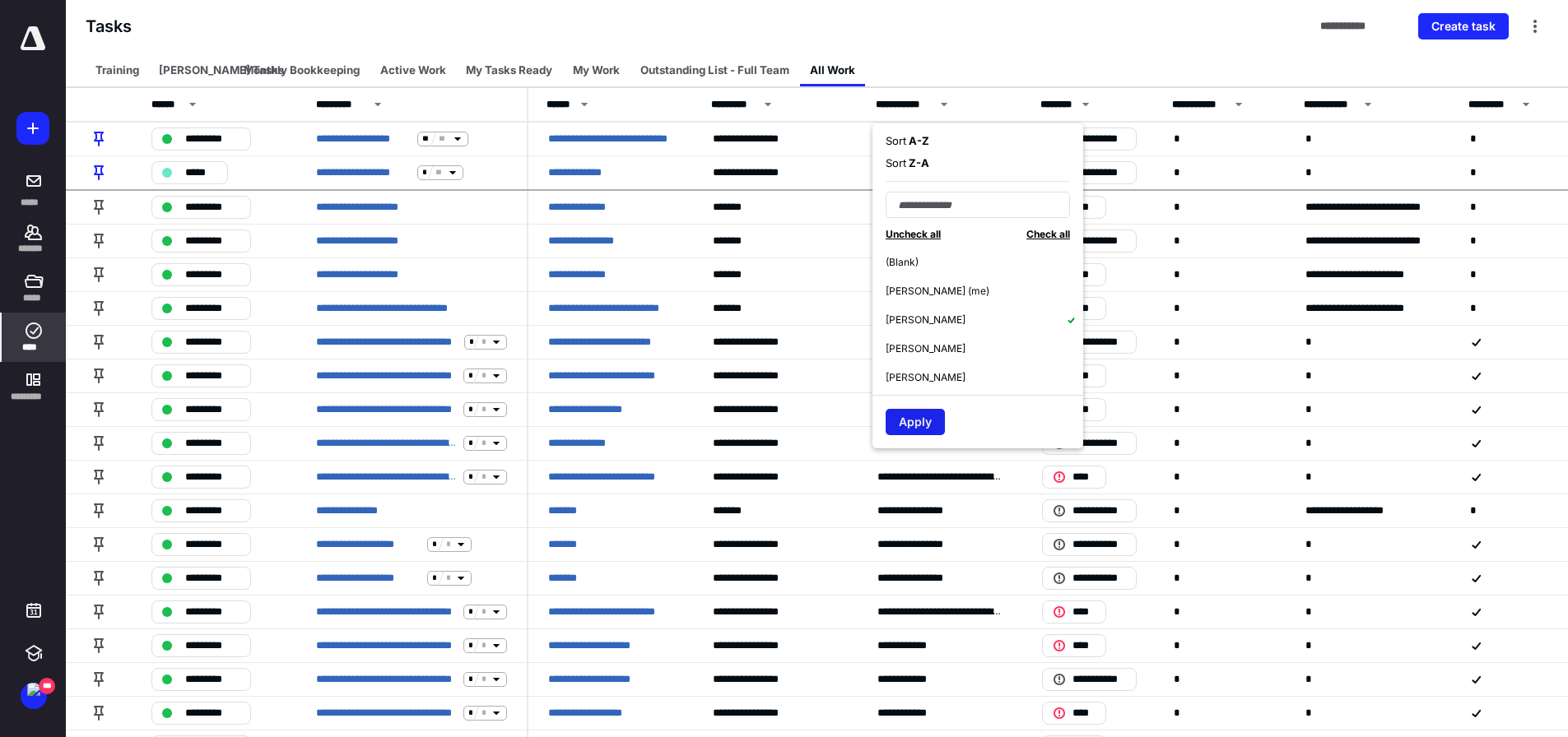 click on "Apply" at bounding box center (915, 422) 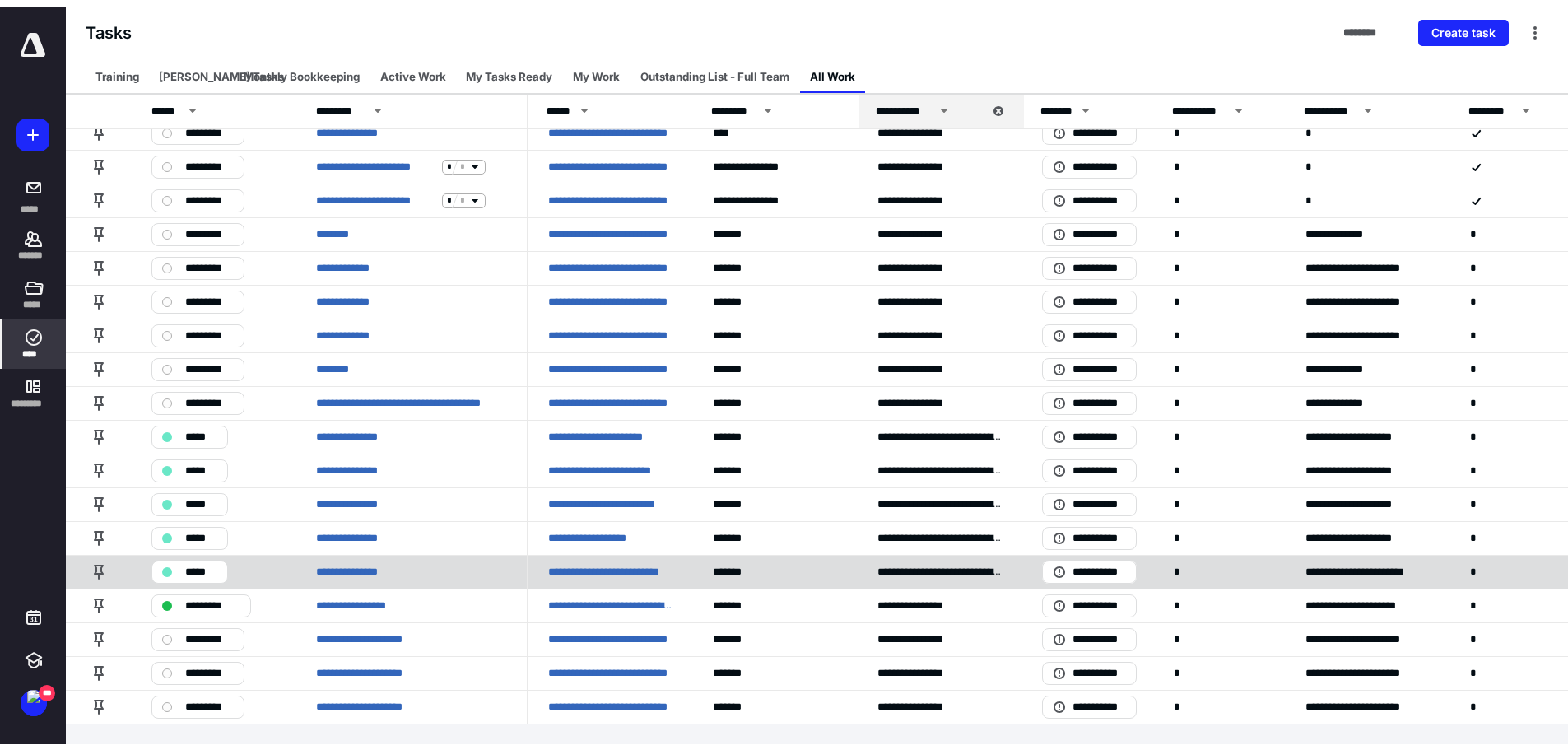 scroll, scrollTop: 0, scrollLeft: 0, axis: both 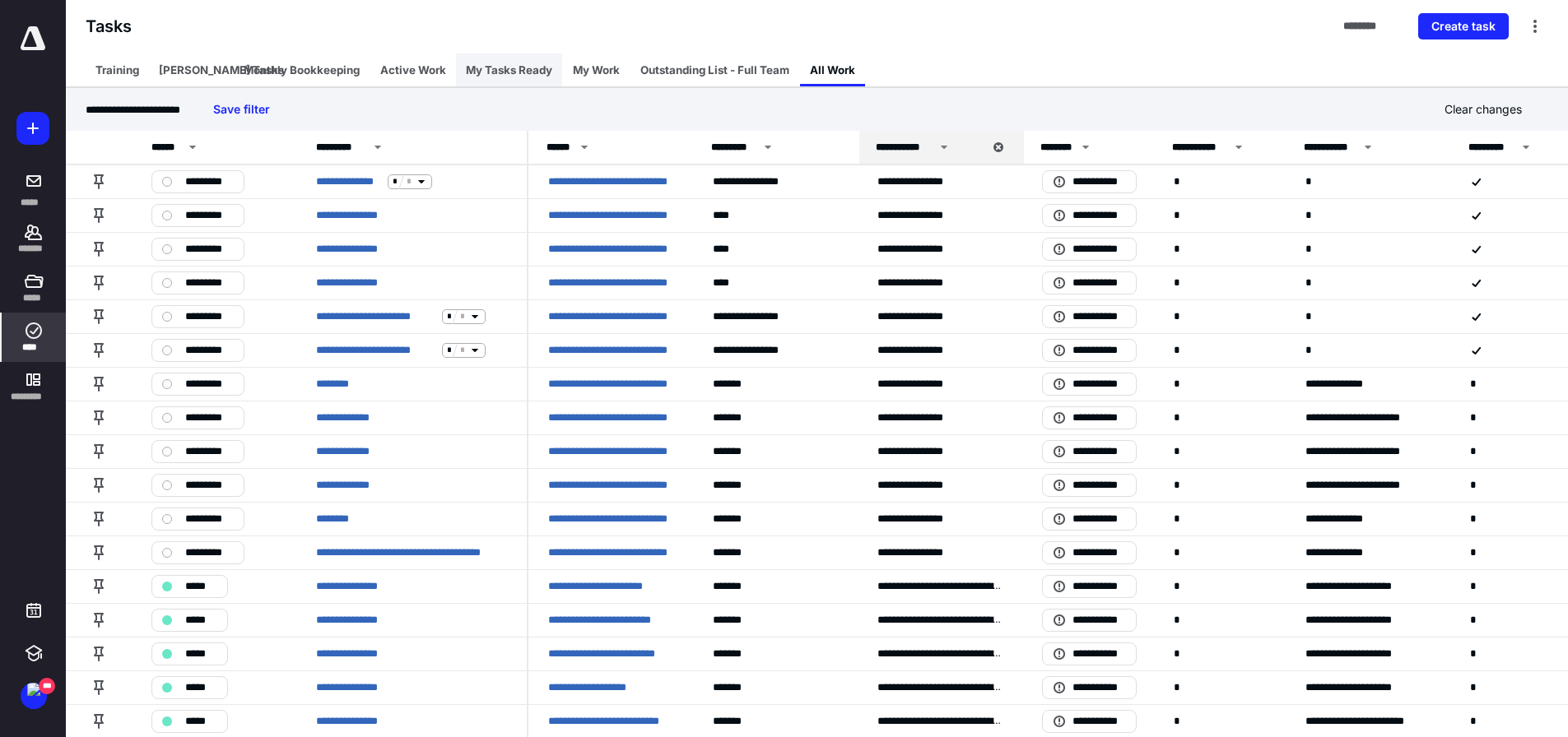 click on "My Tasks Ready" at bounding box center [509, 70] 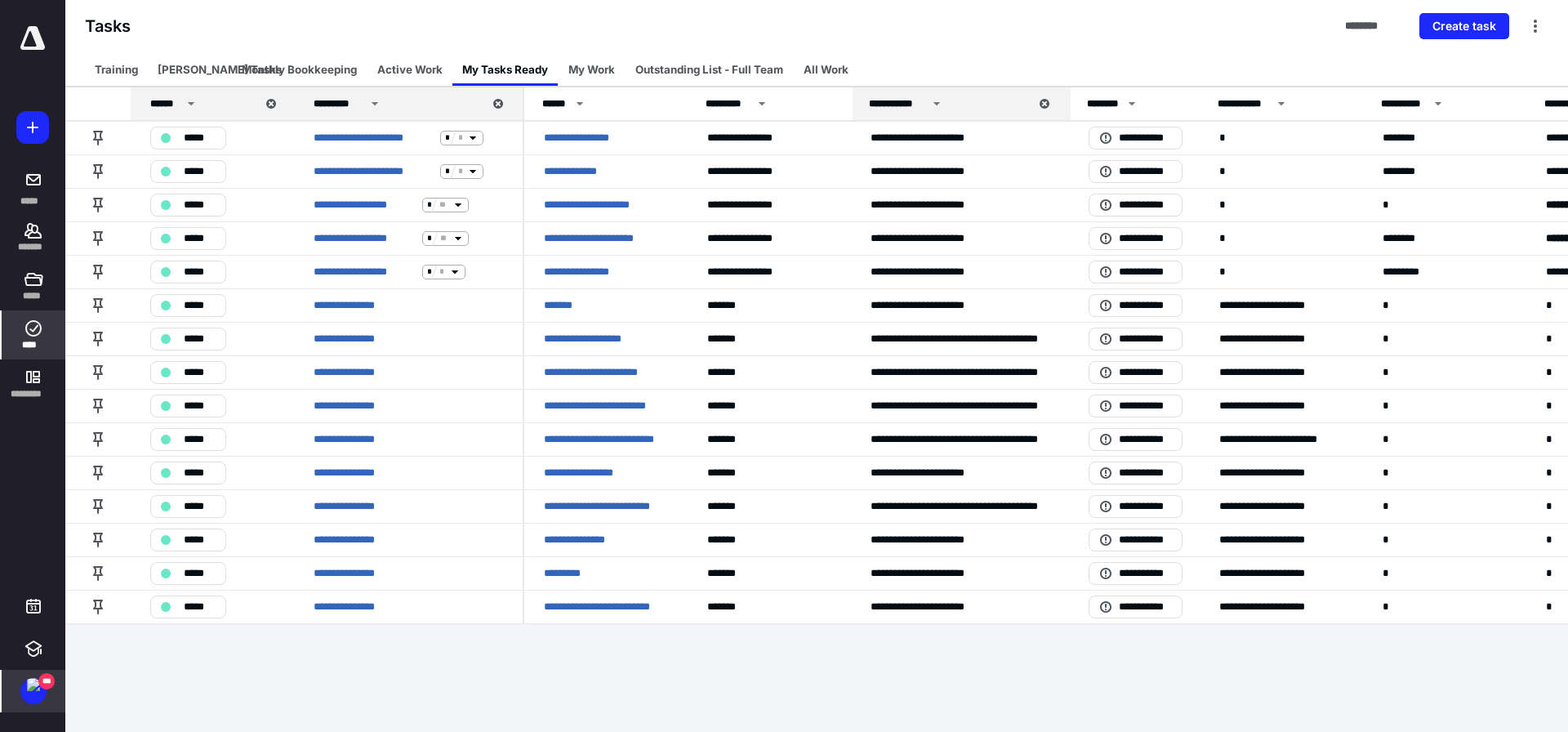 click at bounding box center [33, 685] 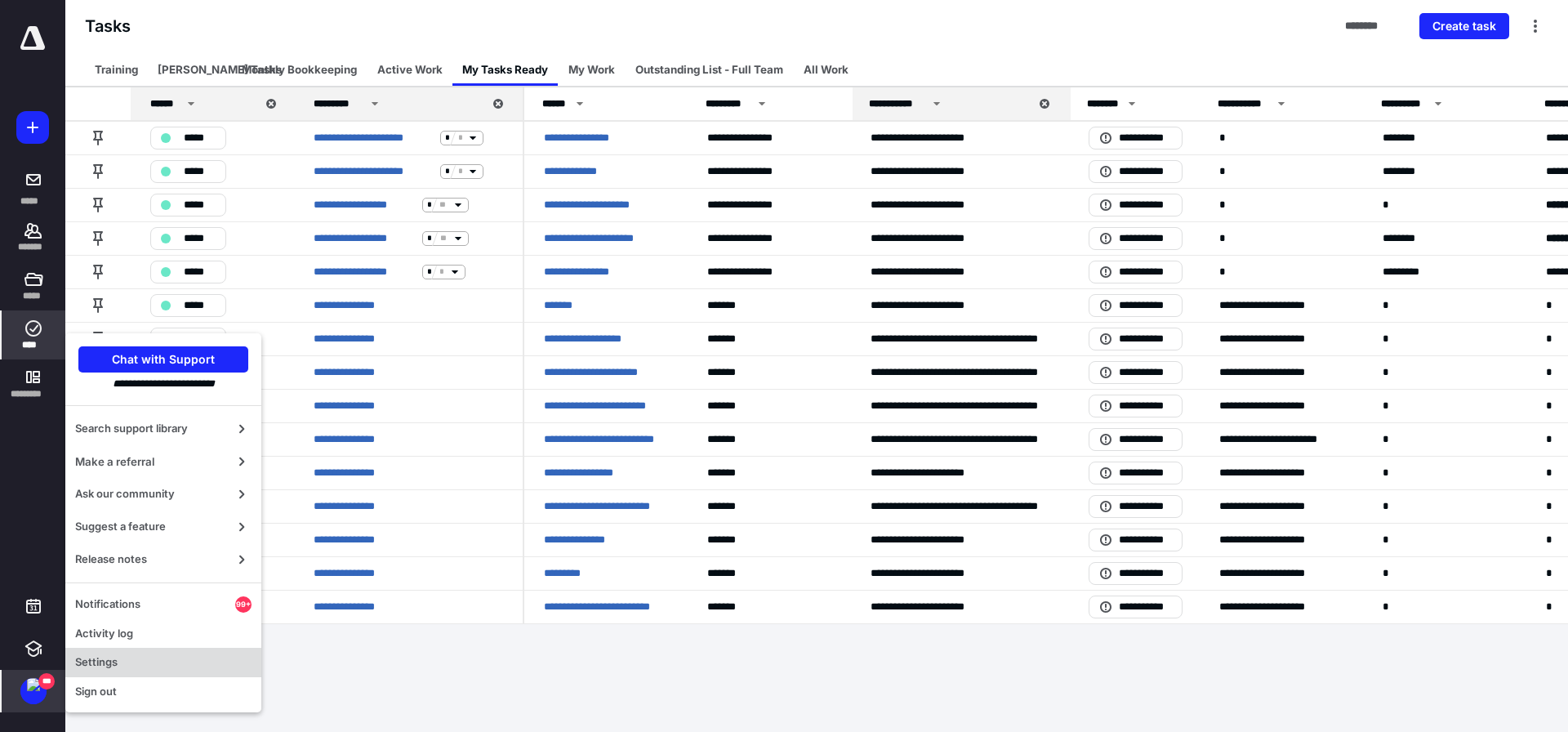 click on "Settings" at bounding box center (163, 663) 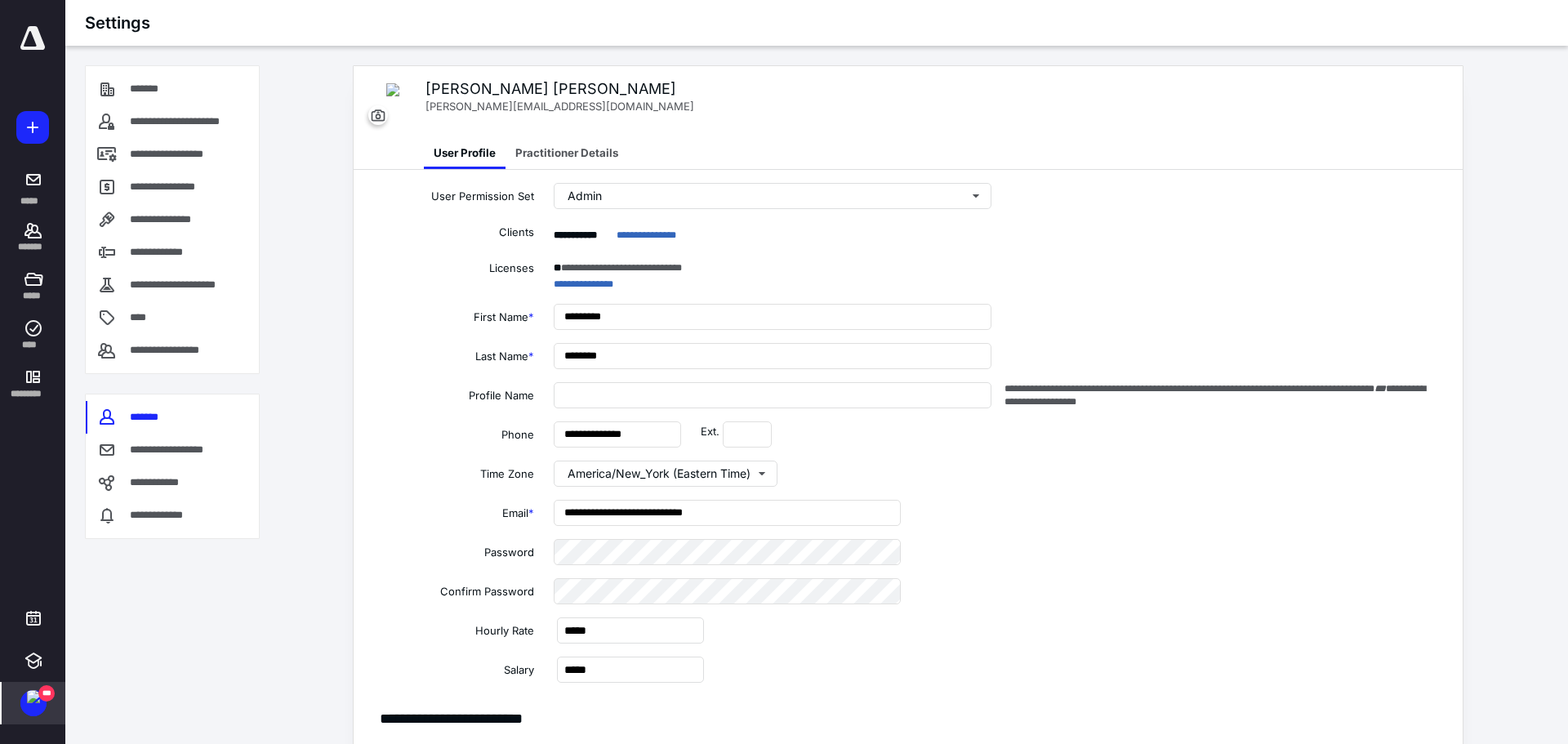 type on "**********" 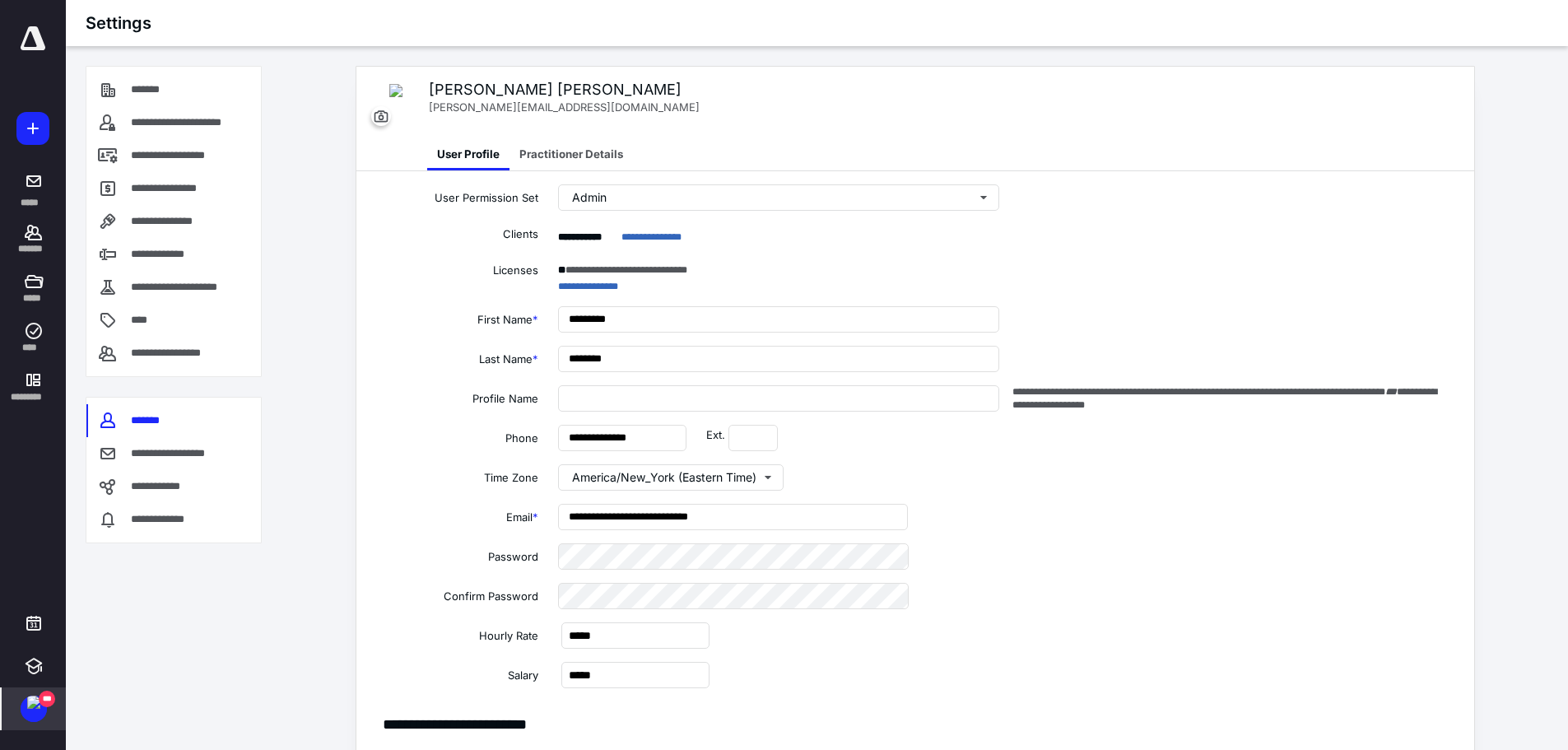 click at bounding box center (34, 702) 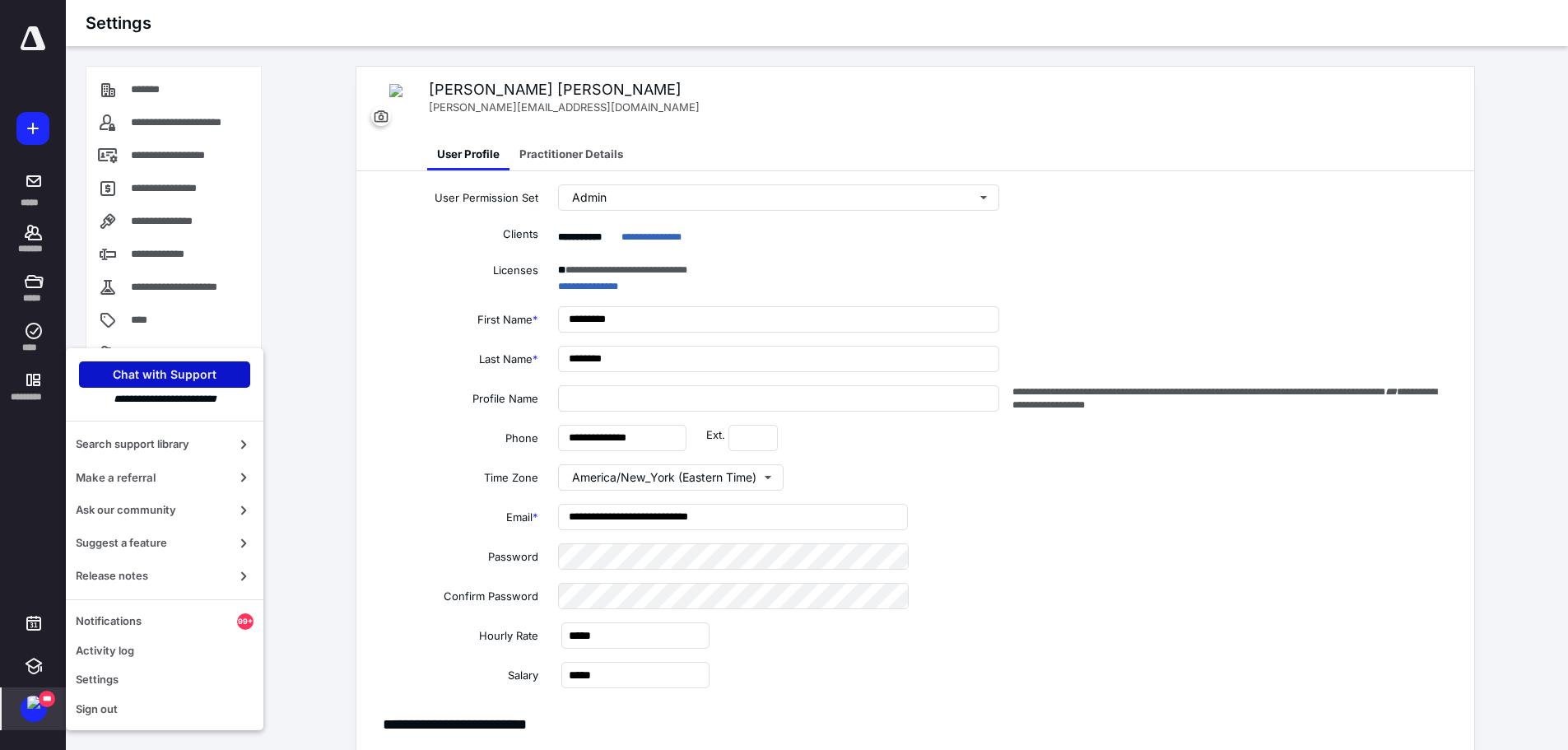 click on "Chat with Support" at bounding box center (165, 375) 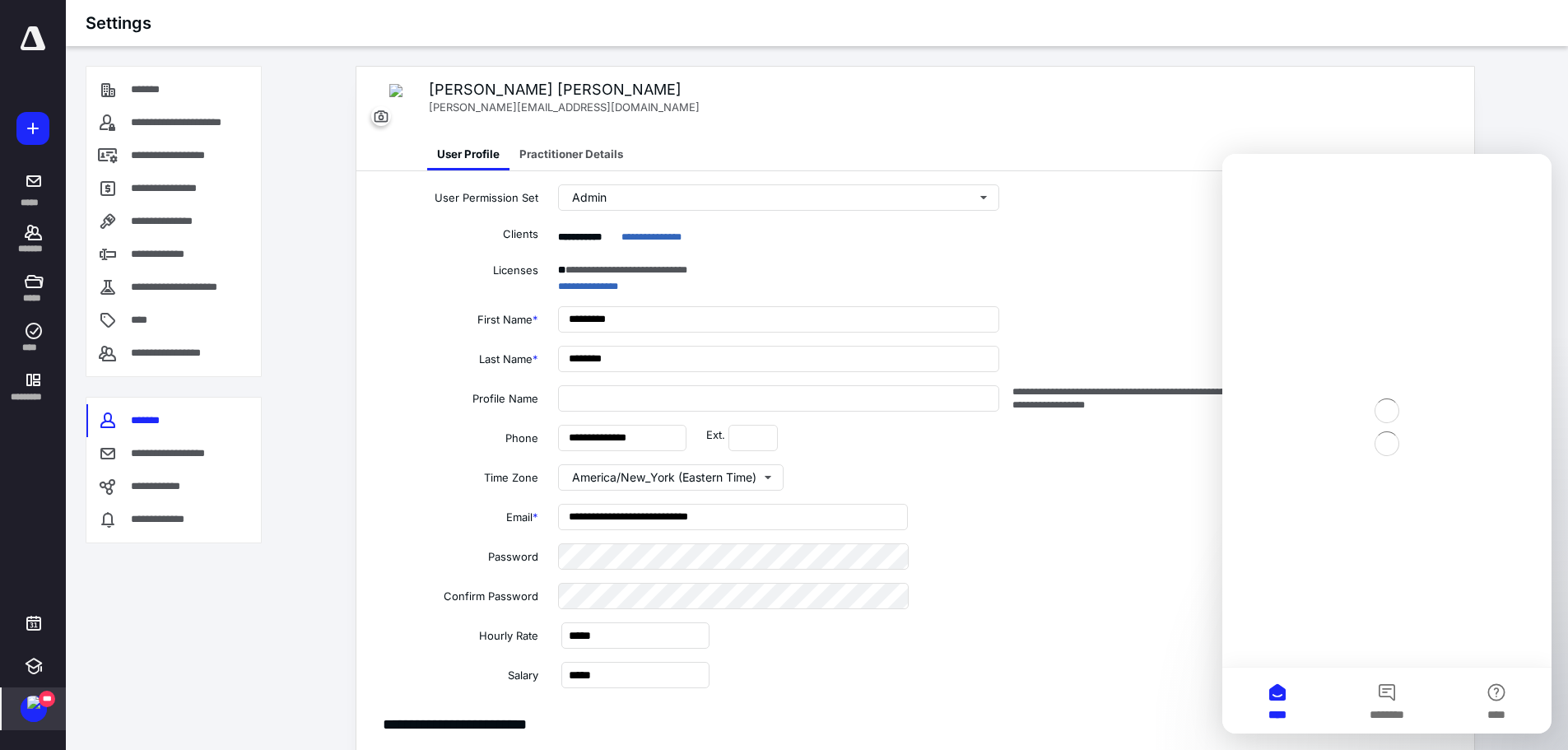 scroll, scrollTop: 0, scrollLeft: 0, axis: both 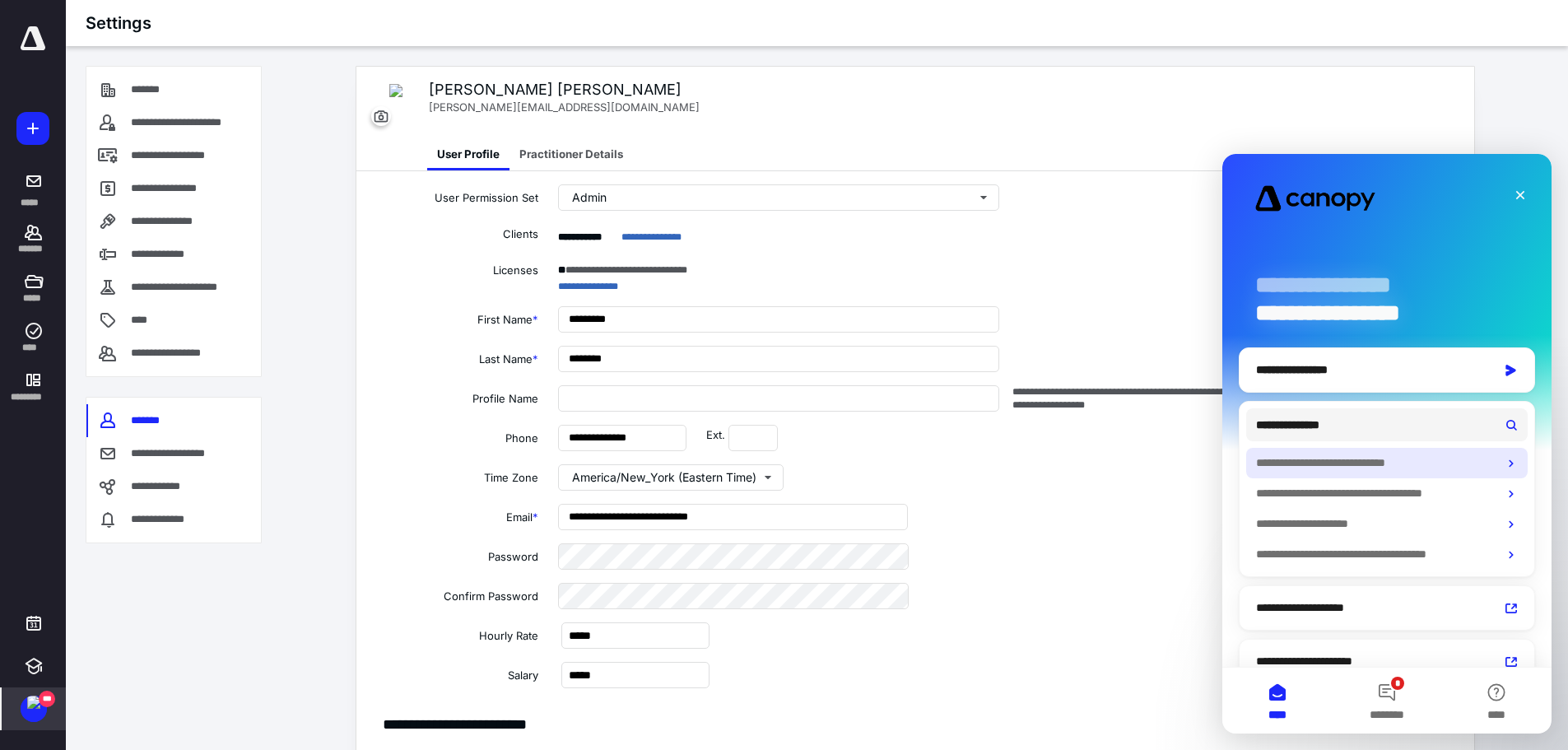 click on "**********" at bounding box center [1373, 463] 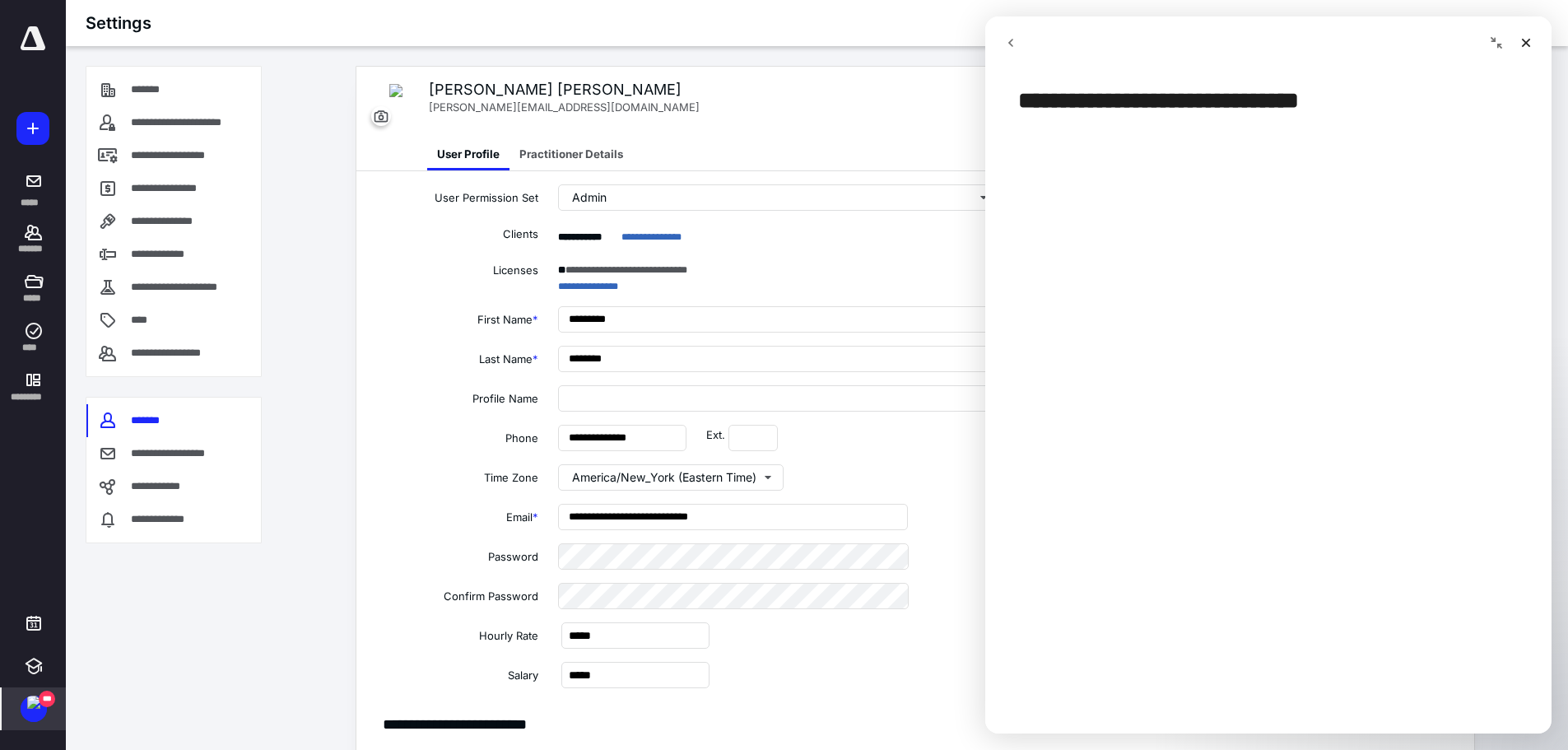 click at bounding box center (1011, 43) 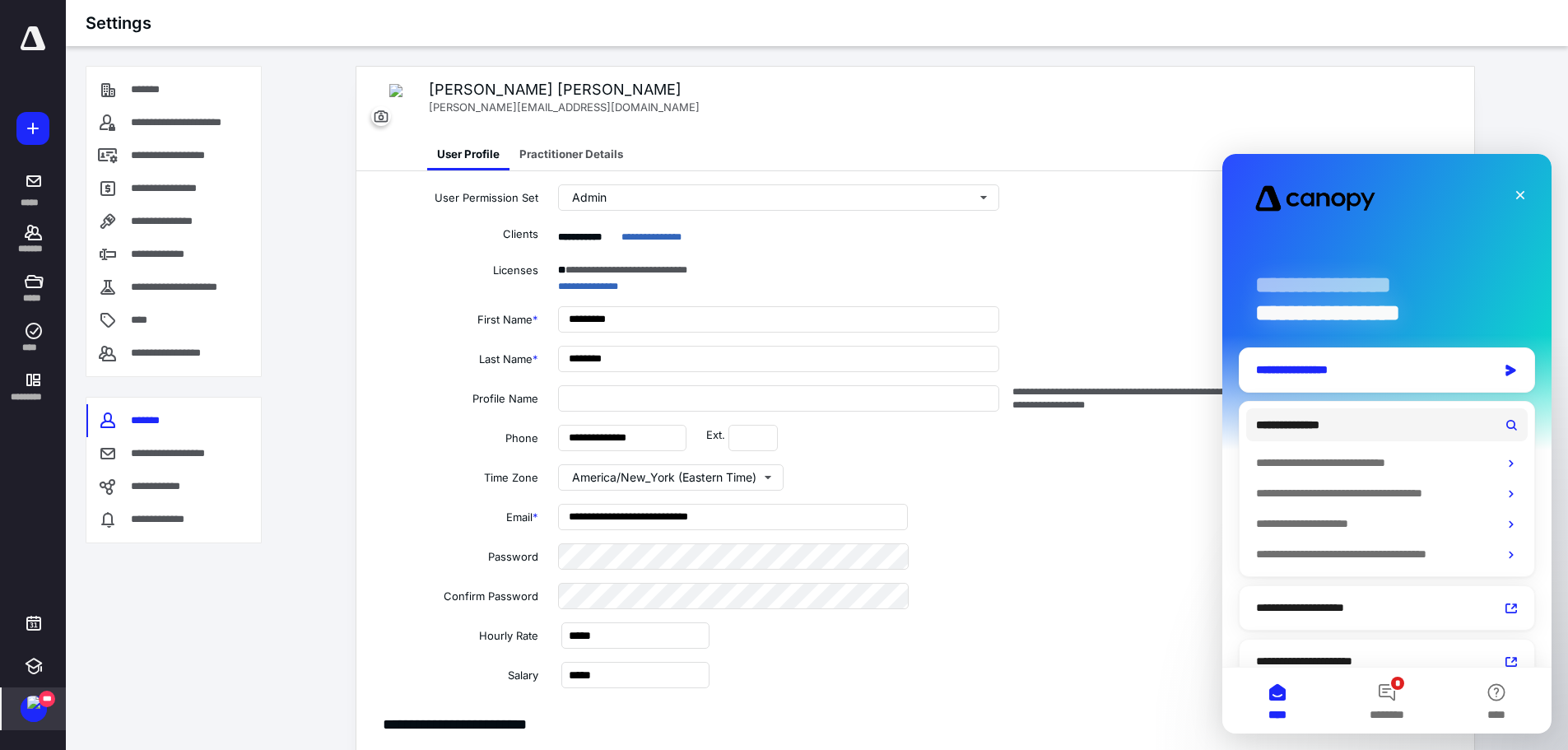 click on "**********" at bounding box center [1372, 370] 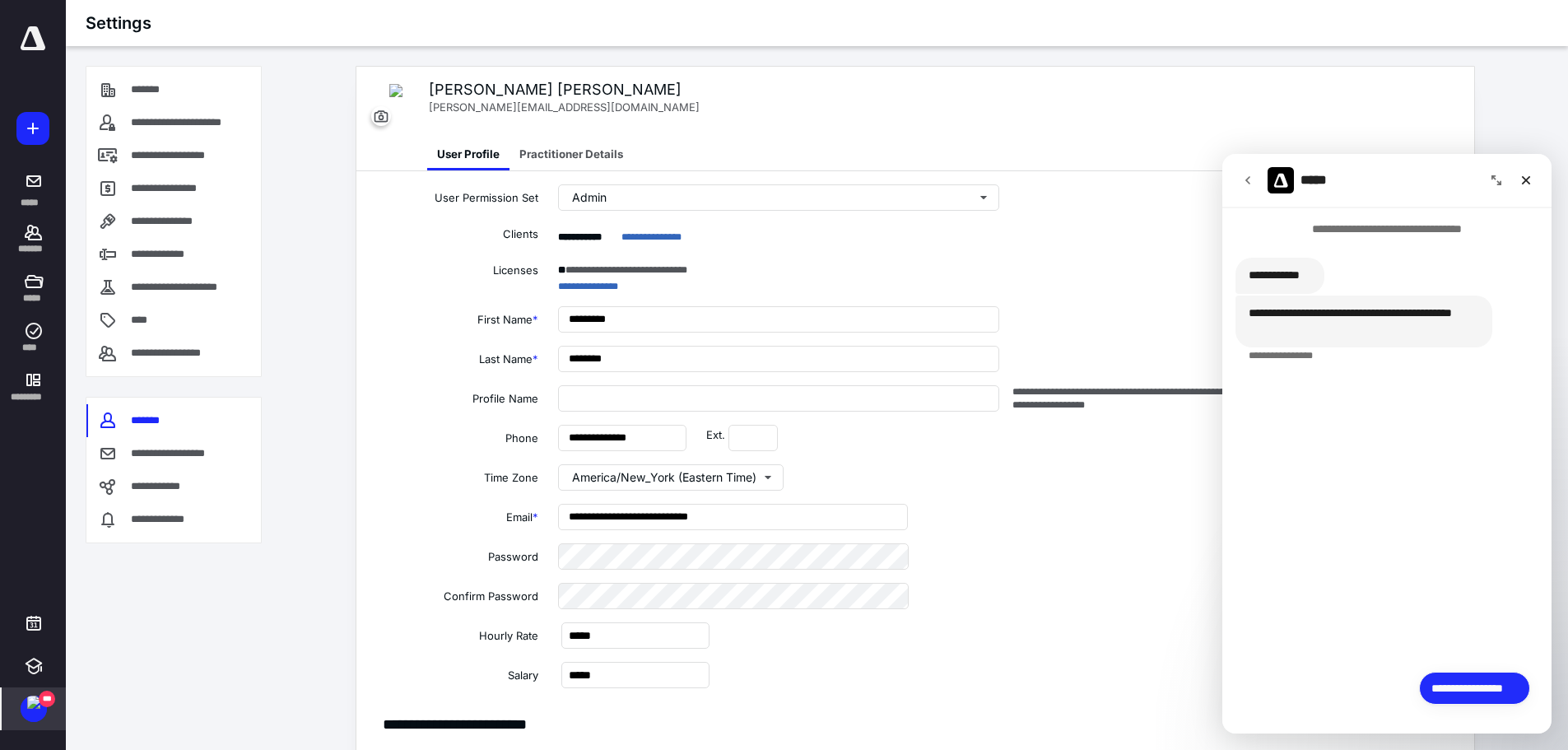 click on "**********" at bounding box center [1474, 688] 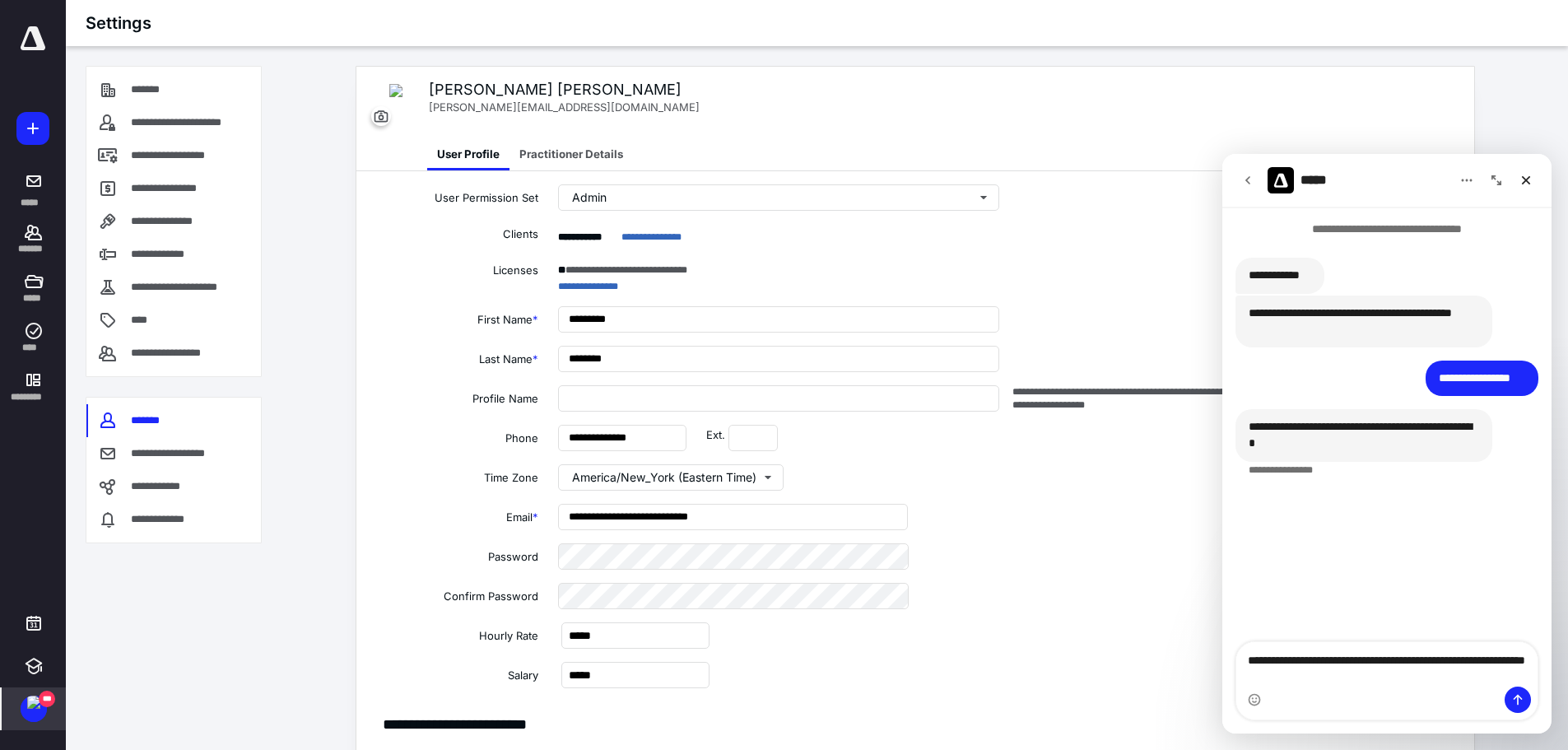 type on "**********" 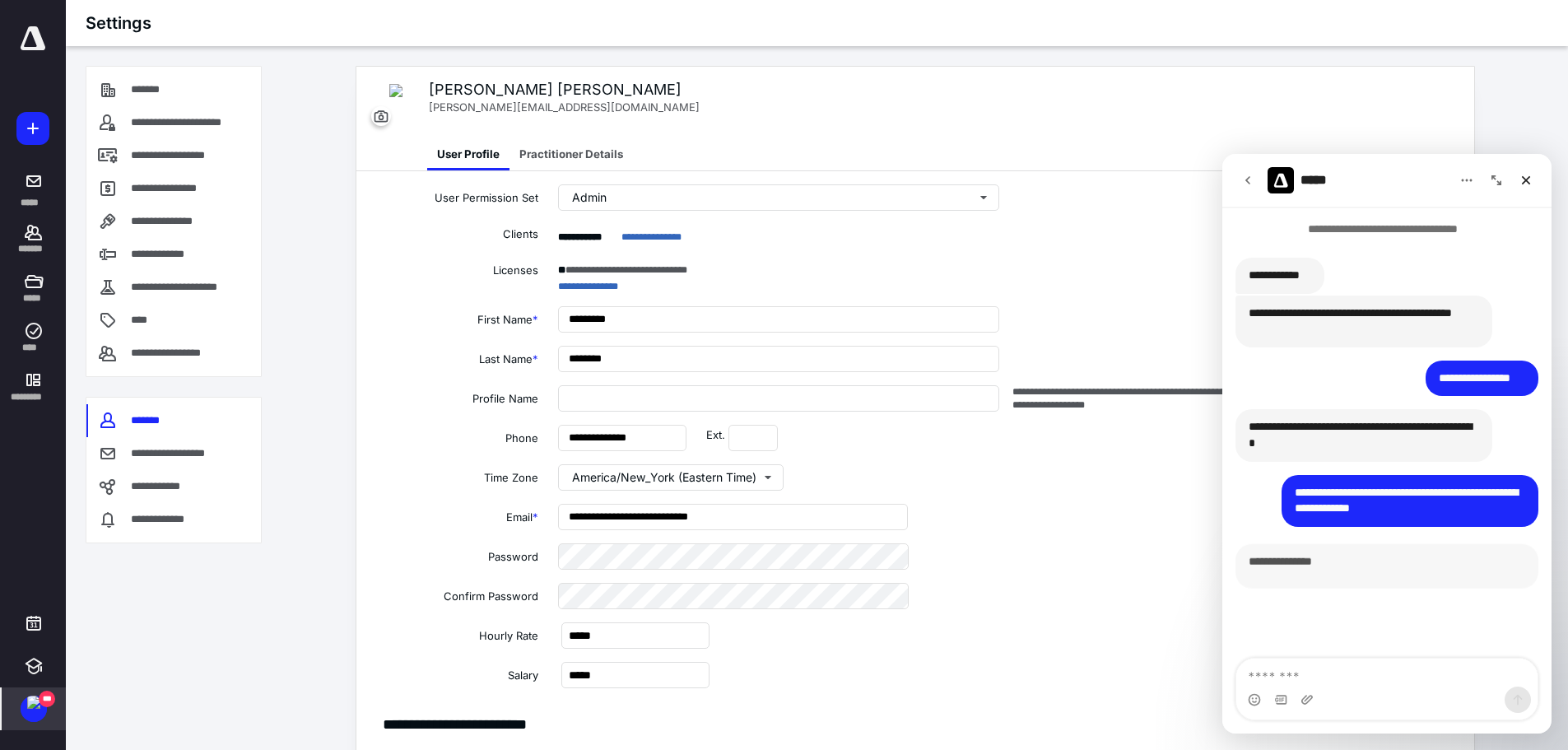 scroll, scrollTop: 2, scrollLeft: 0, axis: vertical 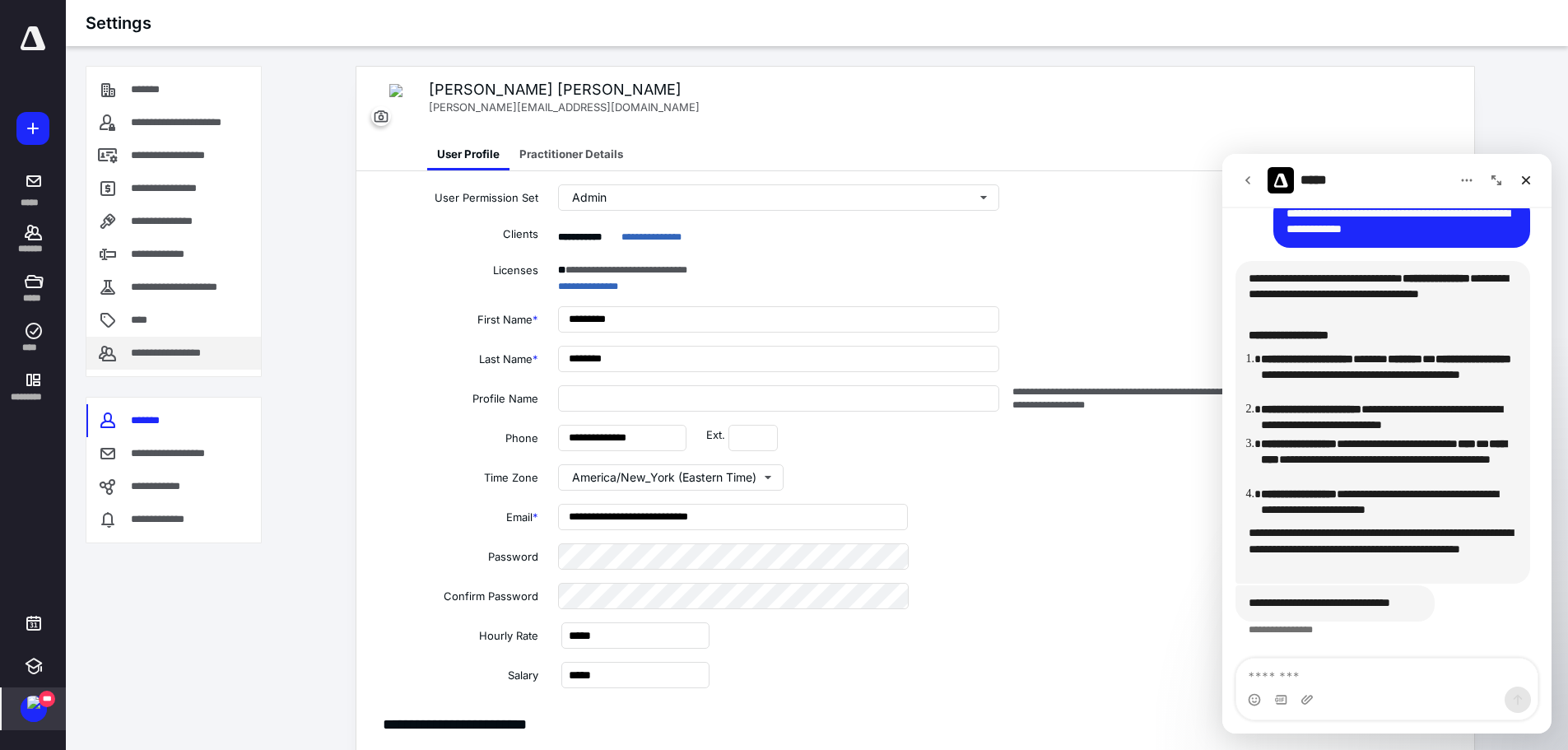 click on "**********" at bounding box center [179, 353] 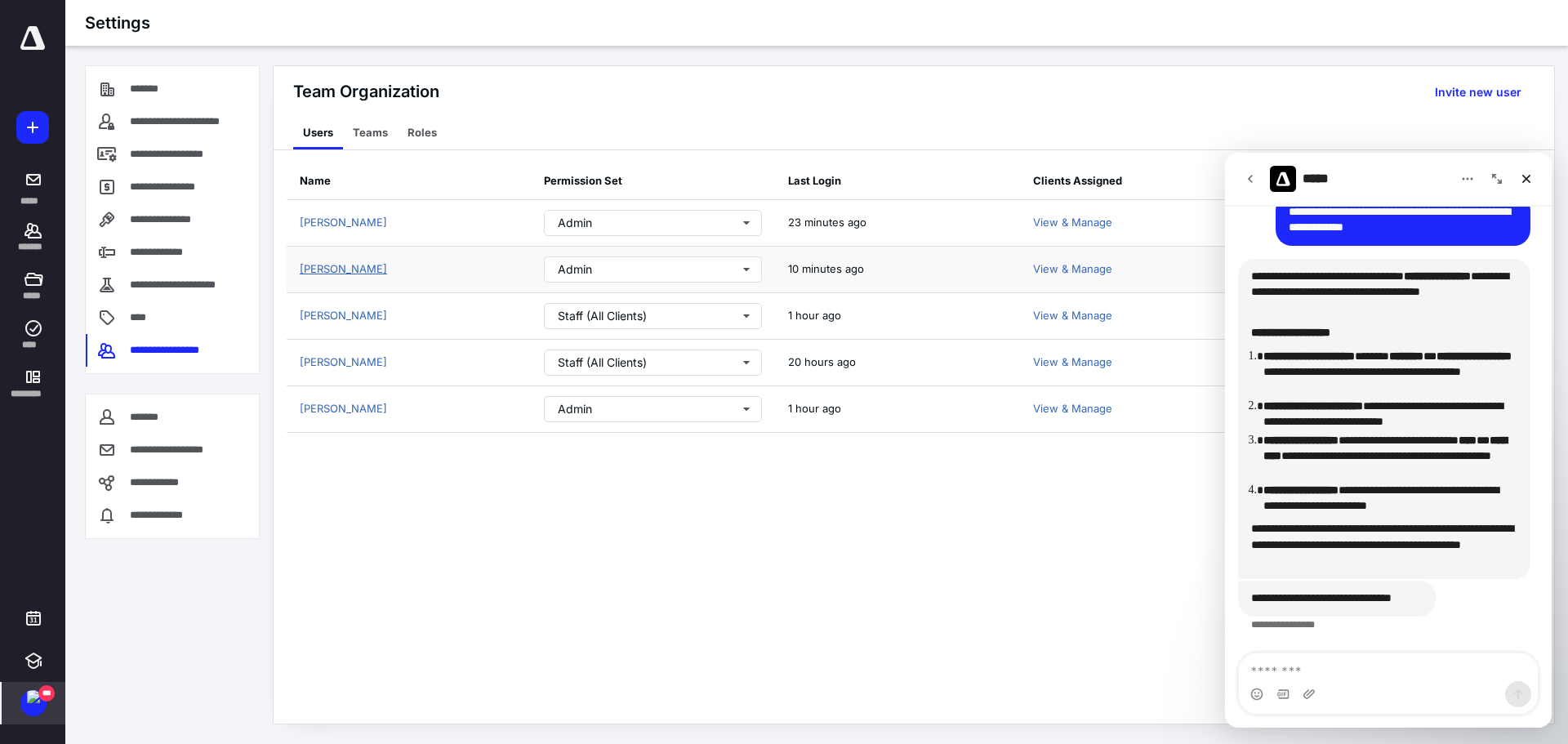 click on "[PERSON_NAME]" at bounding box center (343, 269) 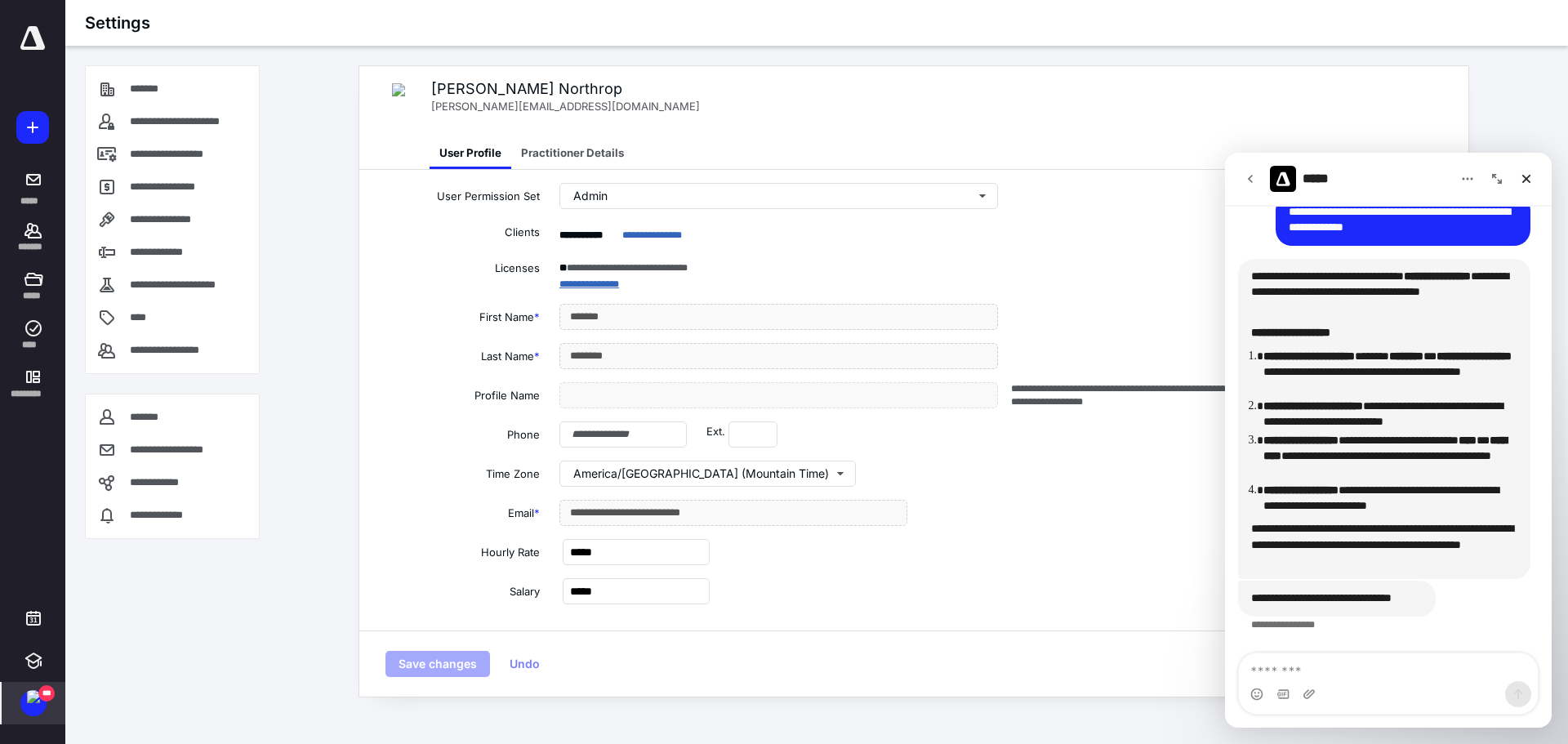 click on "**********" at bounding box center [589, 284] 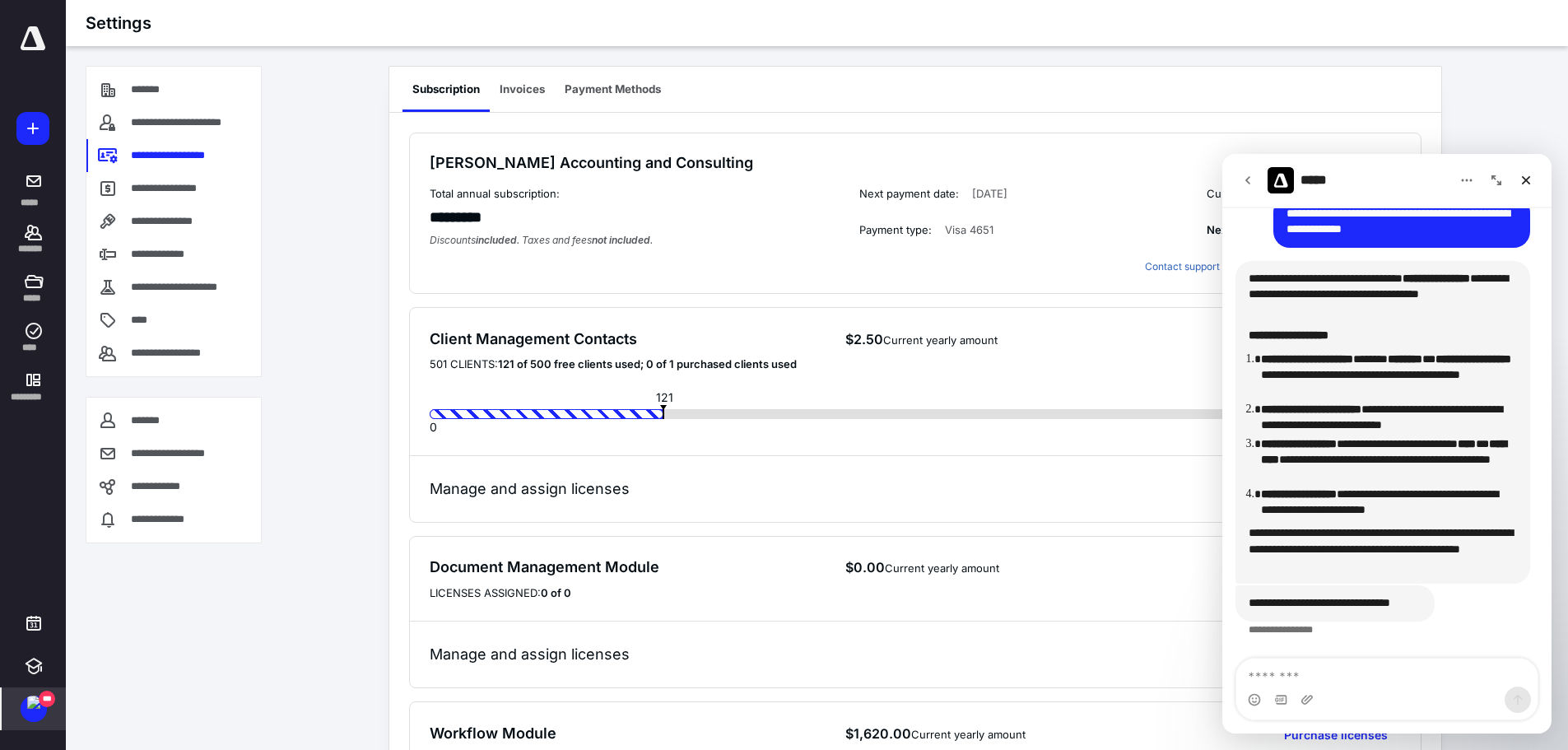 click 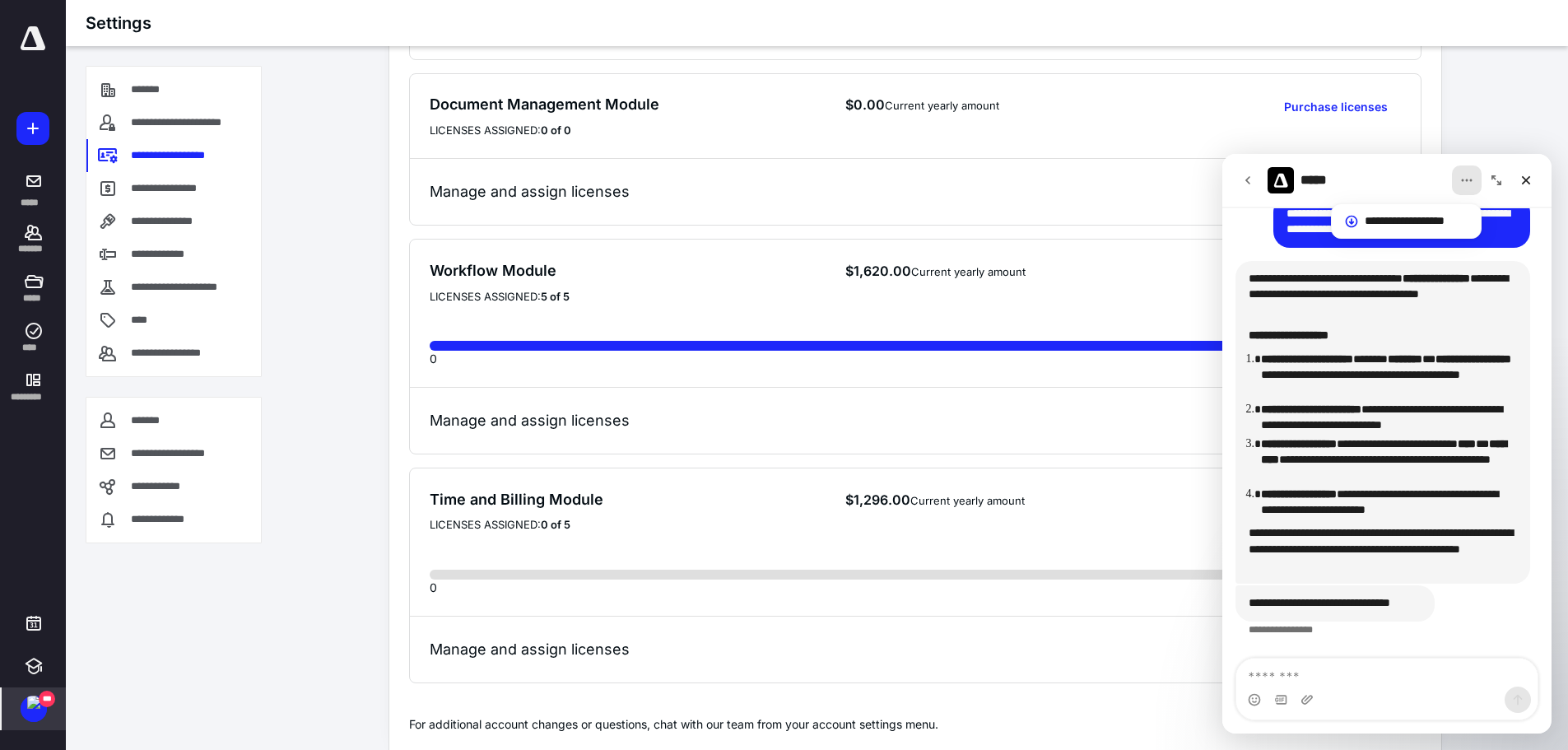 scroll, scrollTop: 466, scrollLeft: 0, axis: vertical 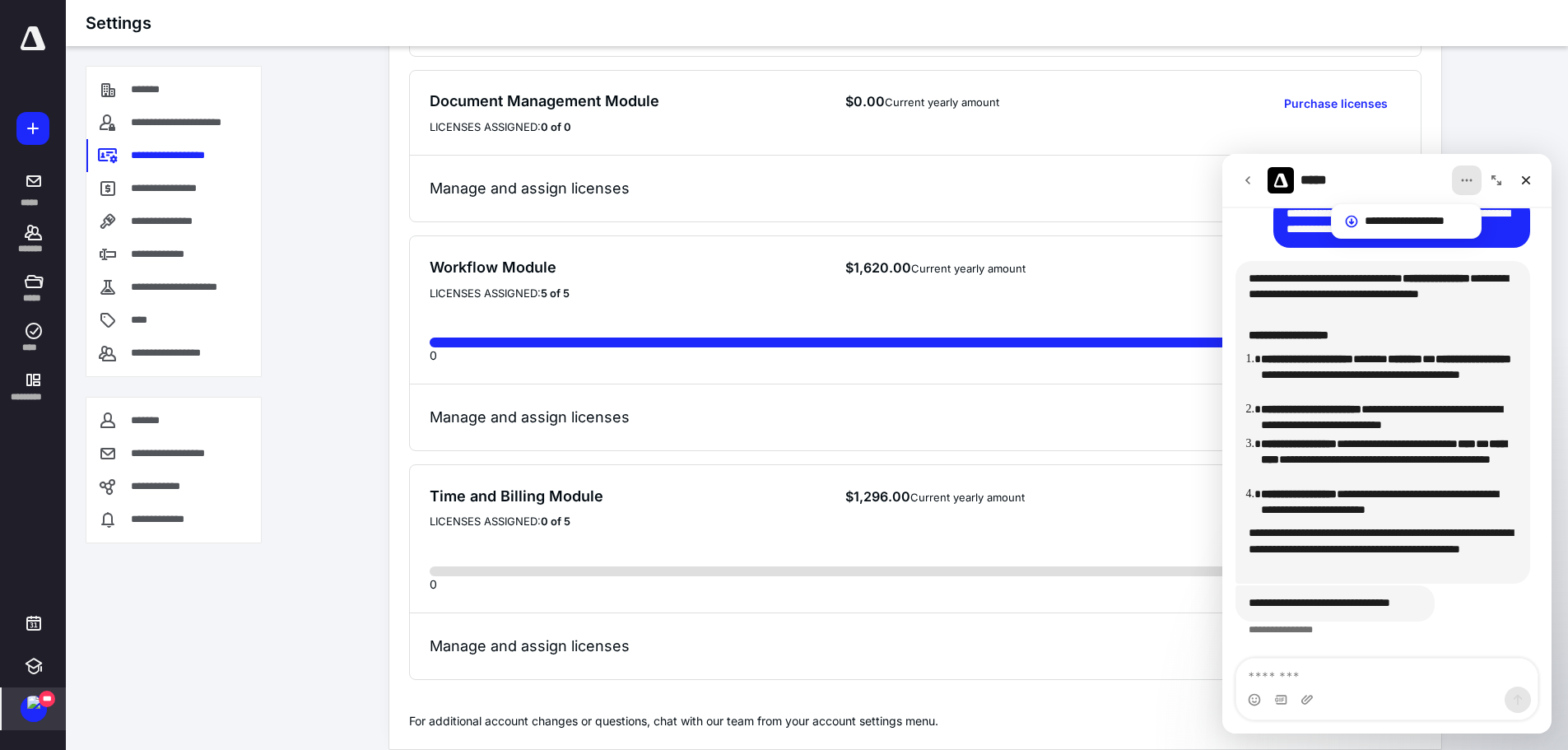 click on "Manage and assign licenses" at bounding box center [529, 417] 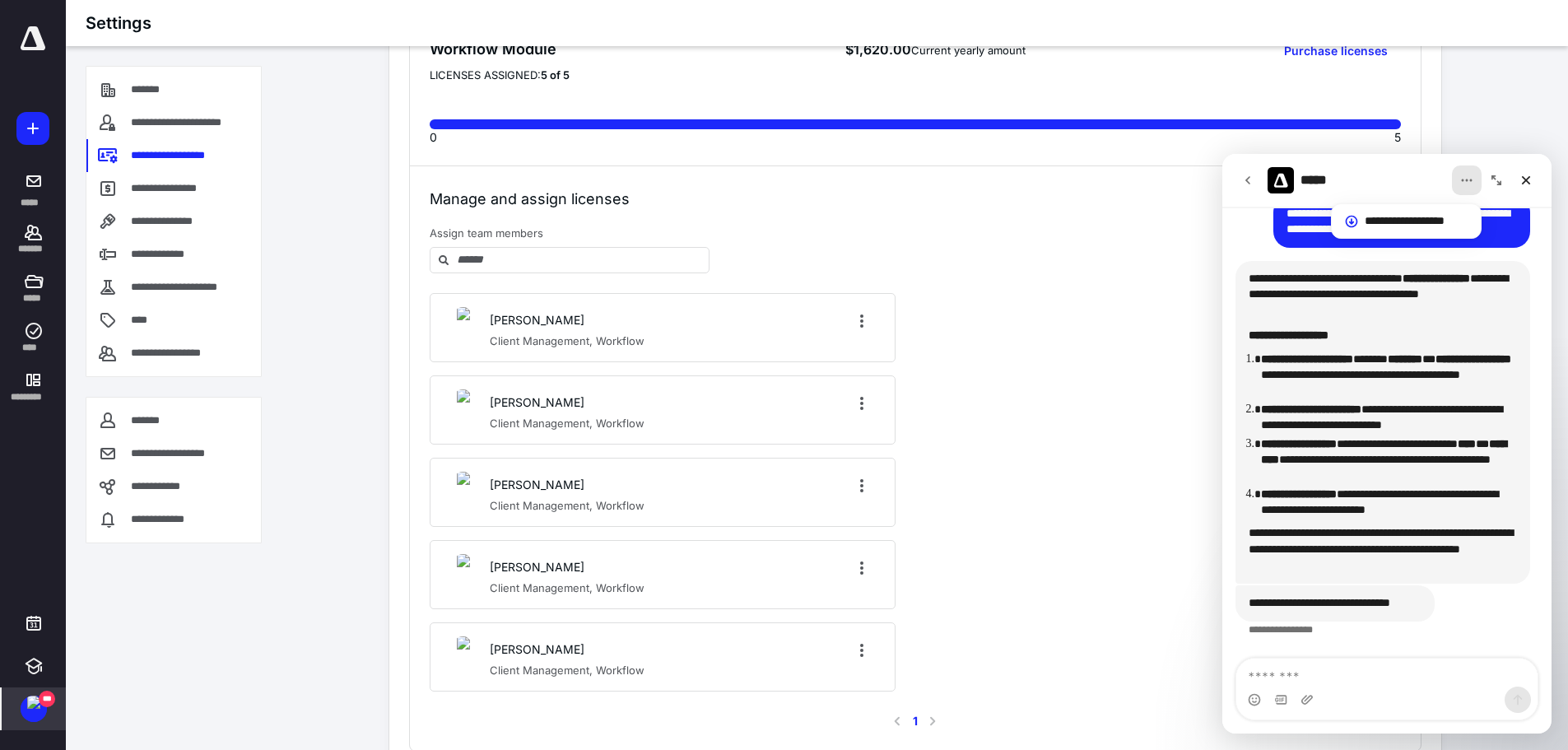 scroll, scrollTop: 713, scrollLeft: 0, axis: vertical 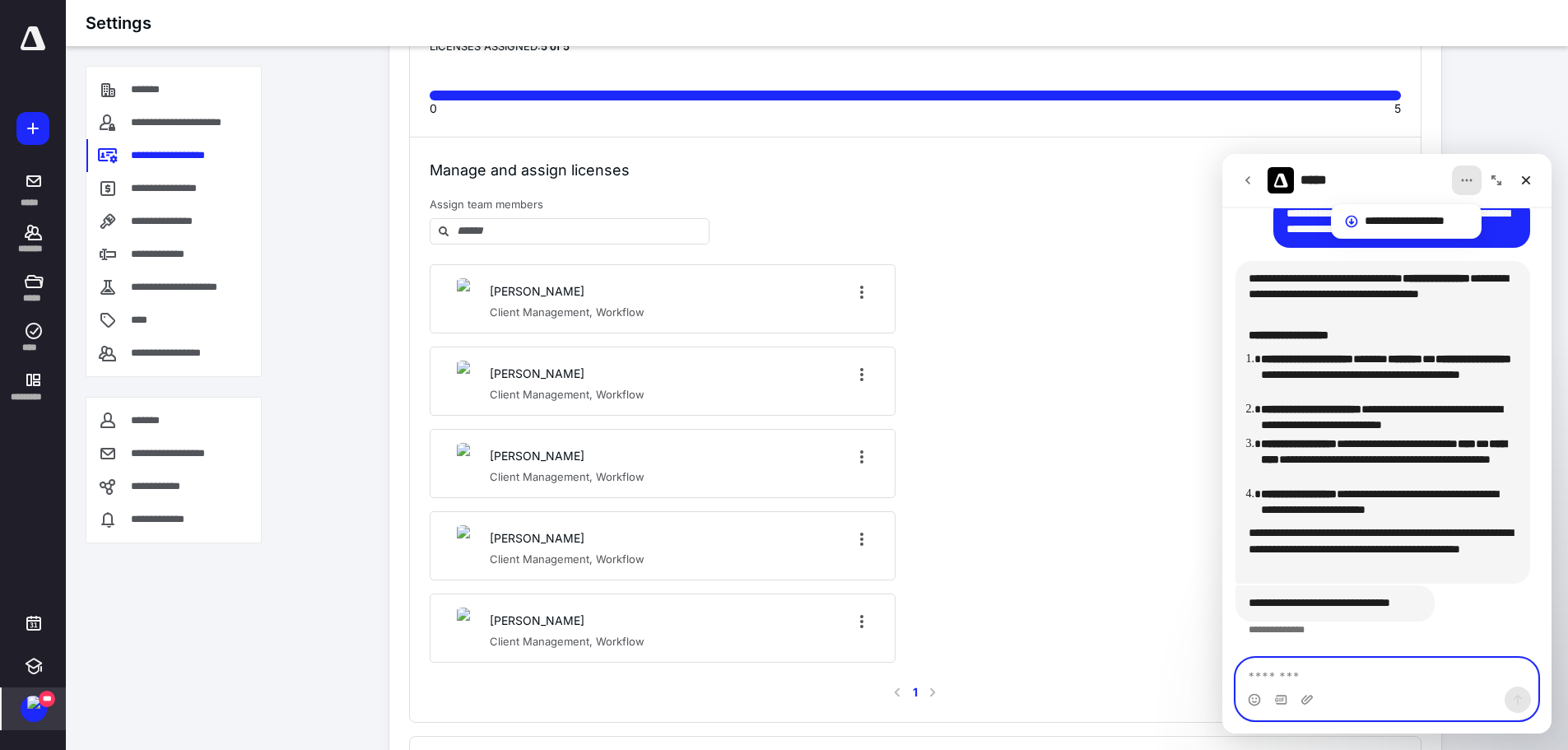 click at bounding box center [1387, 673] 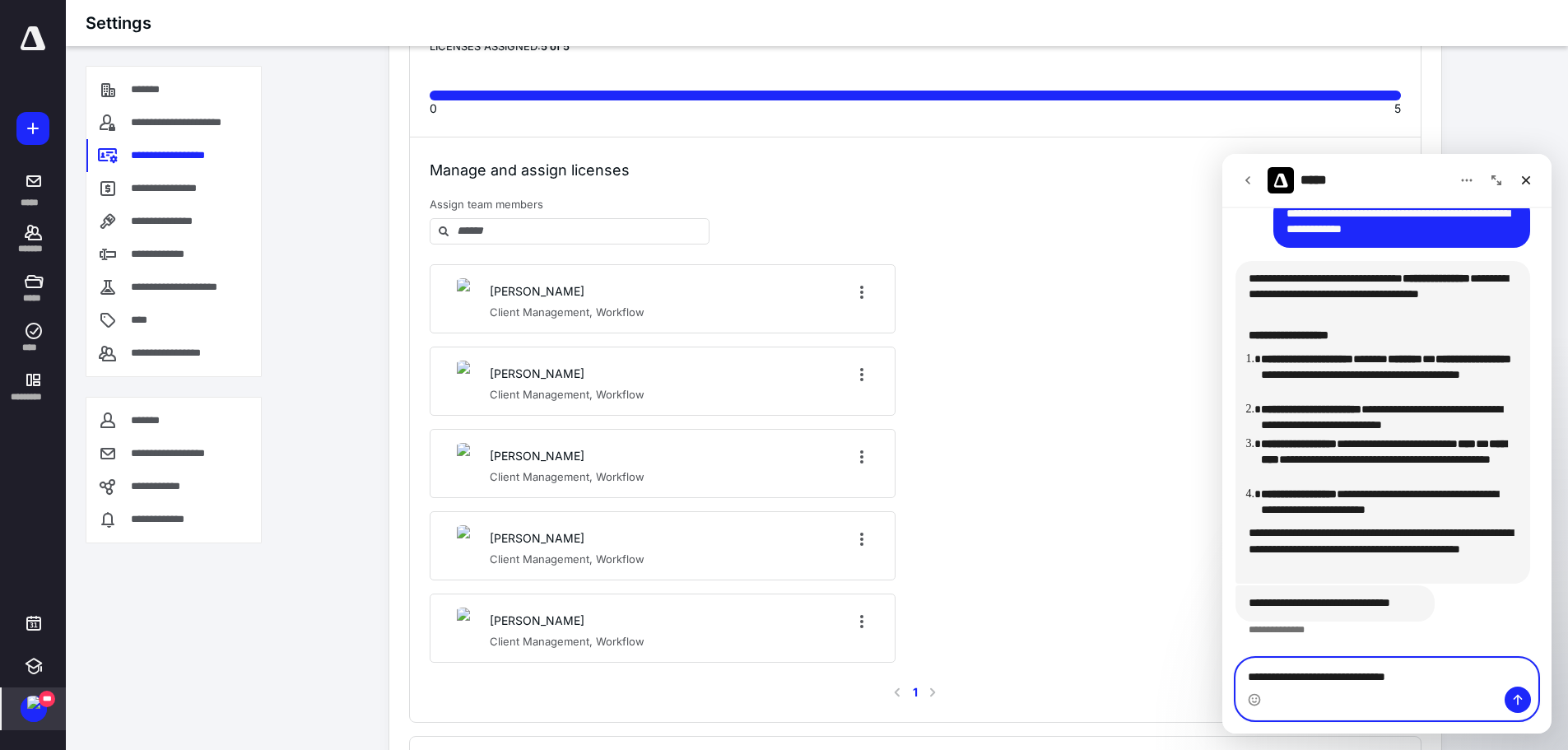 type on "**********" 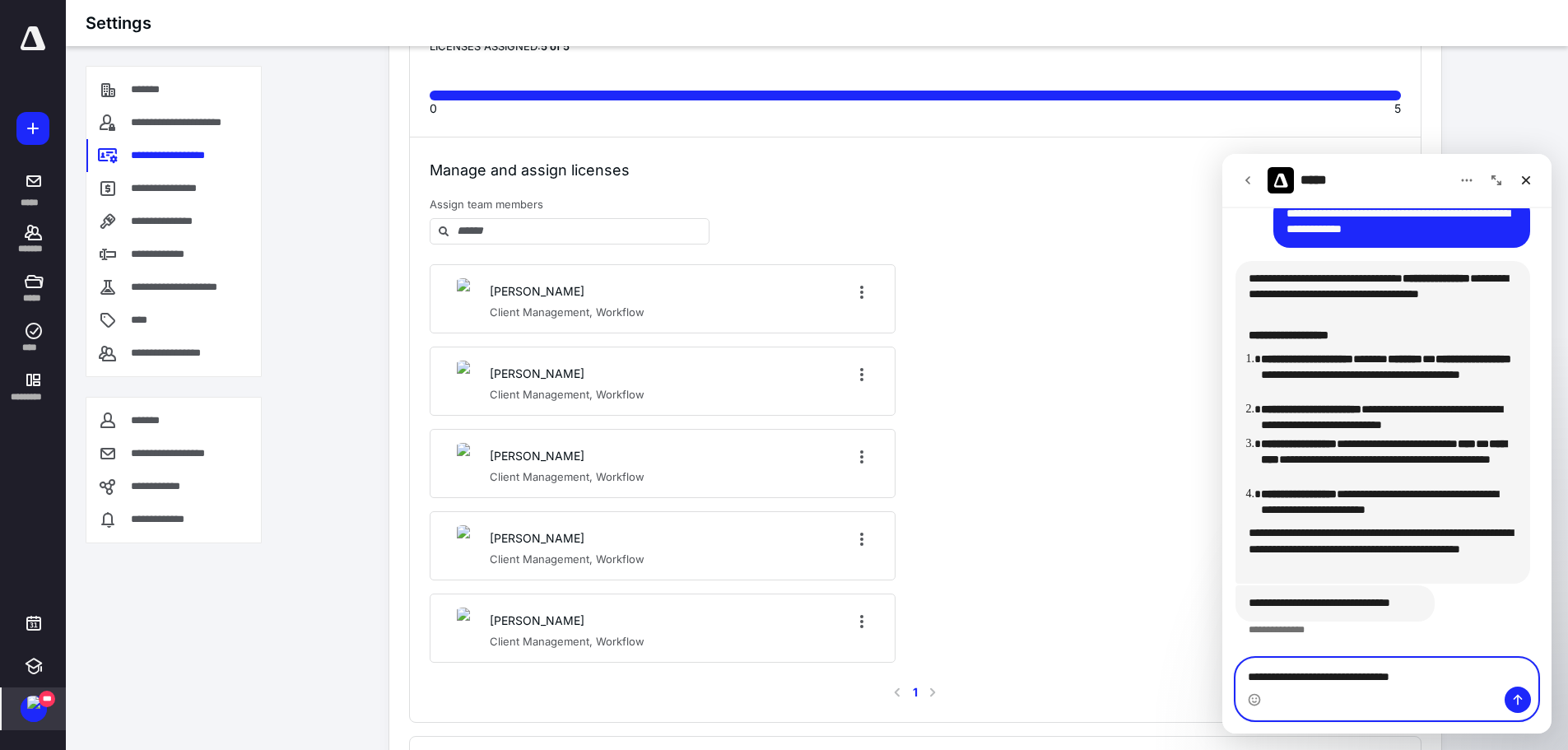 type 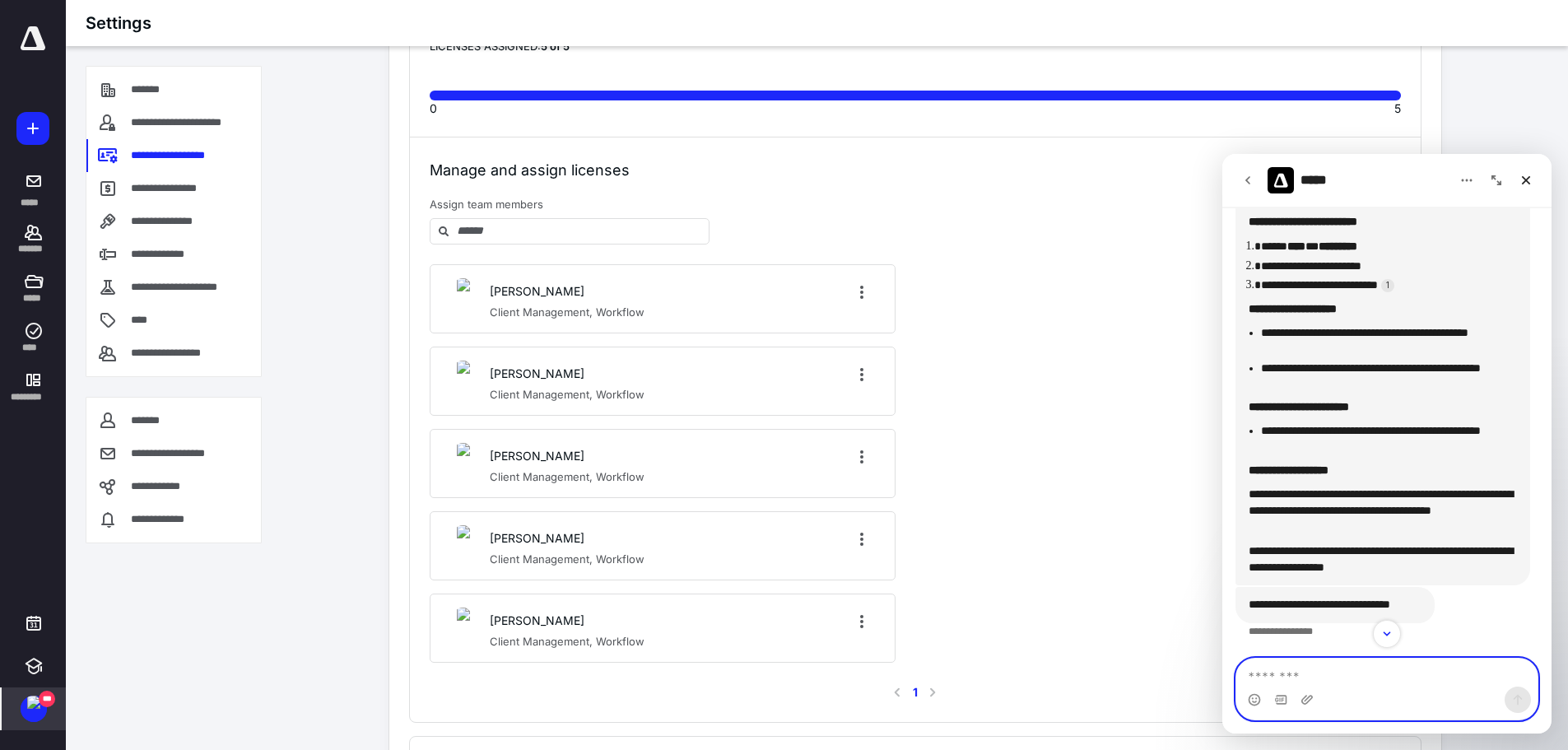 scroll, scrollTop: 798, scrollLeft: 0, axis: vertical 